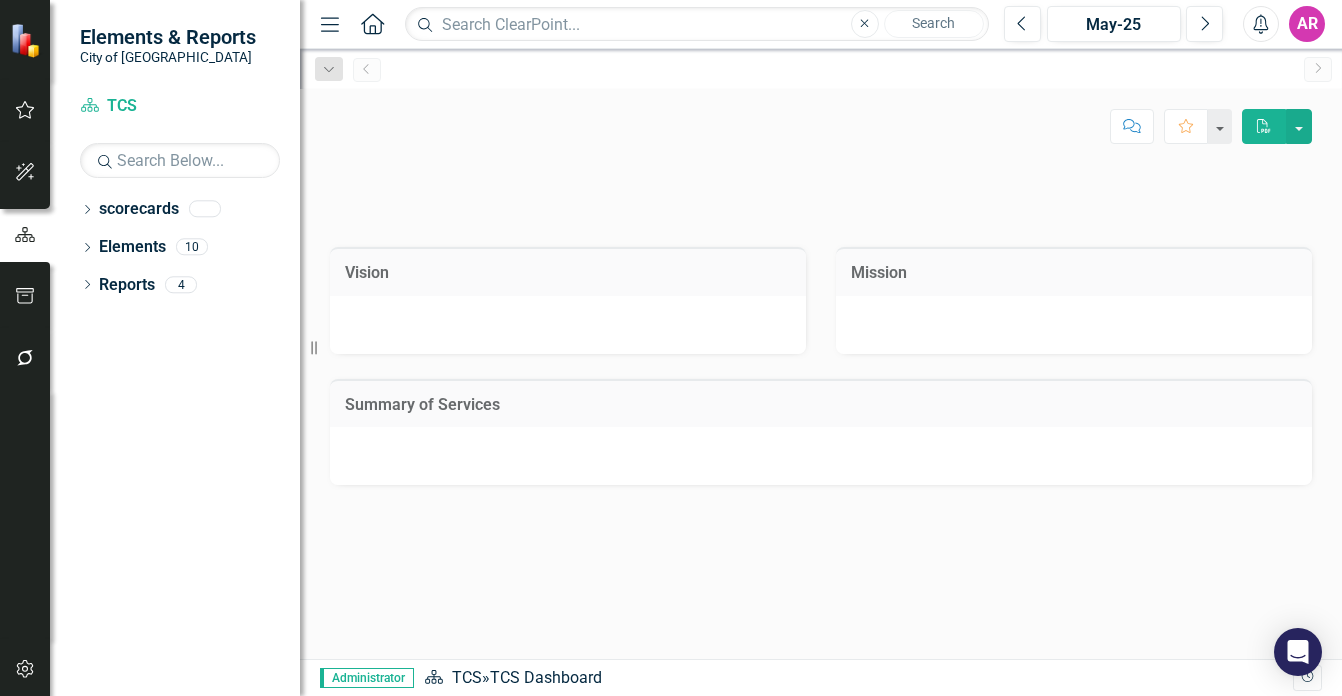 scroll, scrollTop: 0, scrollLeft: 0, axis: both 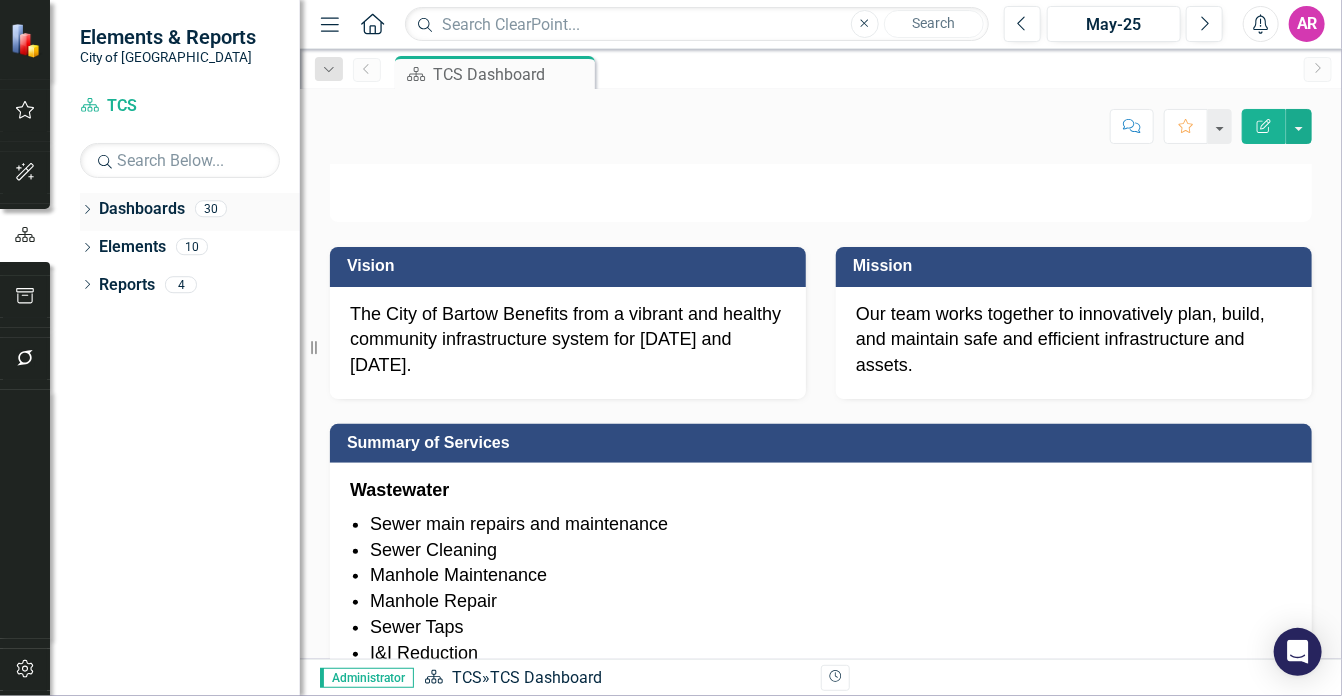 click on "Dropdown" 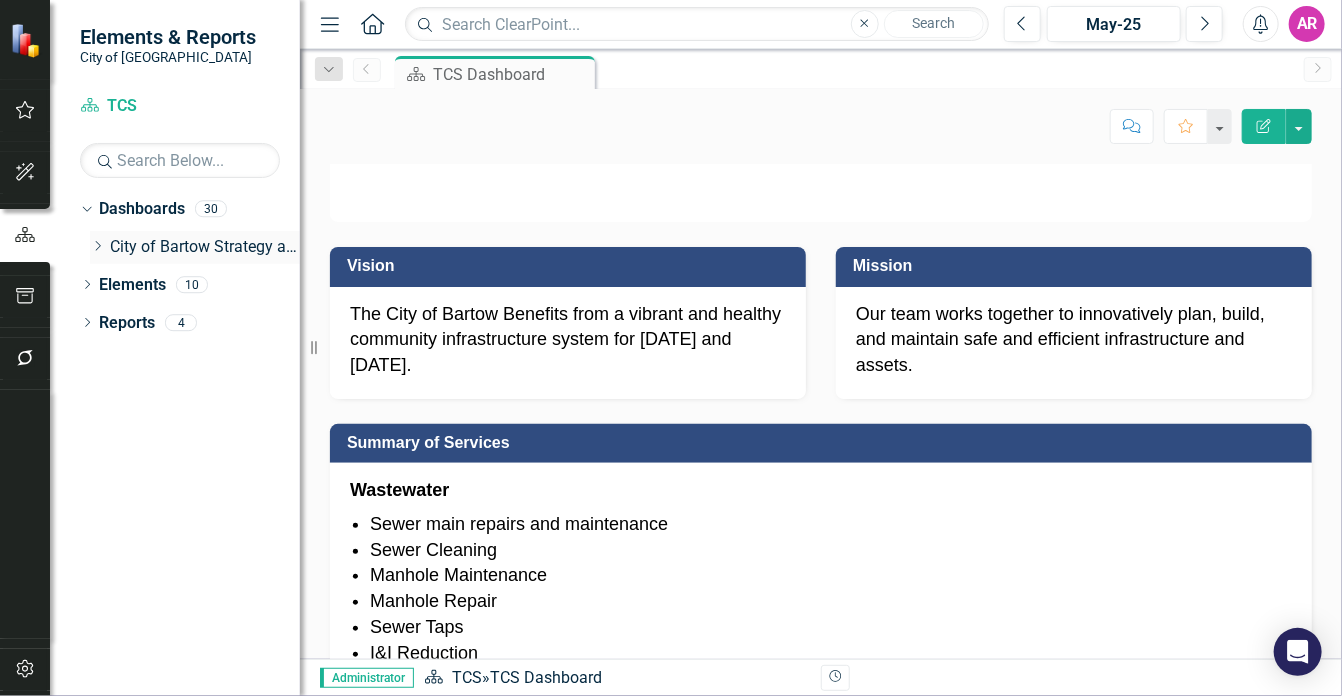 click on "Dropdown" 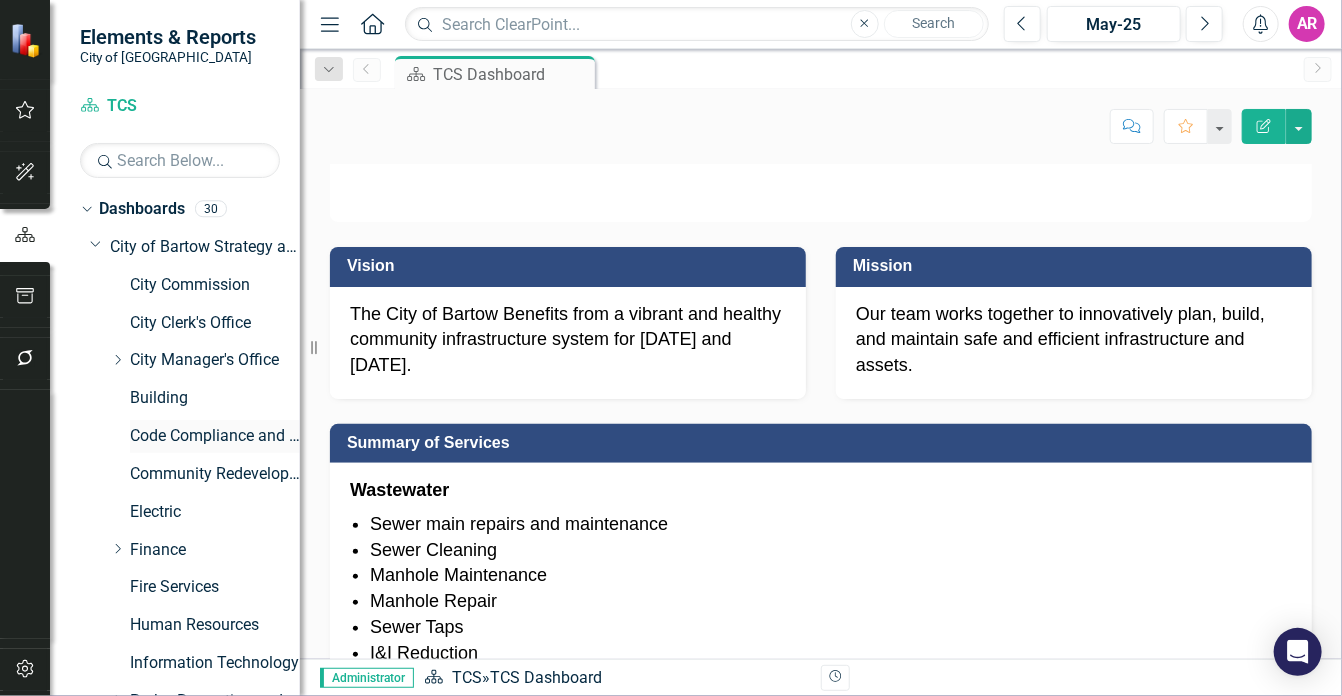 scroll, scrollTop: 253, scrollLeft: 0, axis: vertical 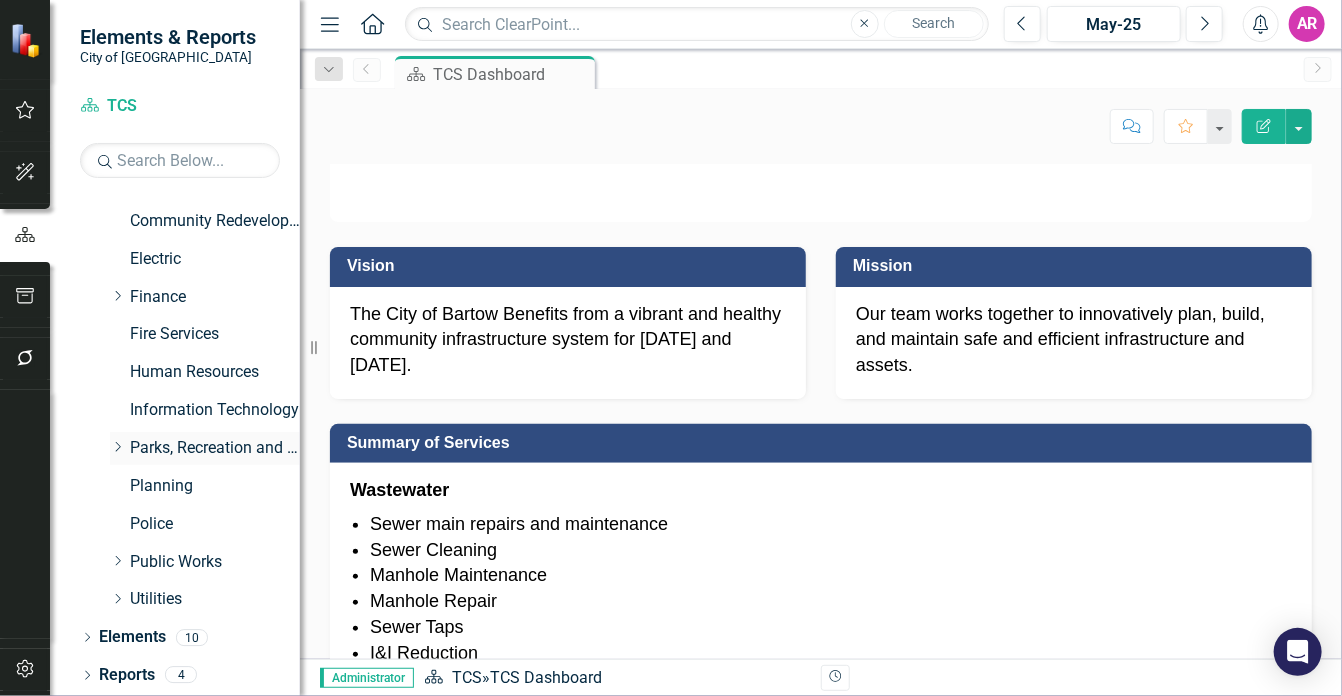 click on "Parks, Recreation and Cultural Arts" at bounding box center (215, 448) 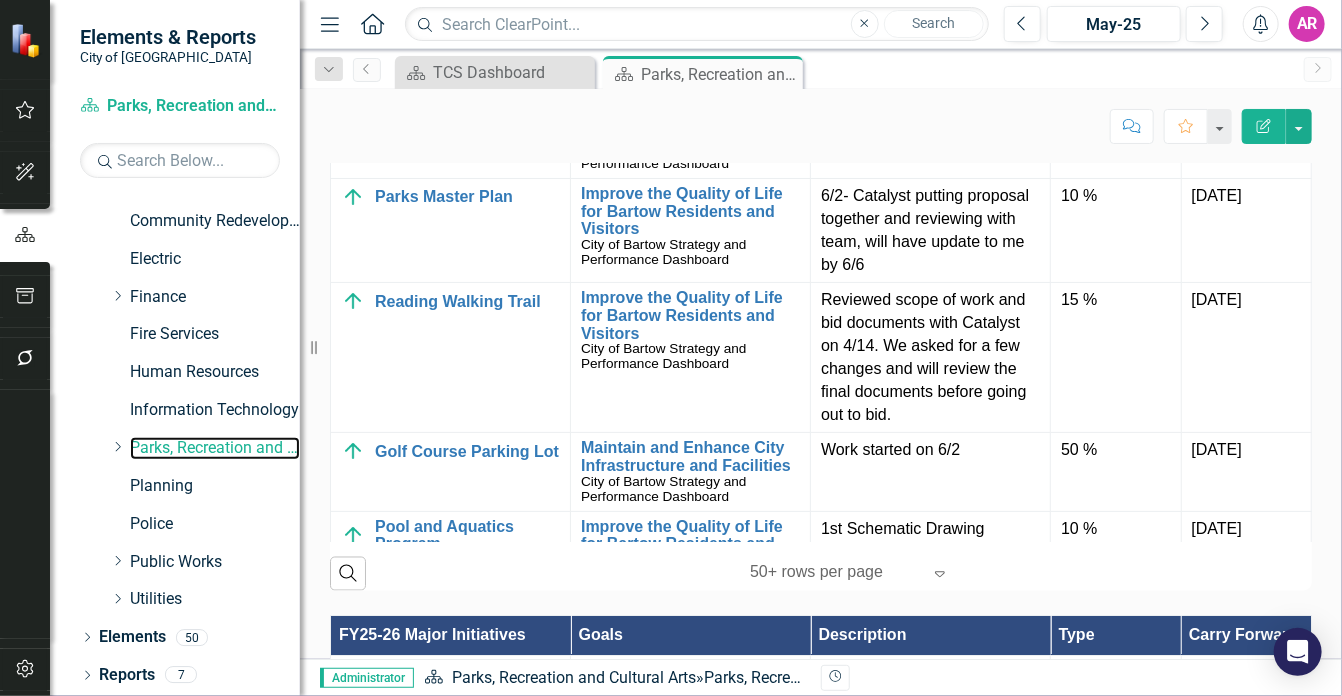 scroll, scrollTop: 1387, scrollLeft: 0, axis: vertical 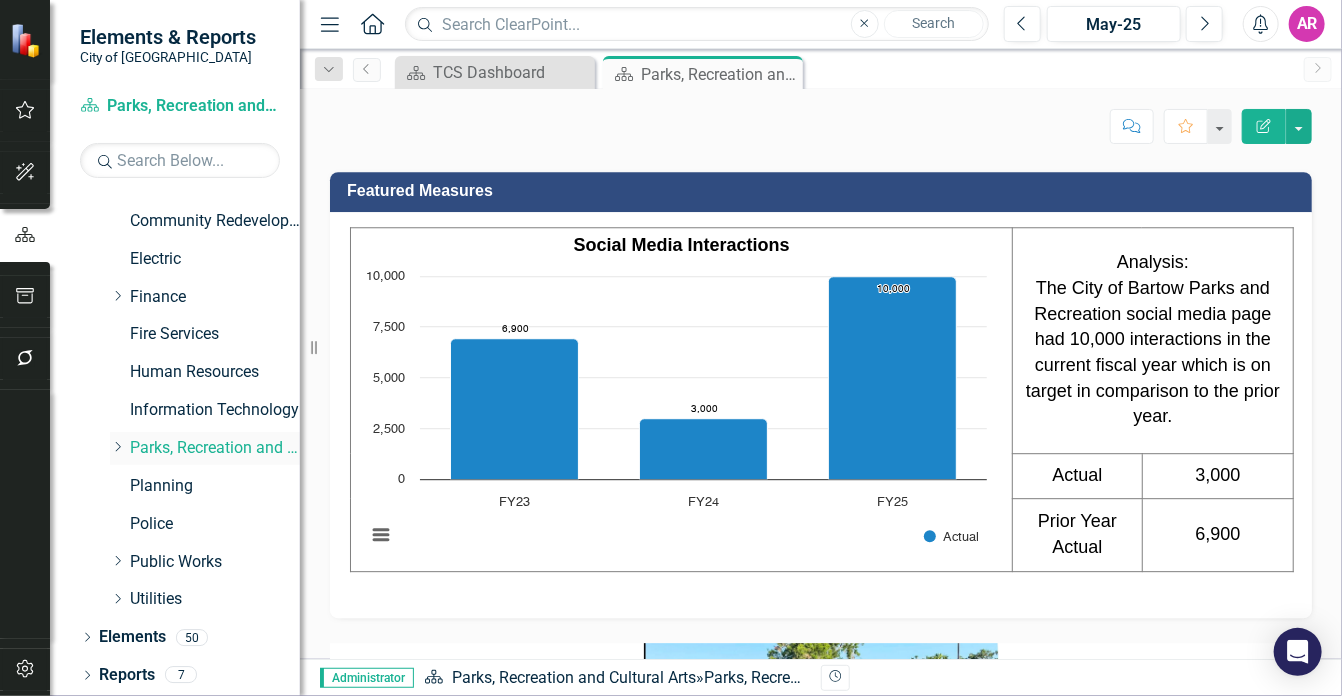 click 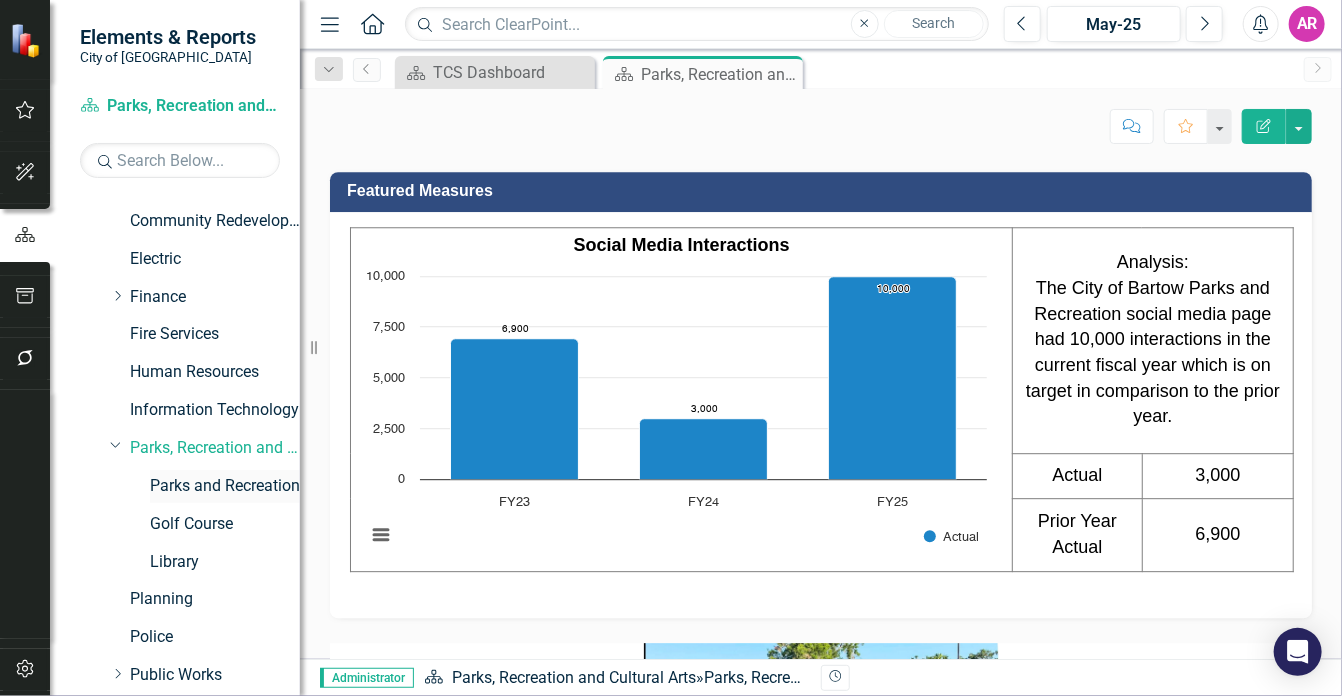 click on "Parks and Recreation" at bounding box center (225, 486) 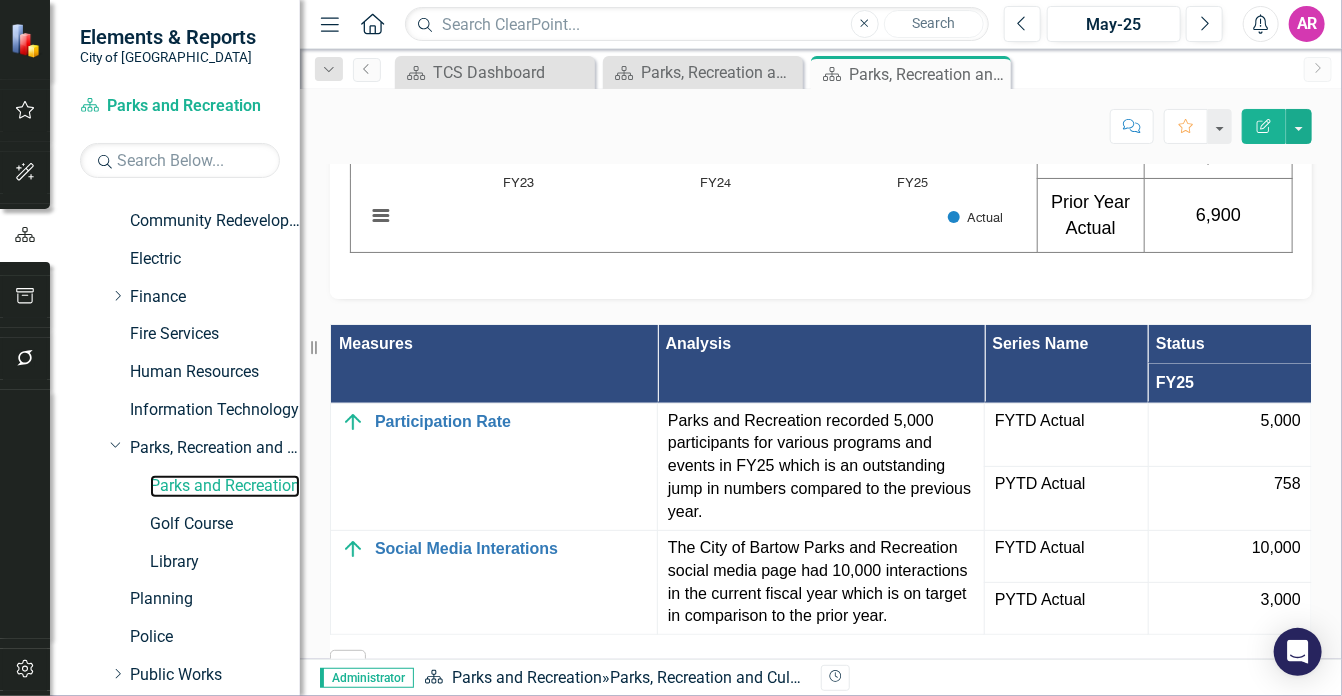 scroll, scrollTop: 1428, scrollLeft: 0, axis: vertical 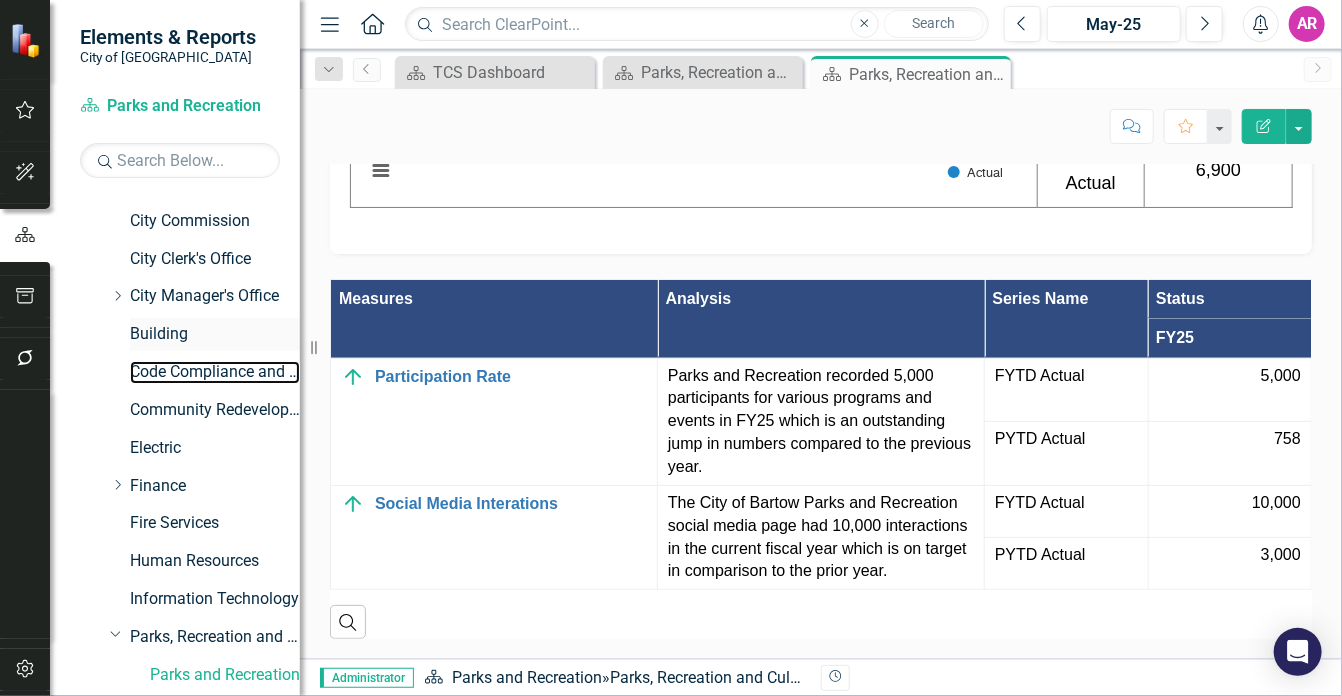 click on "Code Compliance and Neighborhood Services" at bounding box center (215, 372) 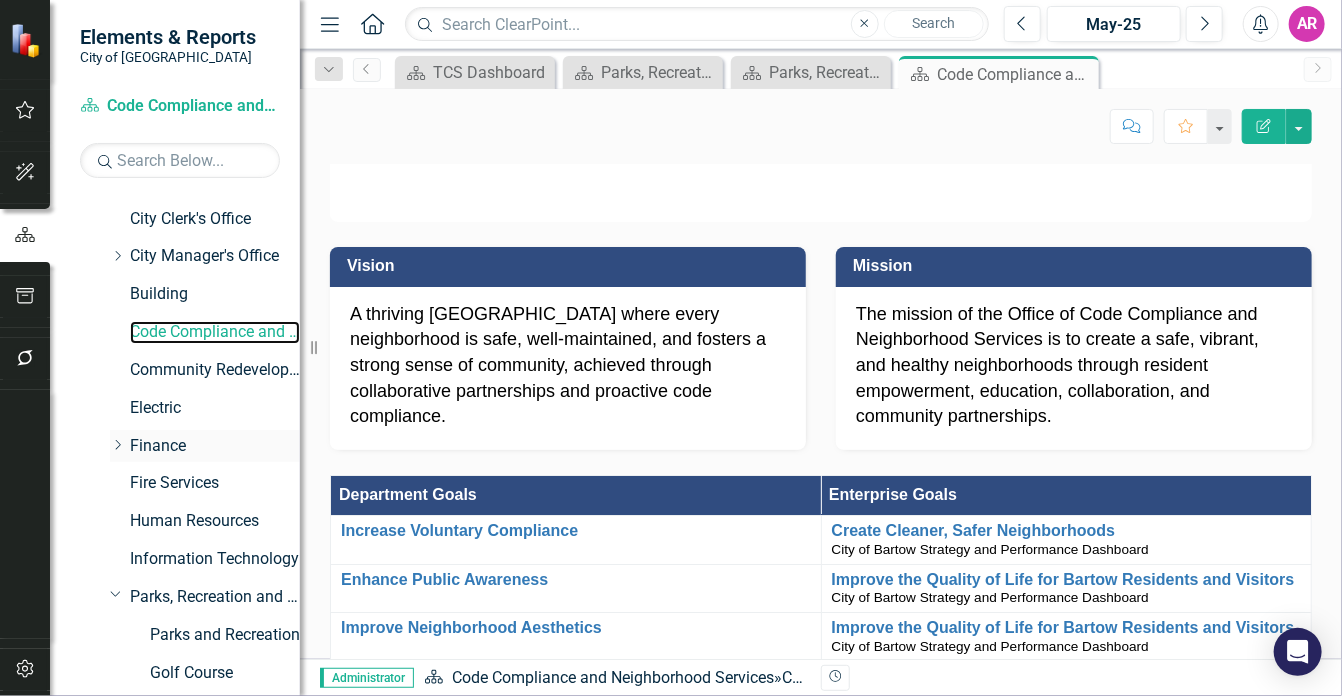scroll, scrollTop: 104, scrollLeft: 0, axis: vertical 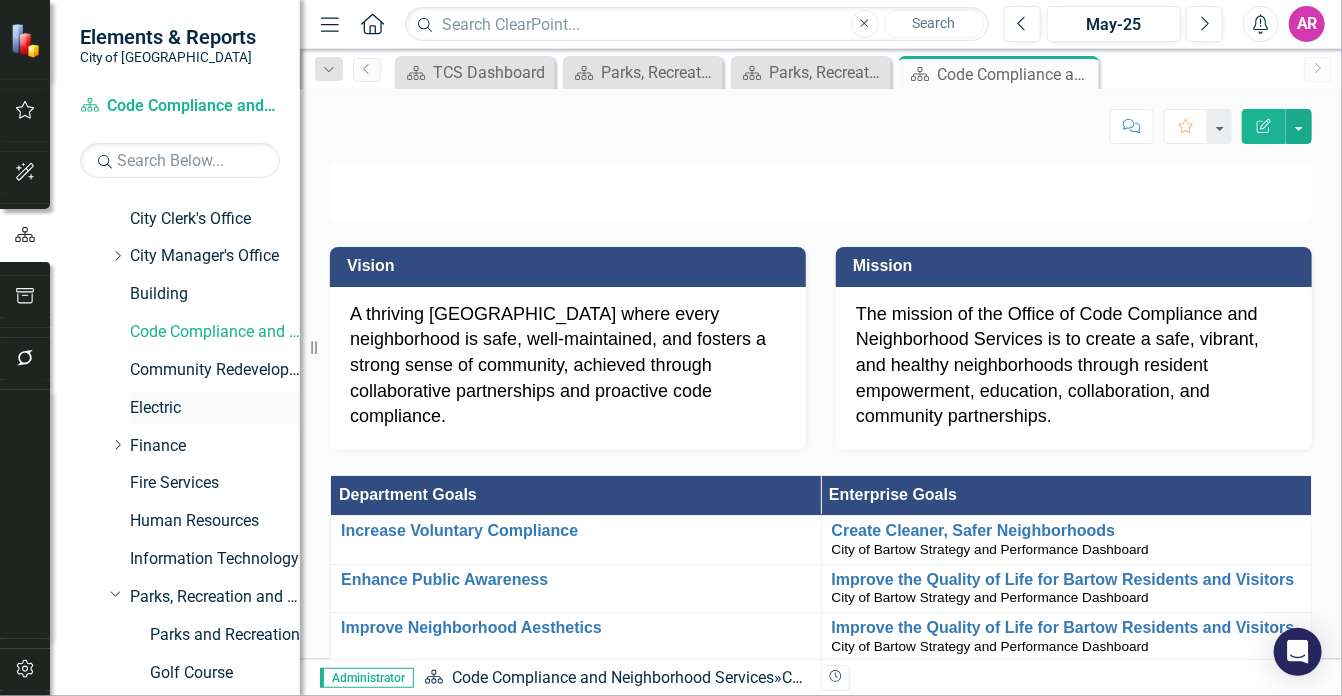 click on "Electric" at bounding box center (215, 408) 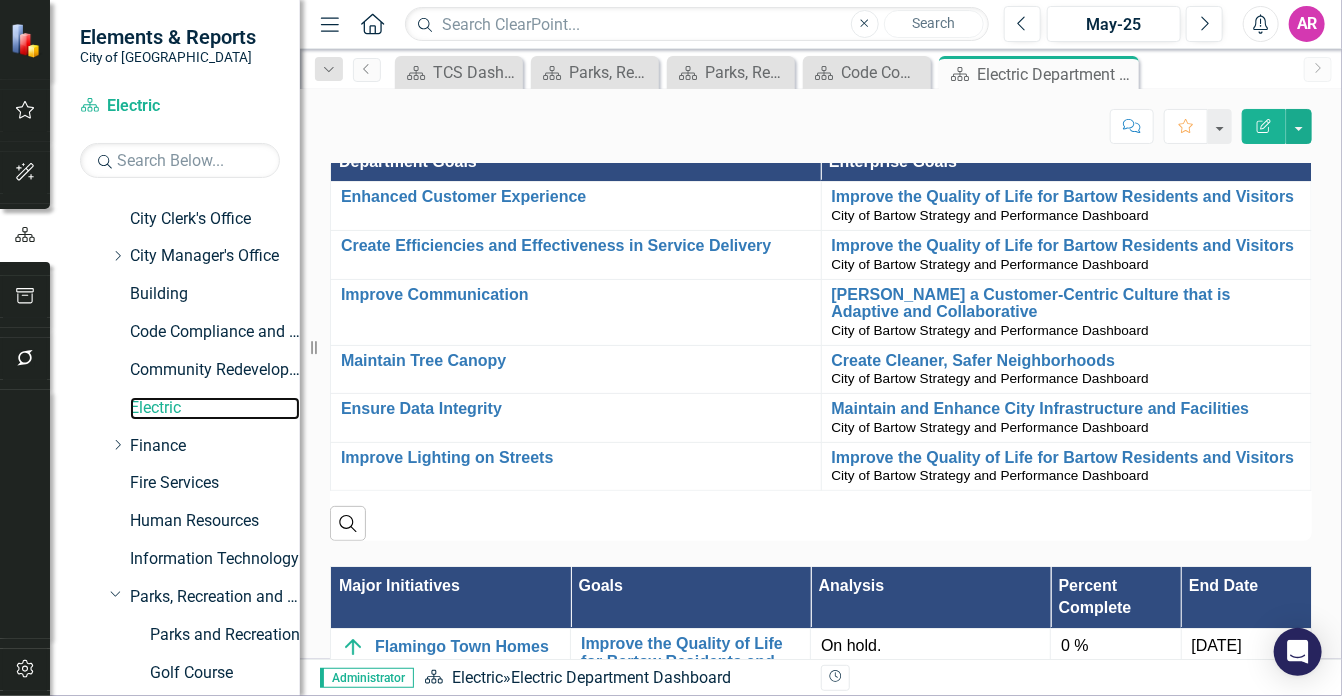 scroll, scrollTop: 1324, scrollLeft: 0, axis: vertical 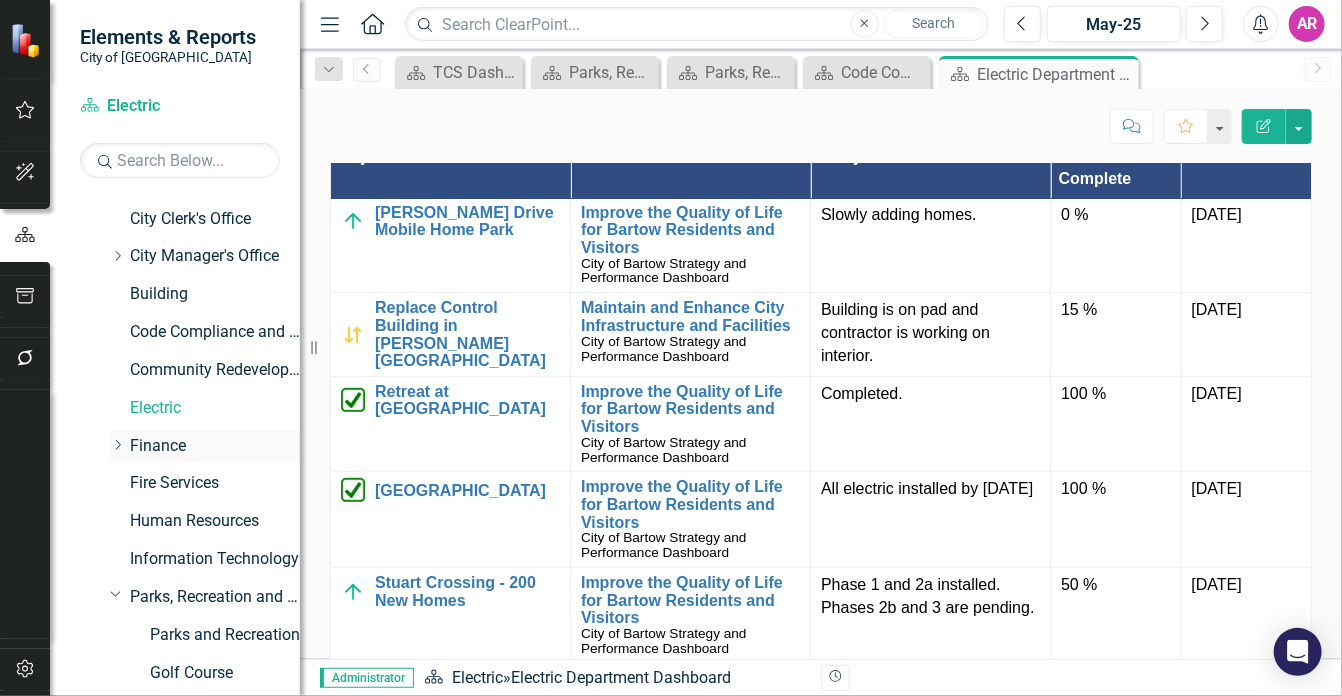 click on "Finance" at bounding box center [215, 446] 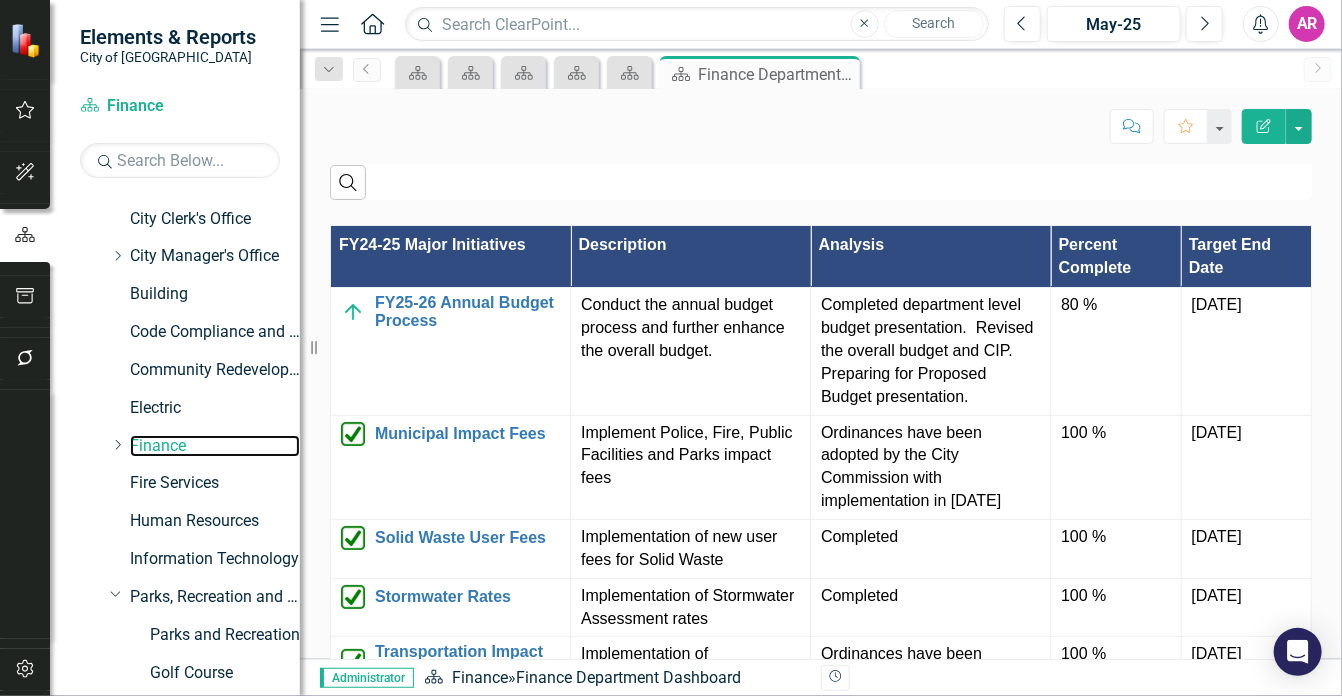 scroll, scrollTop: 1262, scrollLeft: 0, axis: vertical 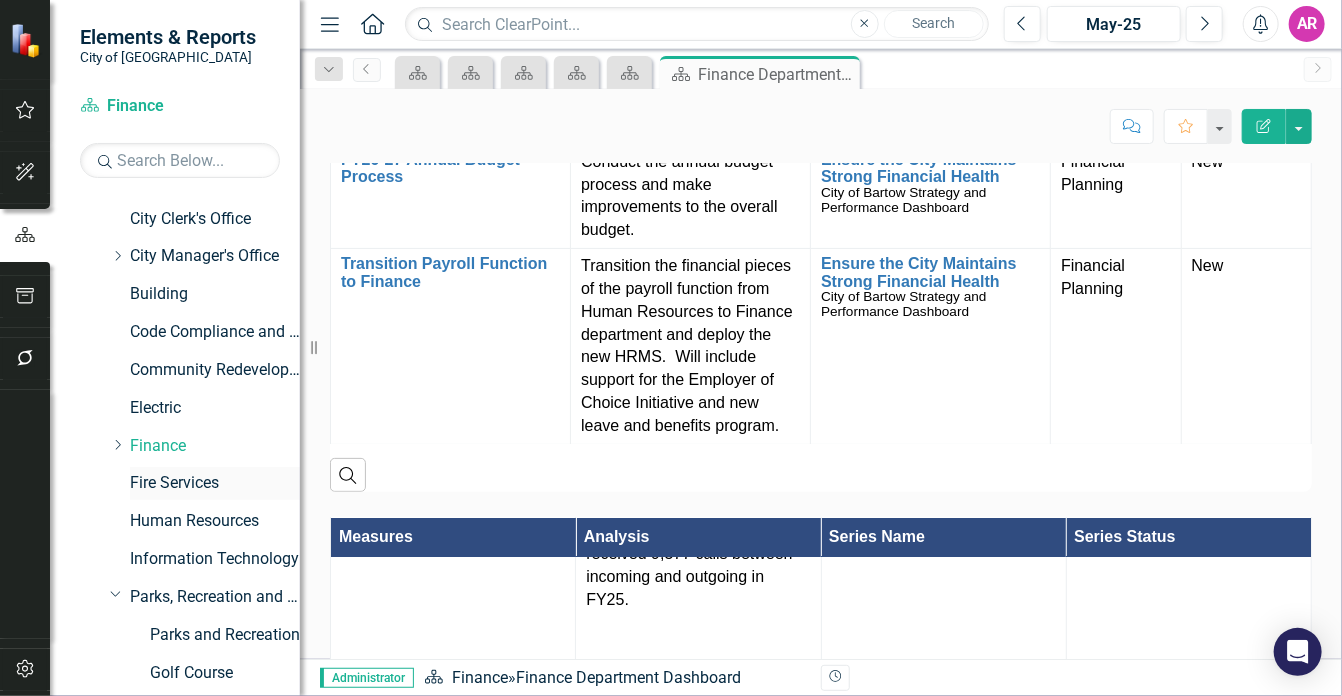 click on "Fire Services" at bounding box center (215, 483) 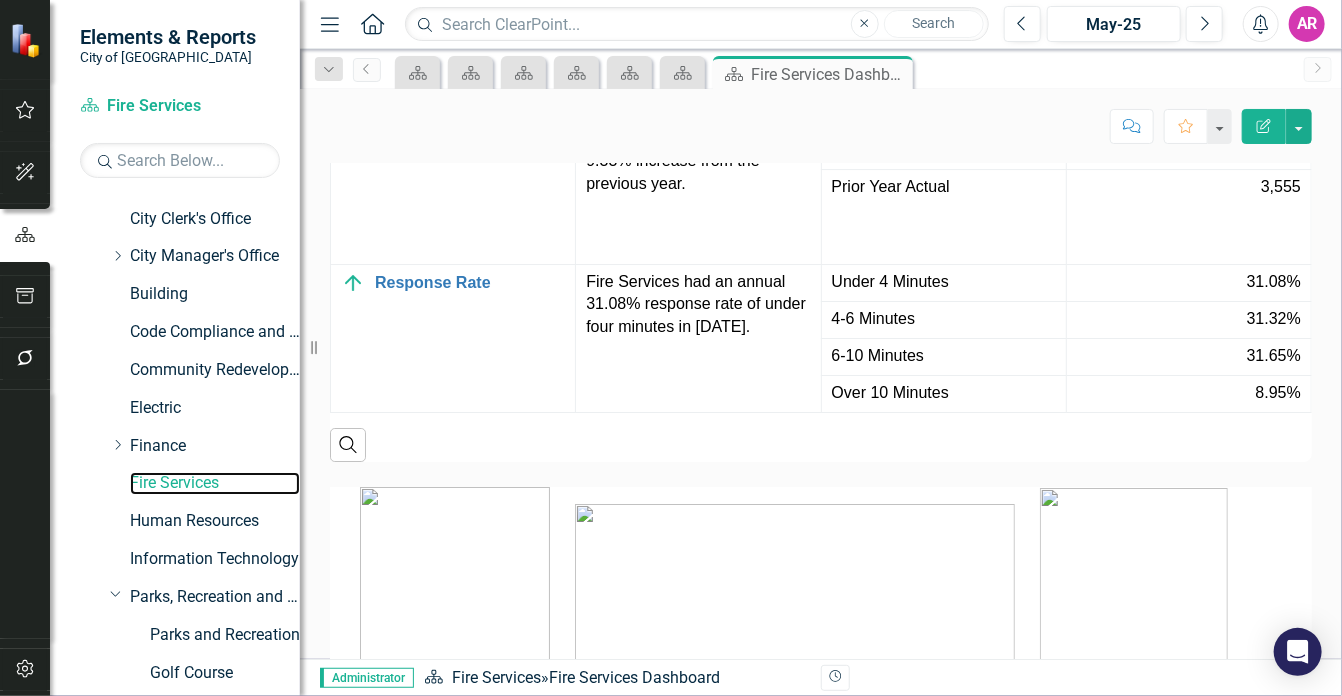 scroll, scrollTop: 3199, scrollLeft: 0, axis: vertical 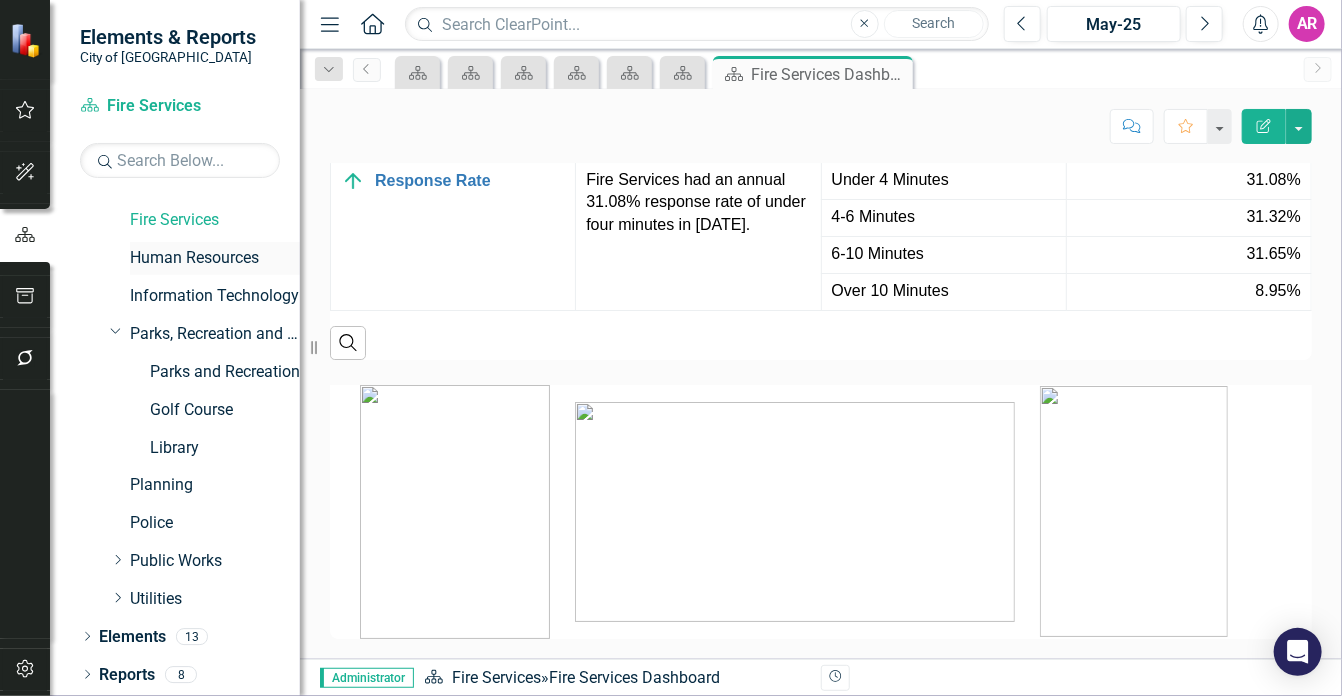 click on "Human Resources" at bounding box center (215, 258) 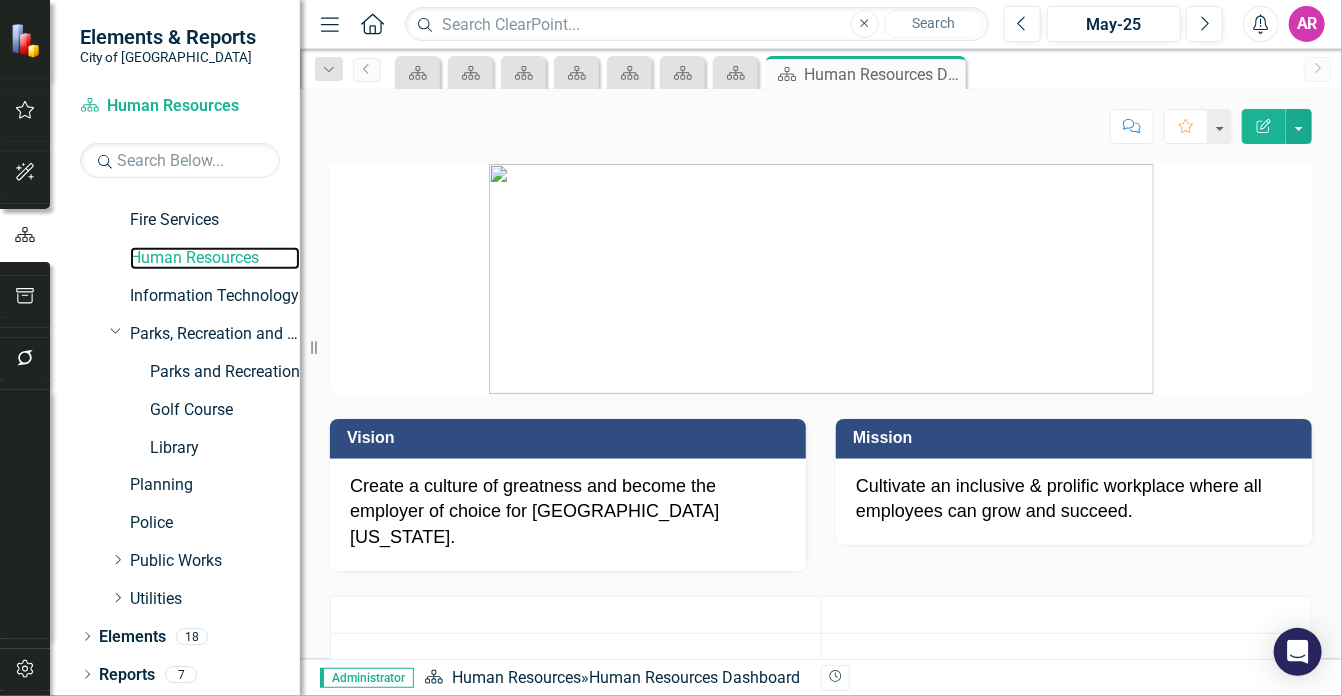scroll, scrollTop: 414, scrollLeft: 0, axis: vertical 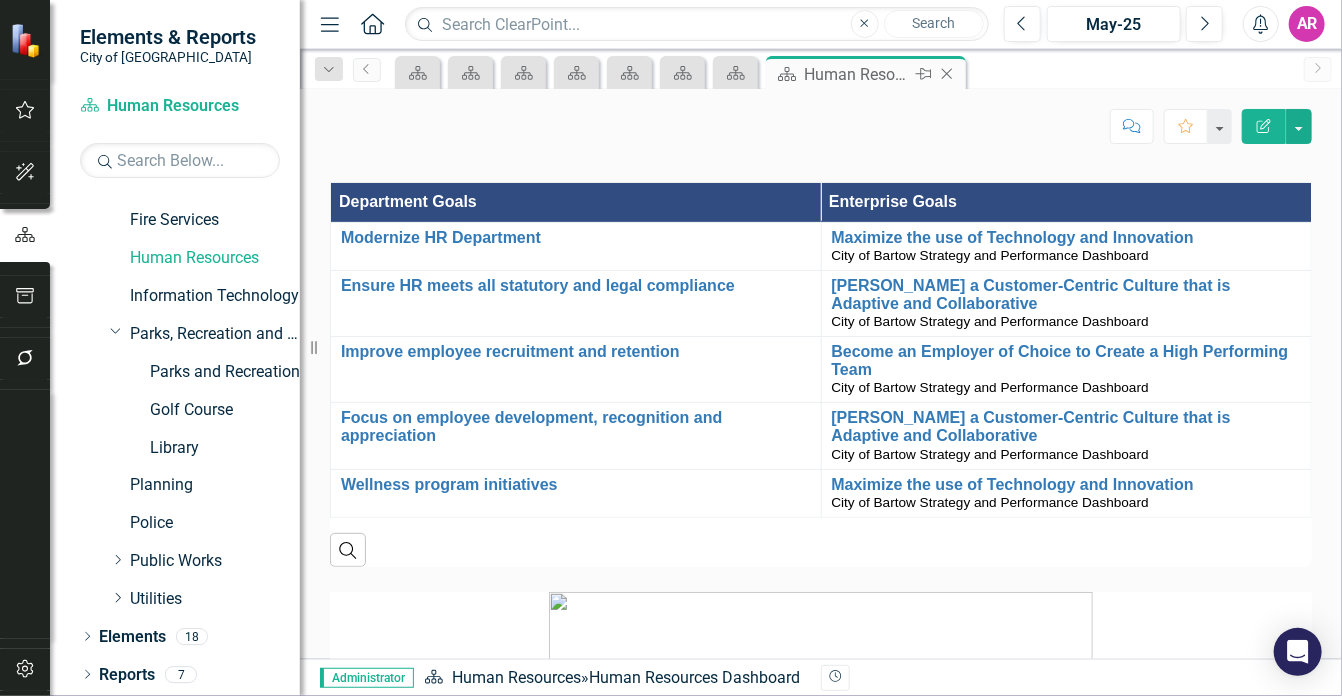 click 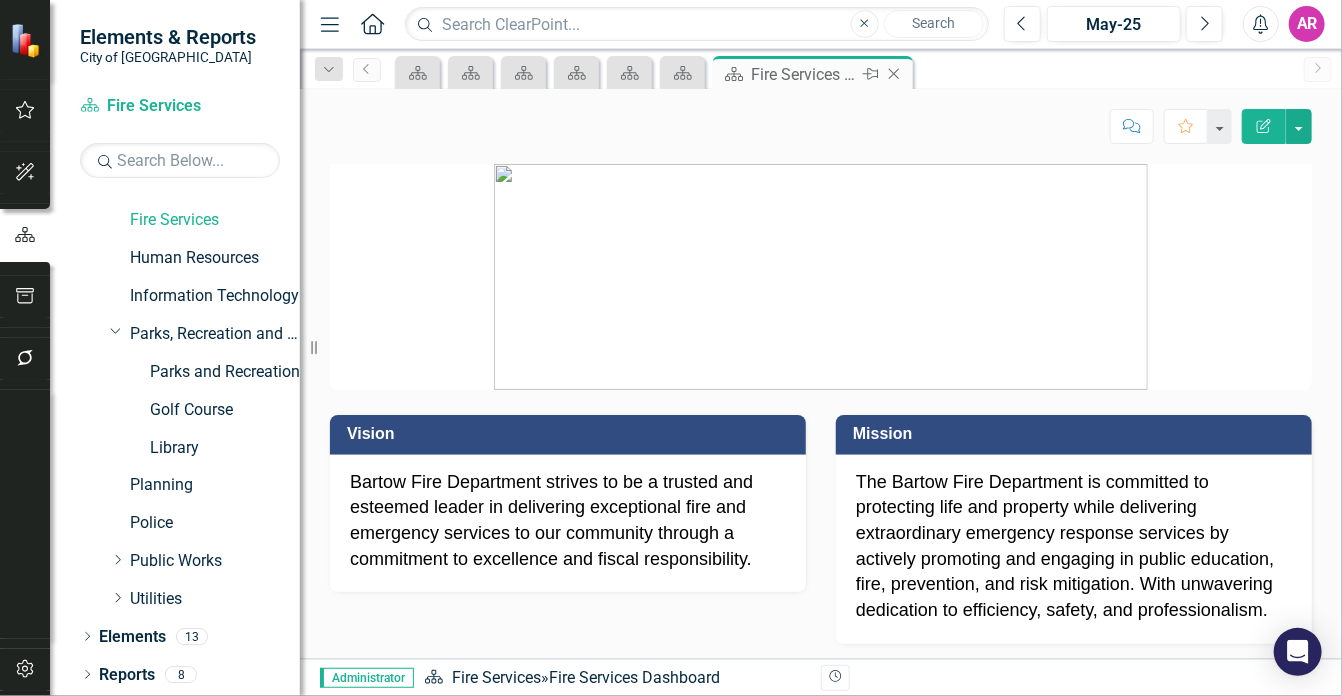 click on "Close" 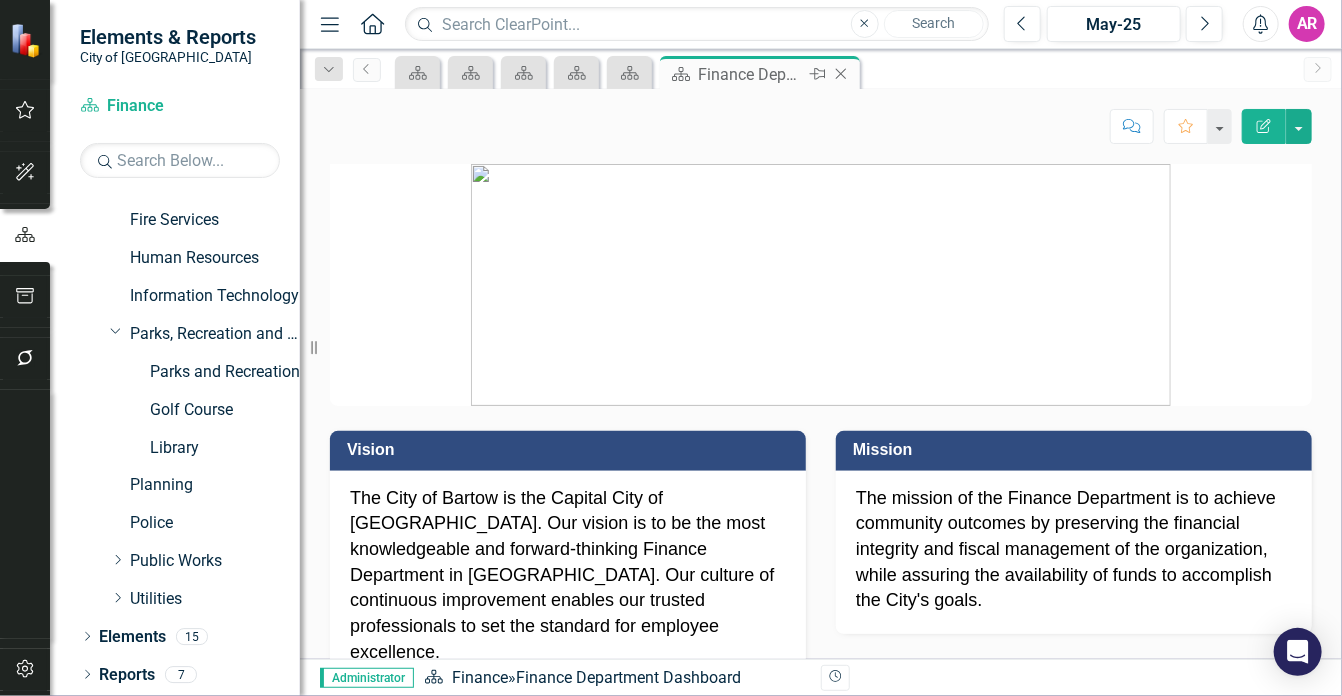 click on "Close" 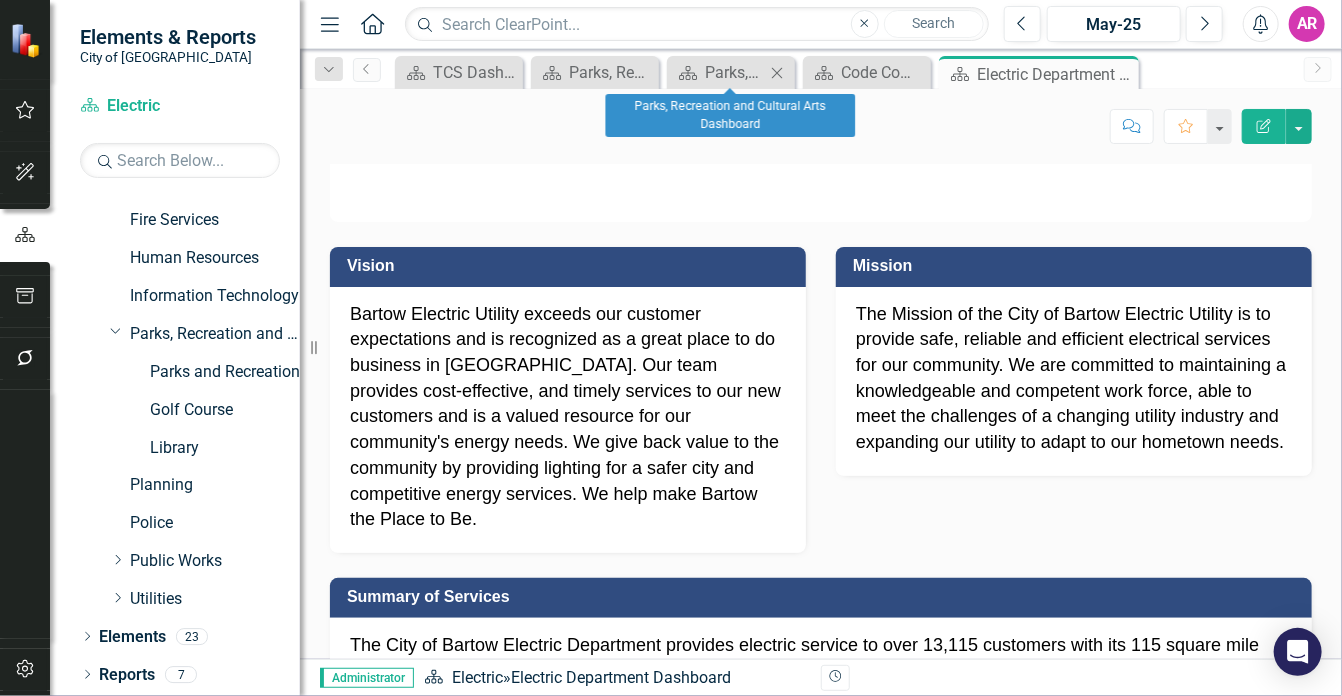 click on "Close" 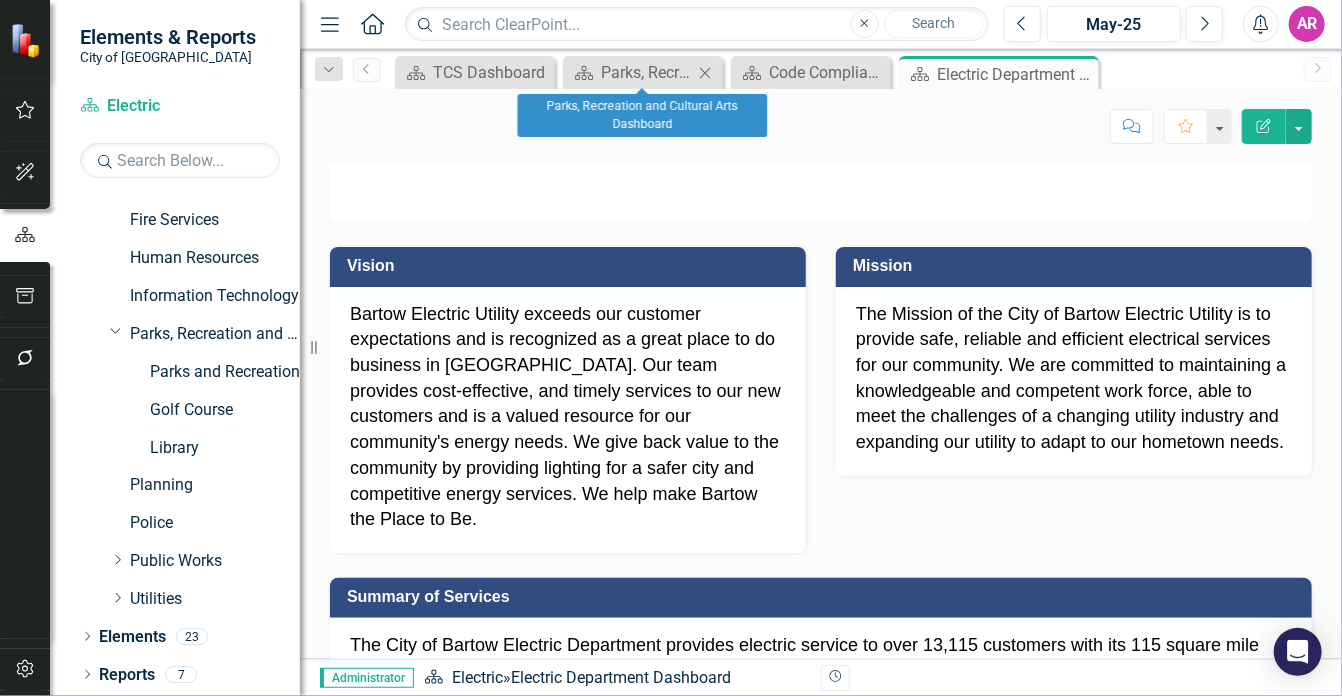 click 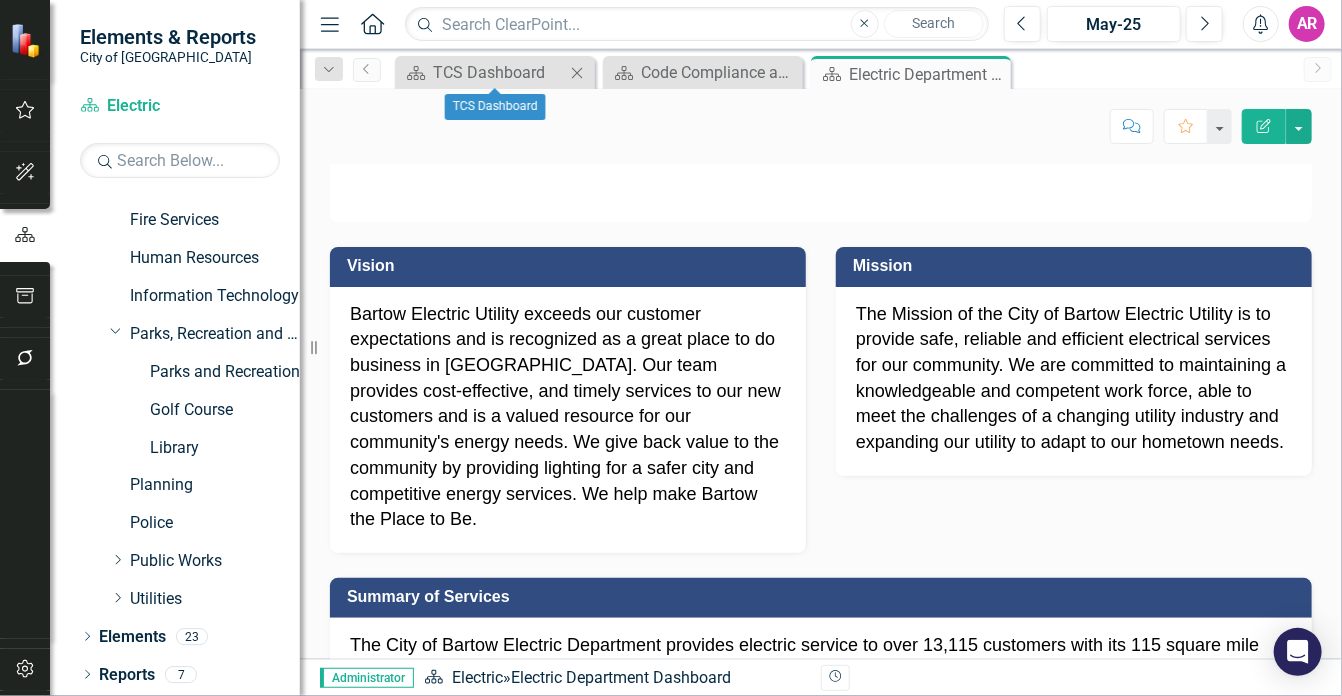 click on "Close" 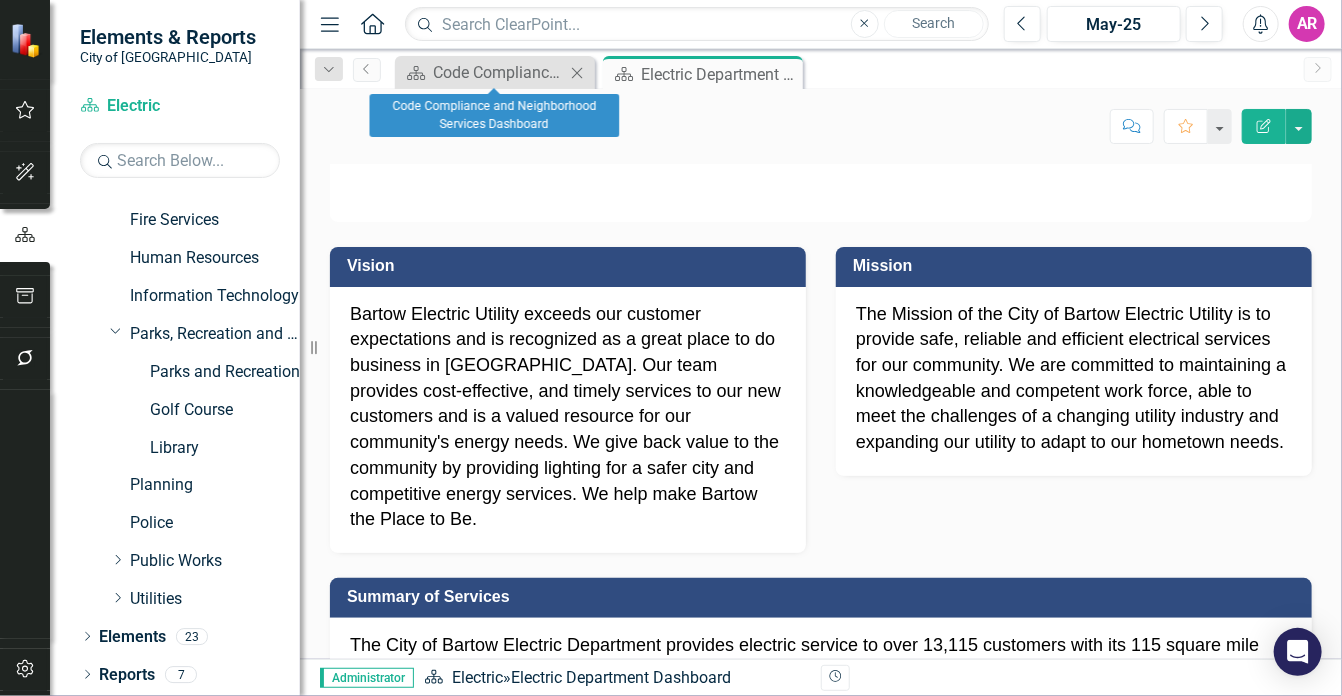 click 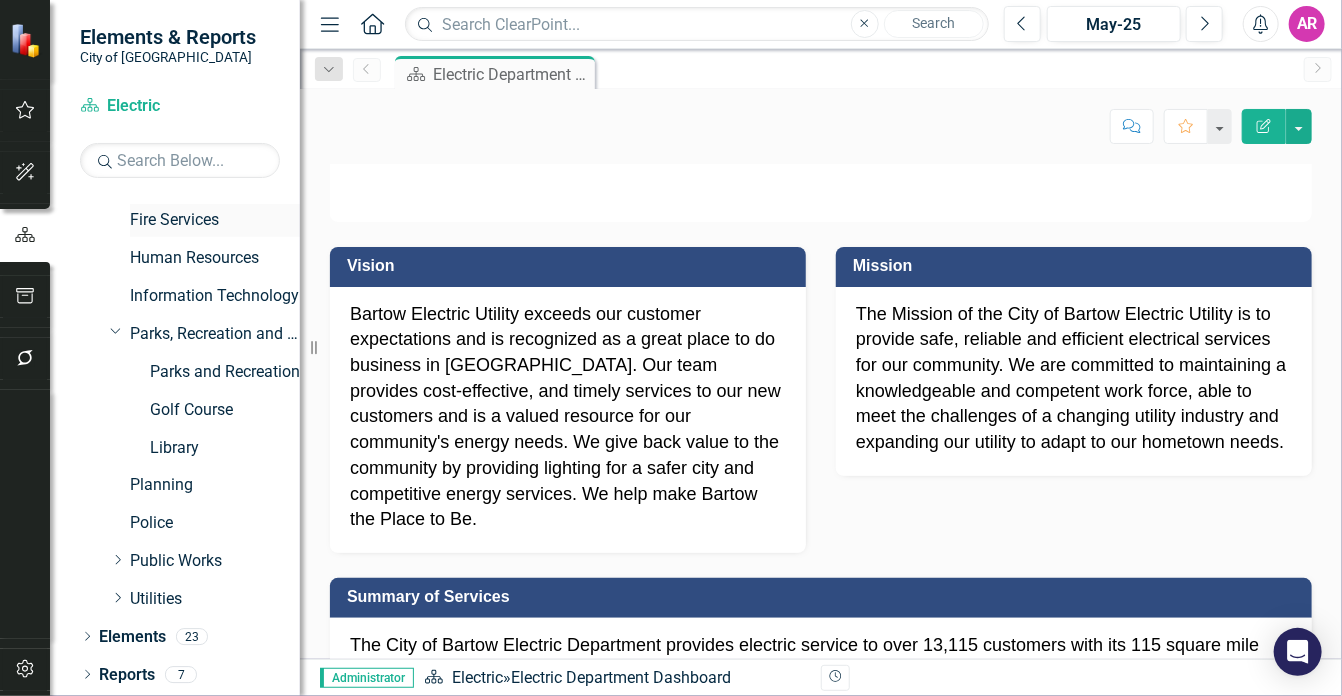 scroll, scrollTop: 0, scrollLeft: 0, axis: both 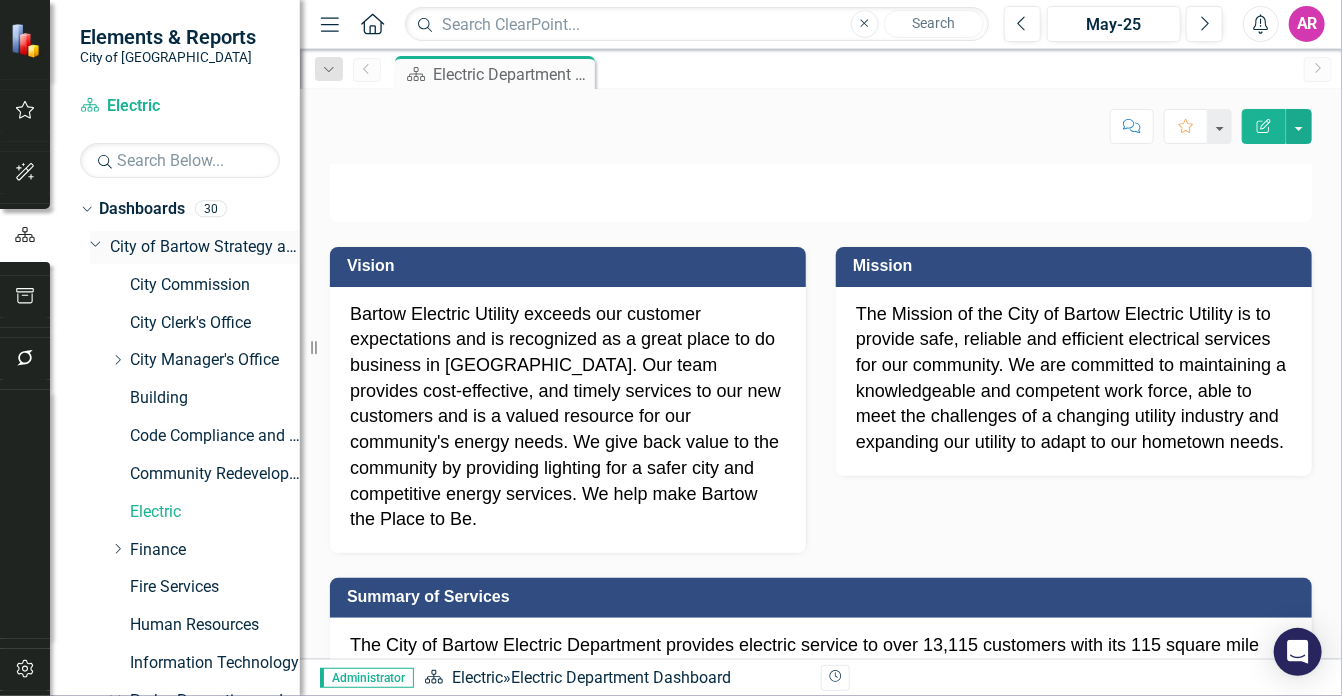 click on "City of Bartow Strategy and Performance Dashboard" at bounding box center (205, 247) 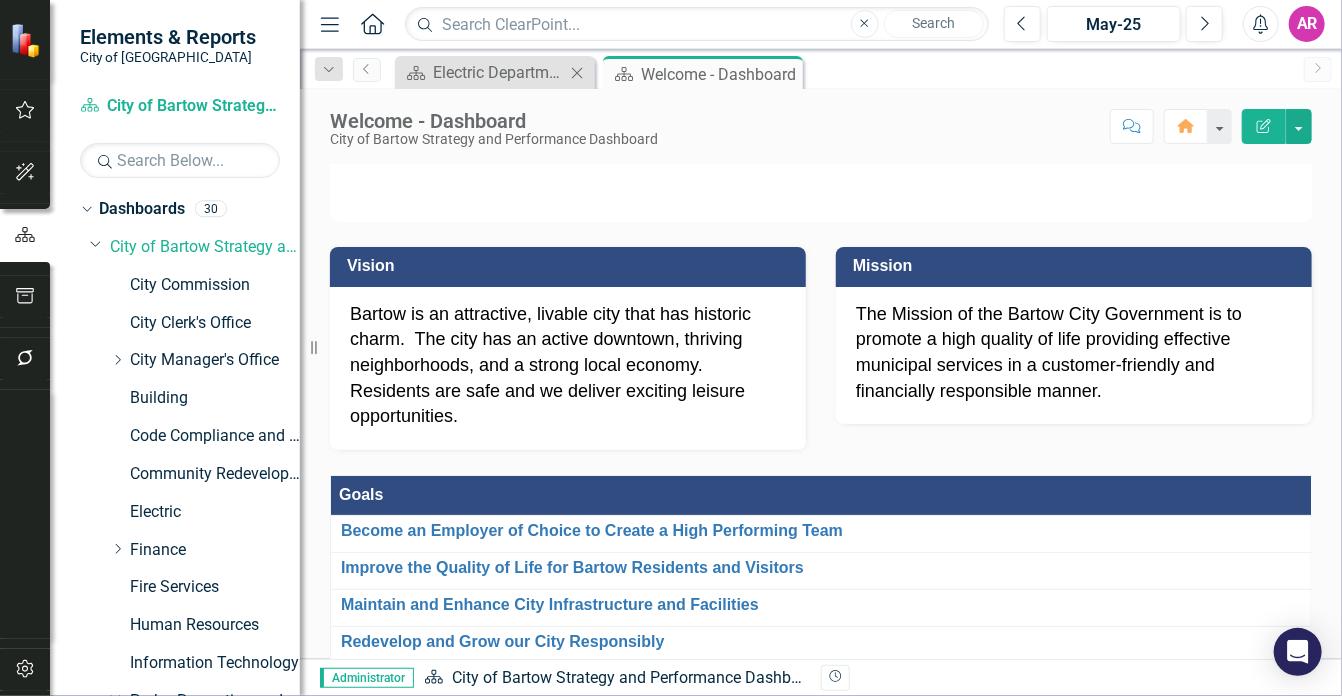 click on "Close" 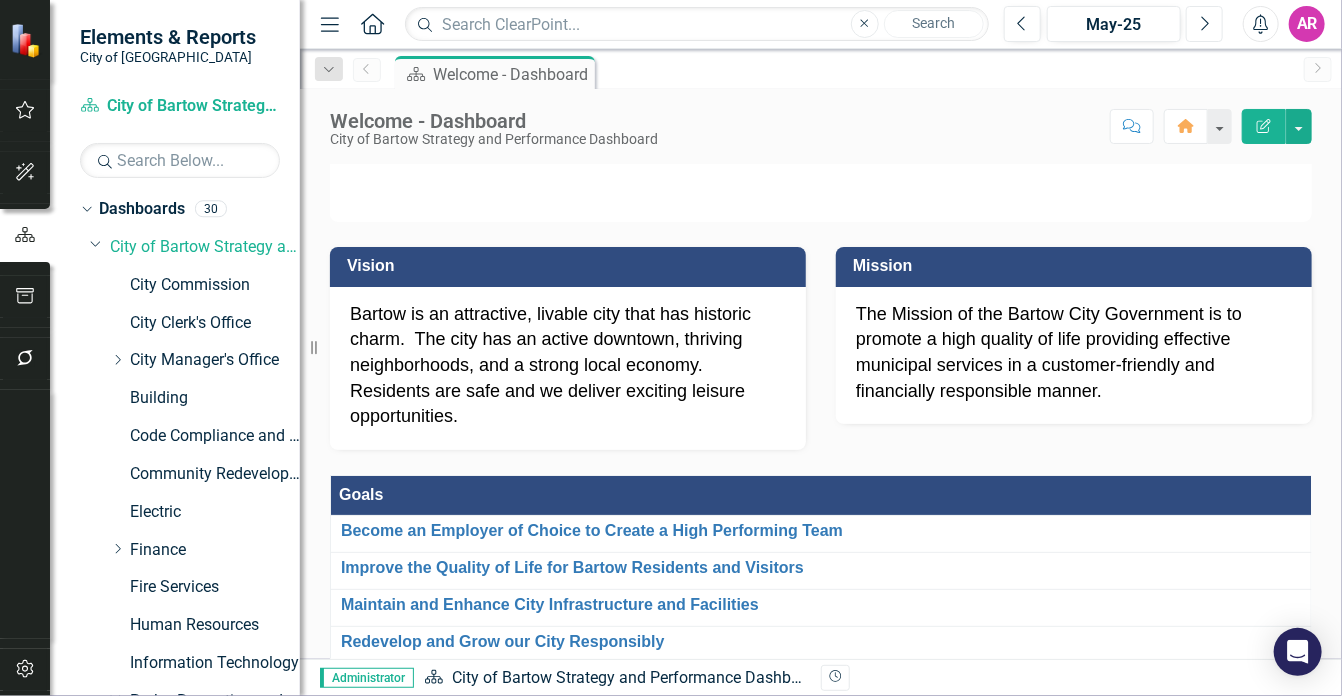click on "Next" at bounding box center (1204, 24) 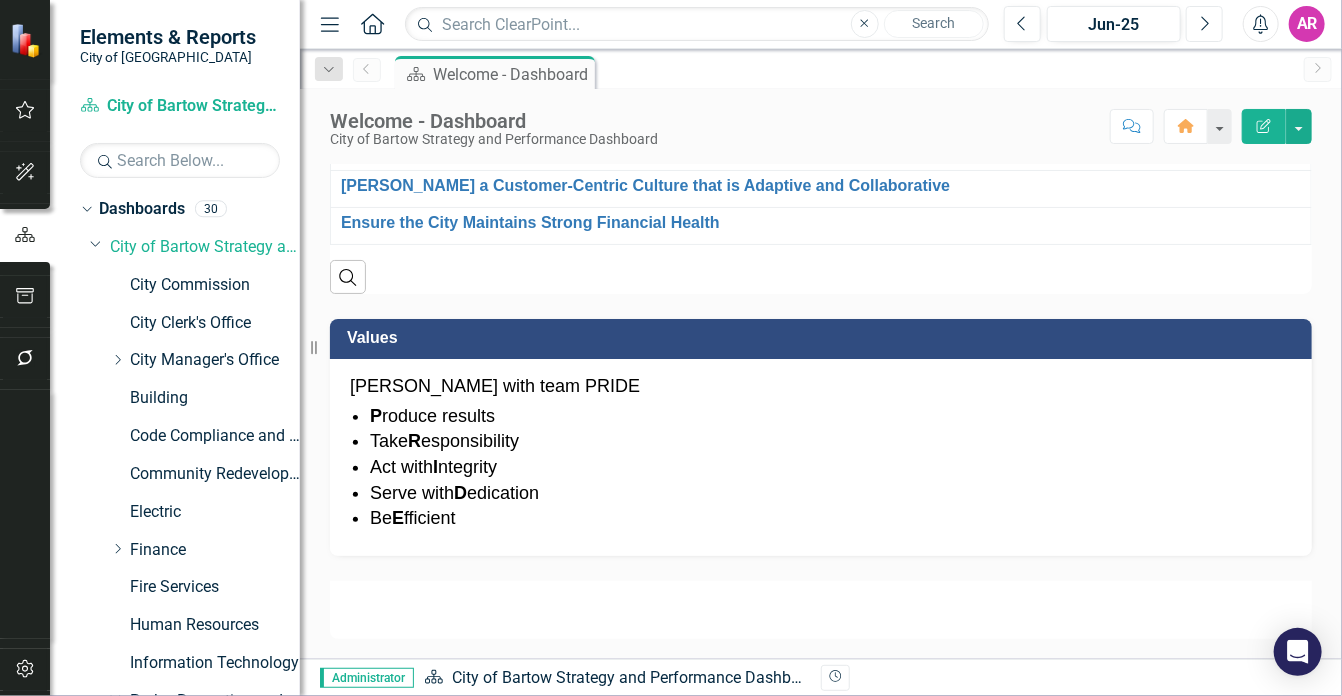 scroll, scrollTop: 1294, scrollLeft: 0, axis: vertical 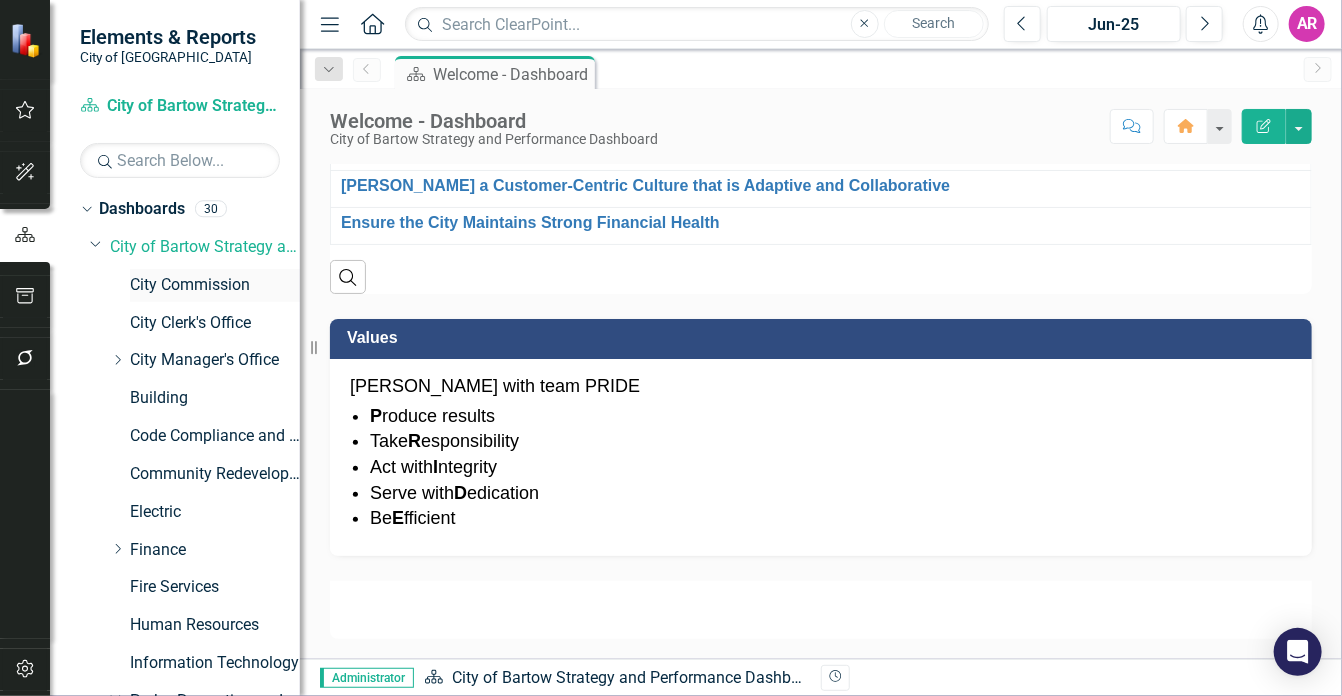 click on "City Commission" at bounding box center [215, 285] 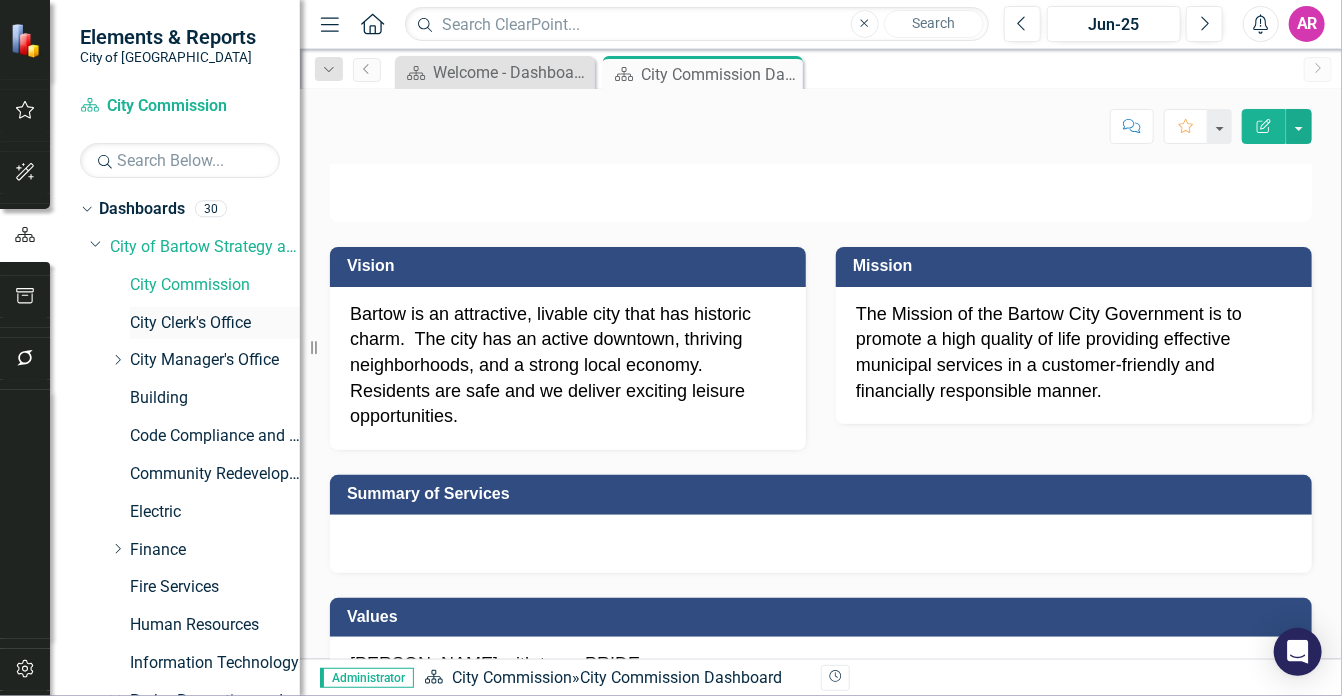 click on "City Clerk's Office" at bounding box center (215, 323) 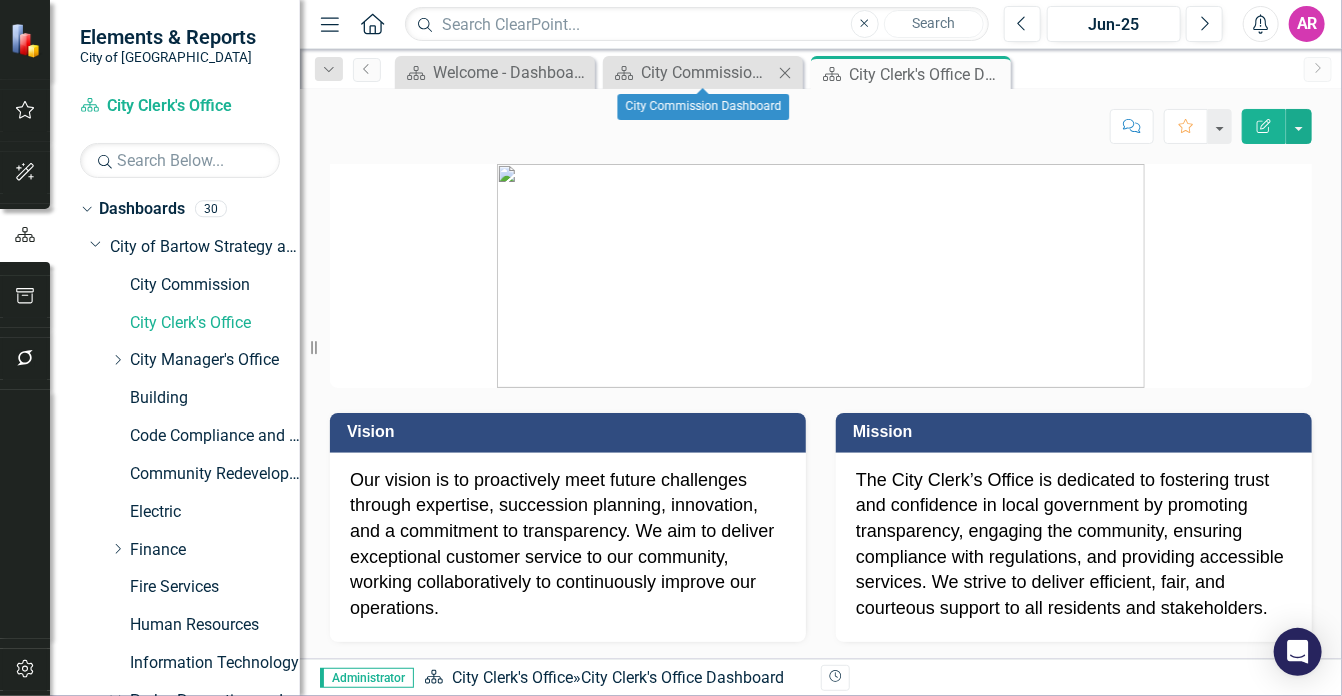 click on "Close" 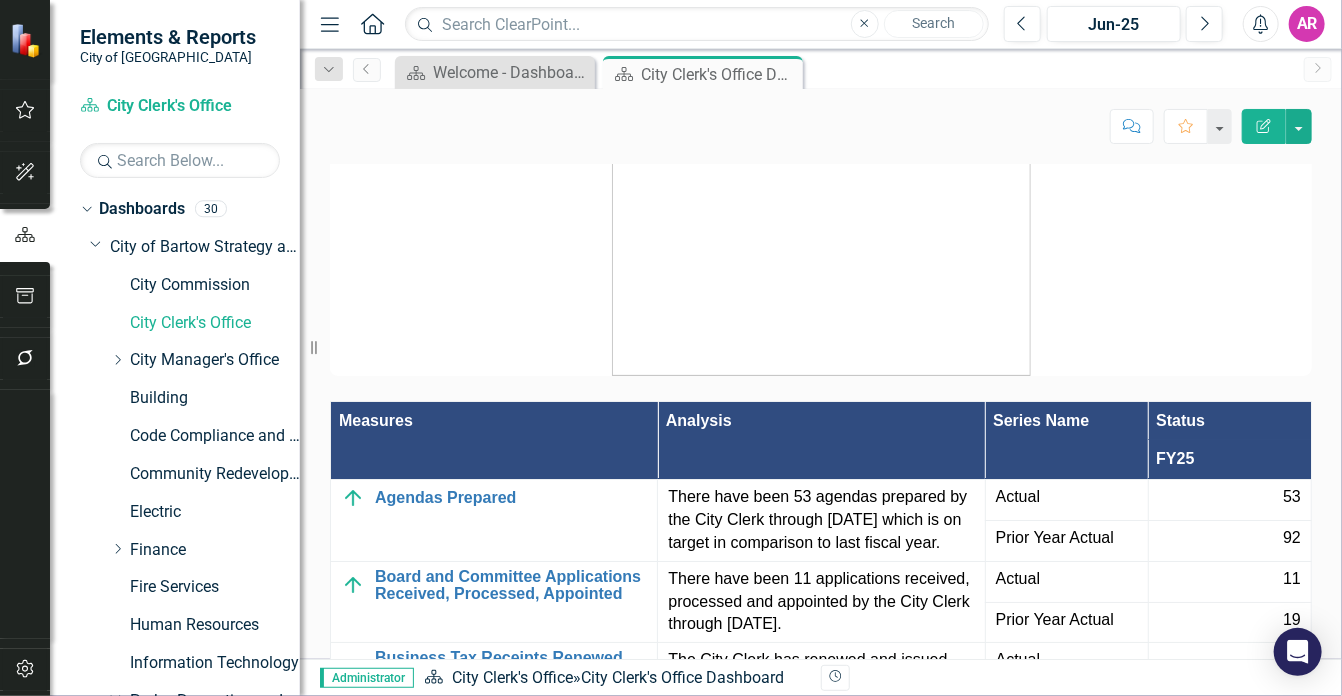 scroll, scrollTop: 3181, scrollLeft: 0, axis: vertical 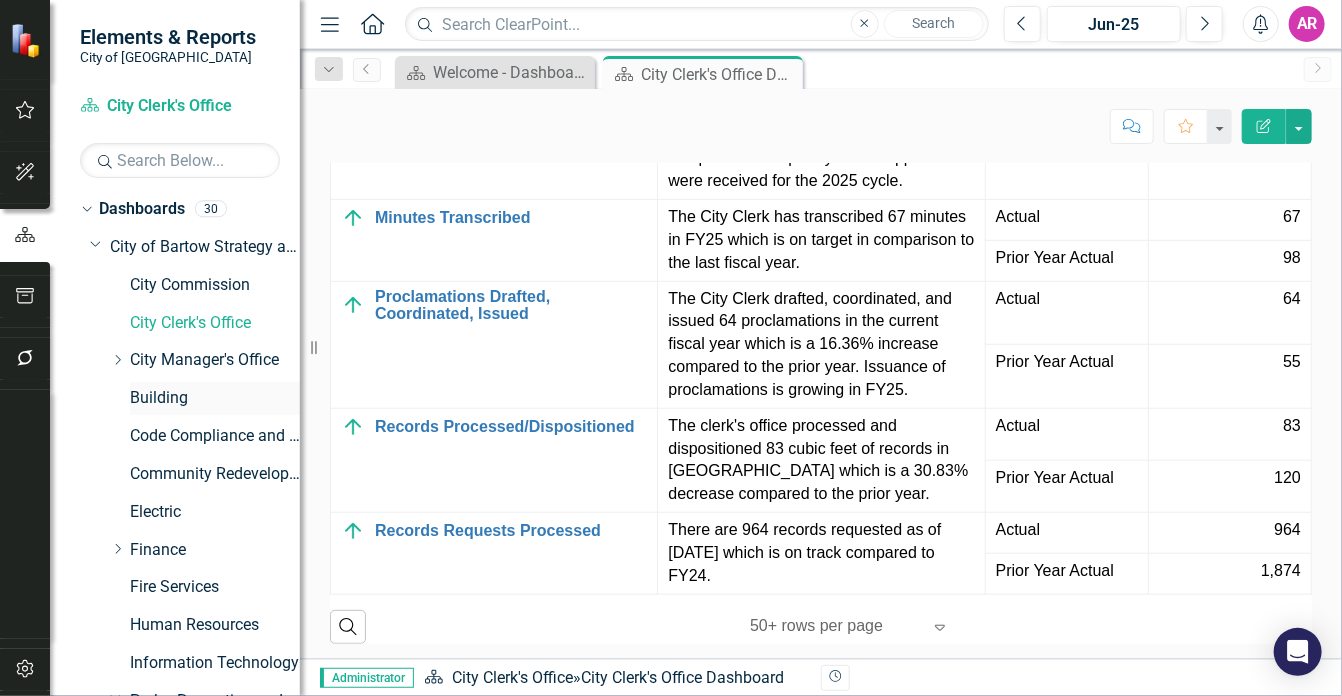 click on "Building" at bounding box center (215, 398) 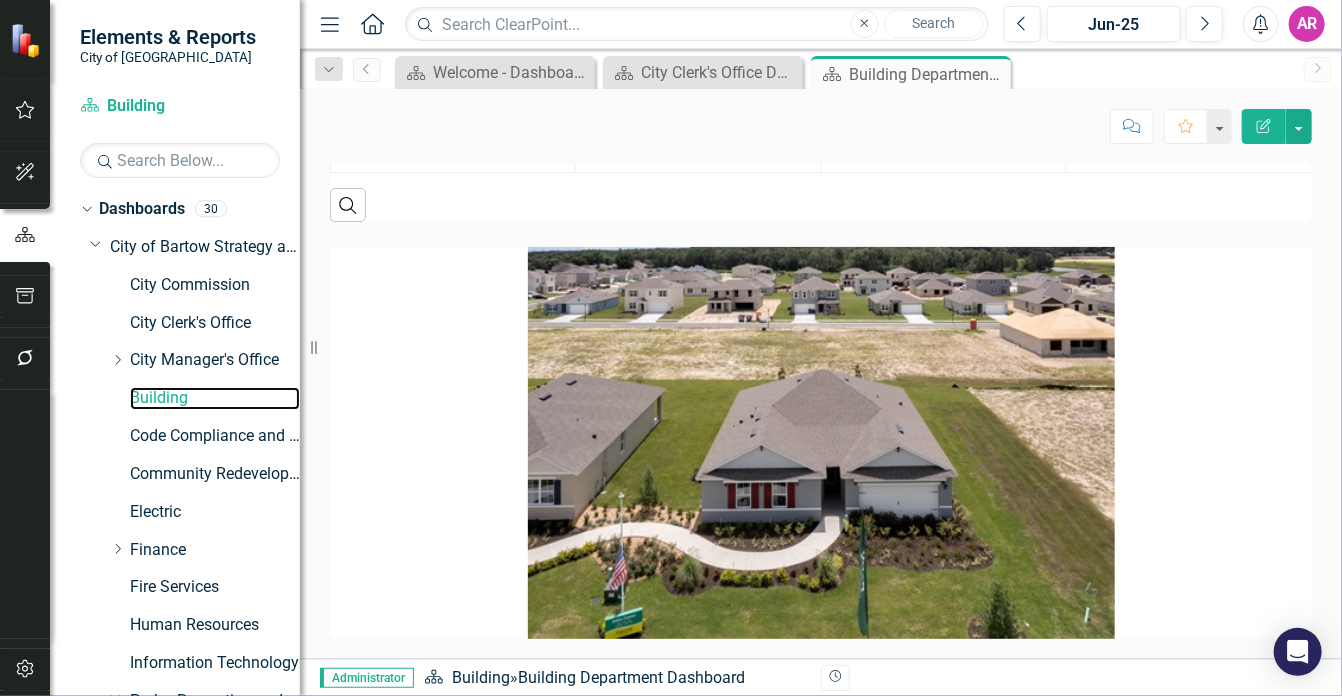 scroll, scrollTop: 2646, scrollLeft: 0, axis: vertical 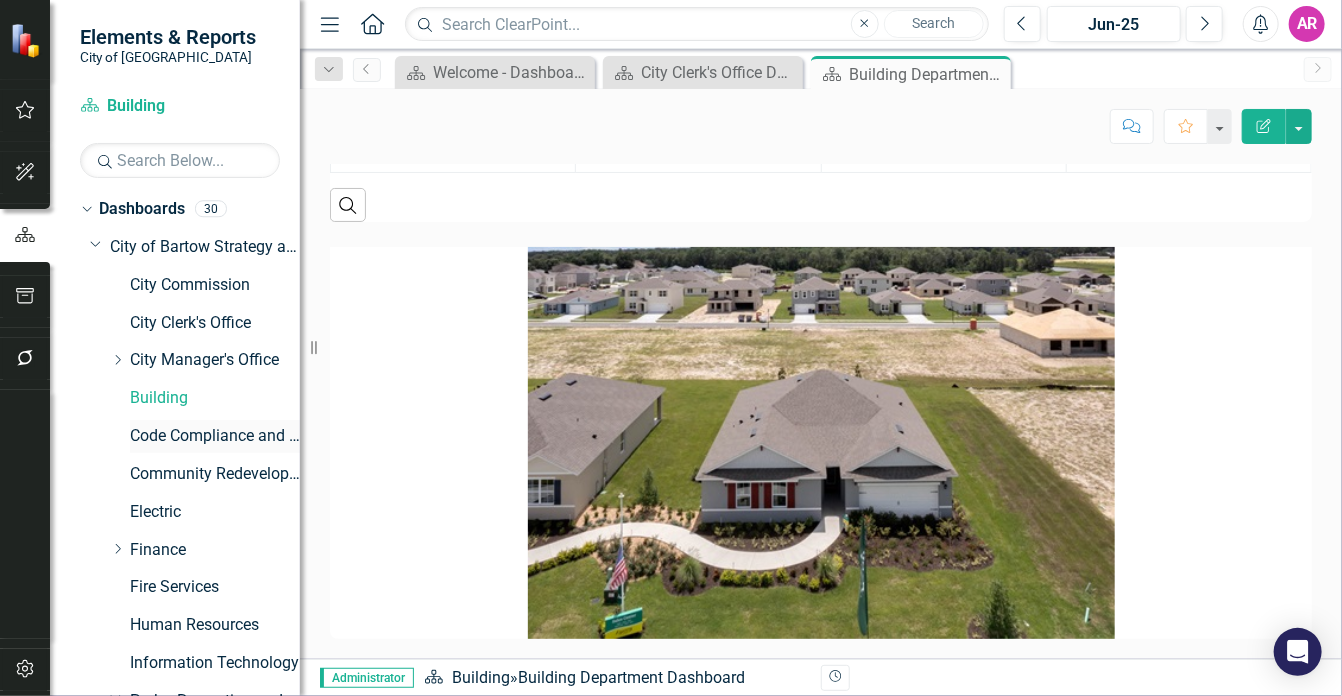 click on "Code Compliance and Neighborhood Services" at bounding box center (215, 436) 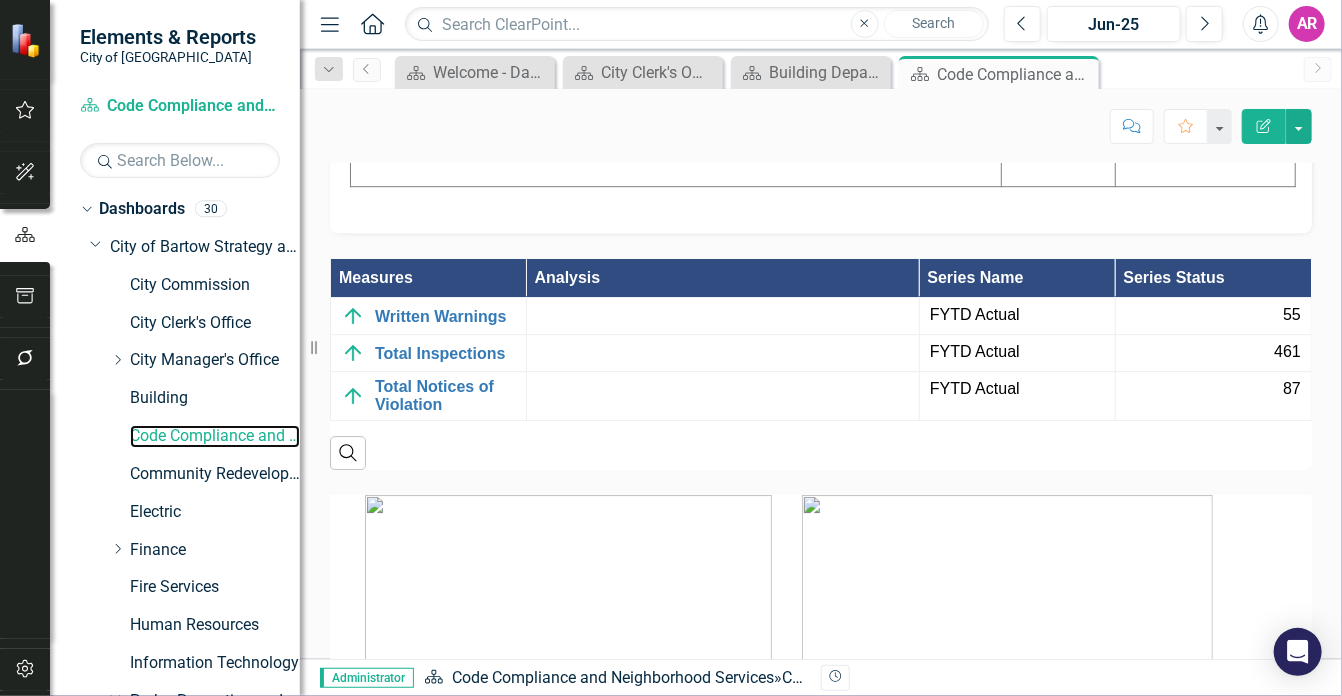 scroll, scrollTop: 3075, scrollLeft: 0, axis: vertical 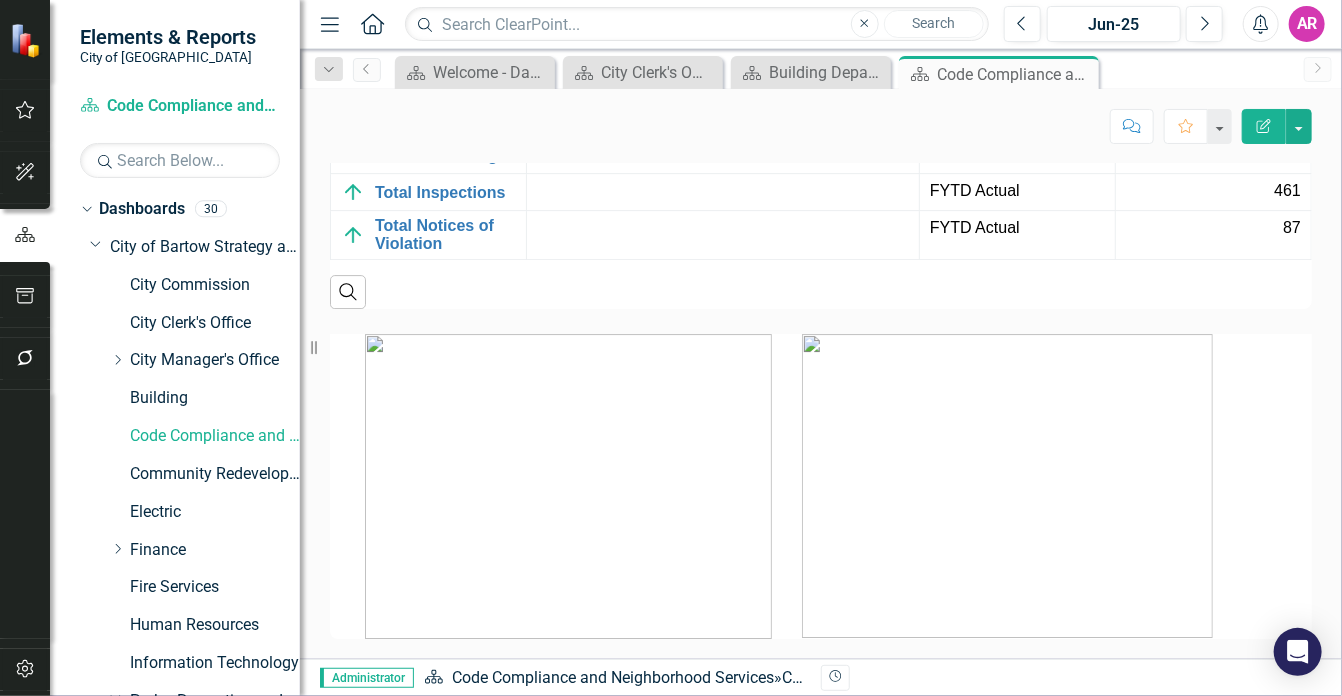 click at bounding box center [821, 474] 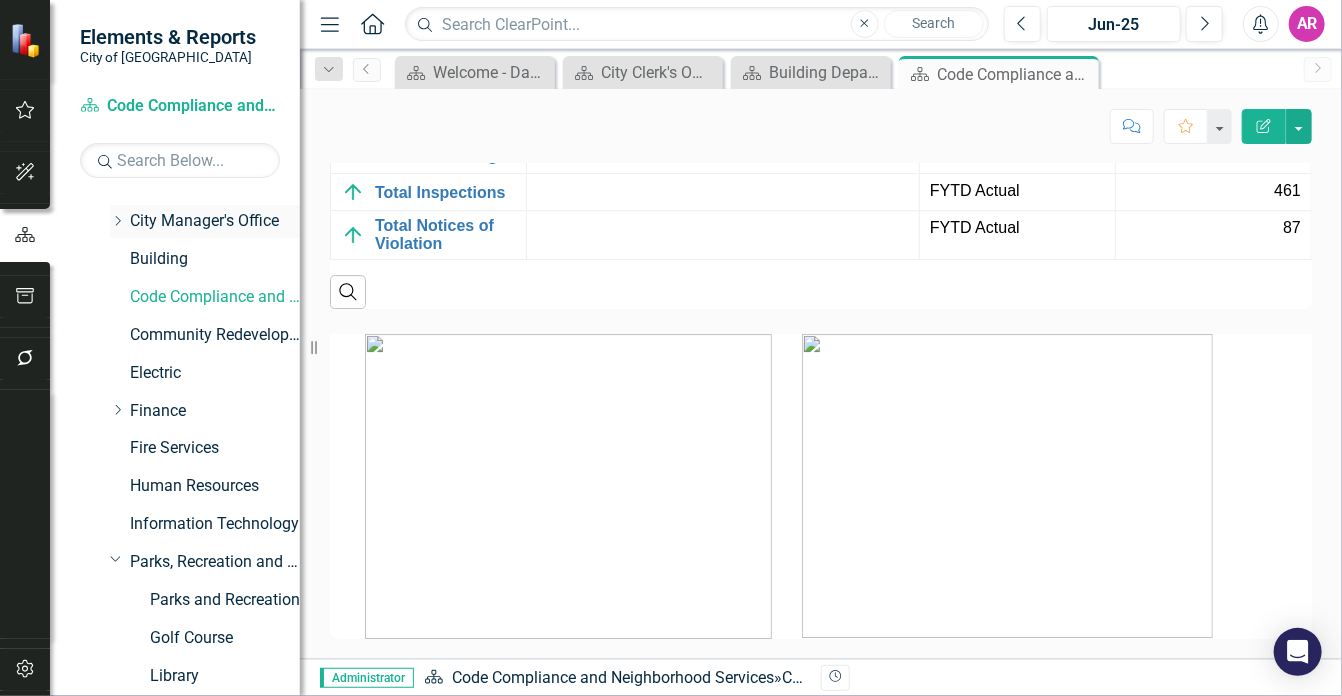 scroll, scrollTop: 140, scrollLeft: 0, axis: vertical 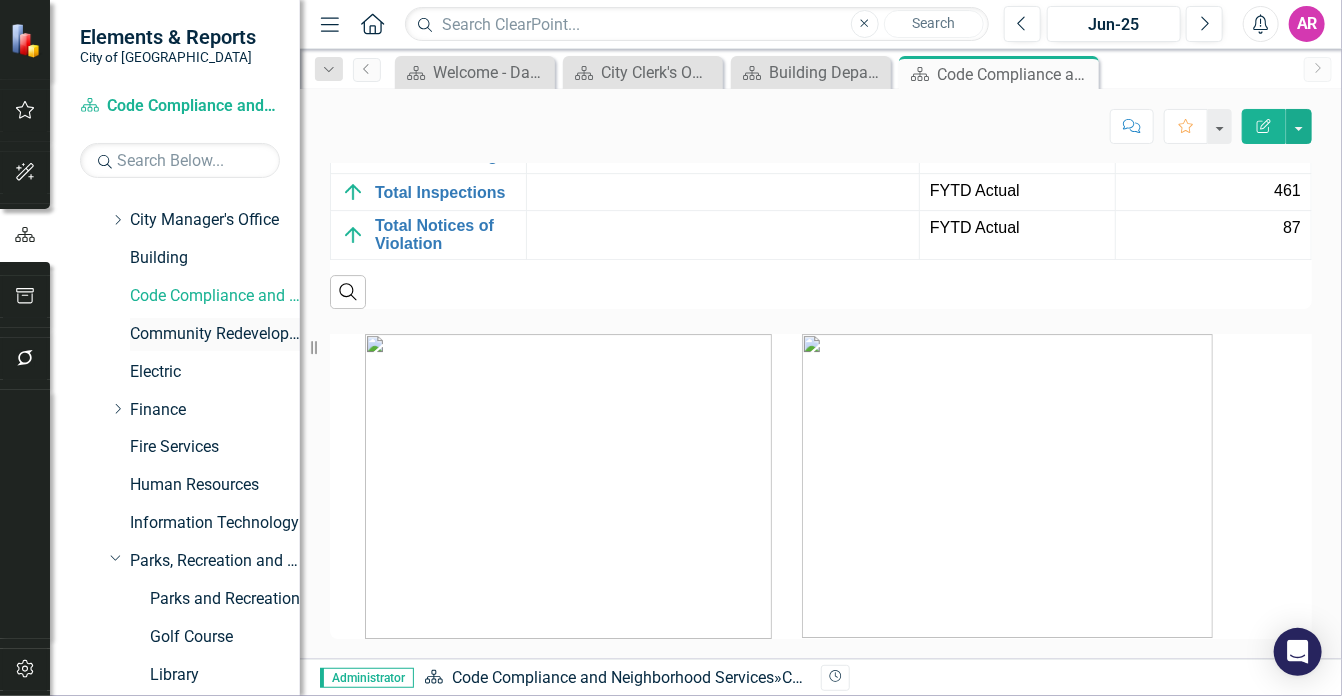 click on "Community Redevelopment Agency" at bounding box center [215, 334] 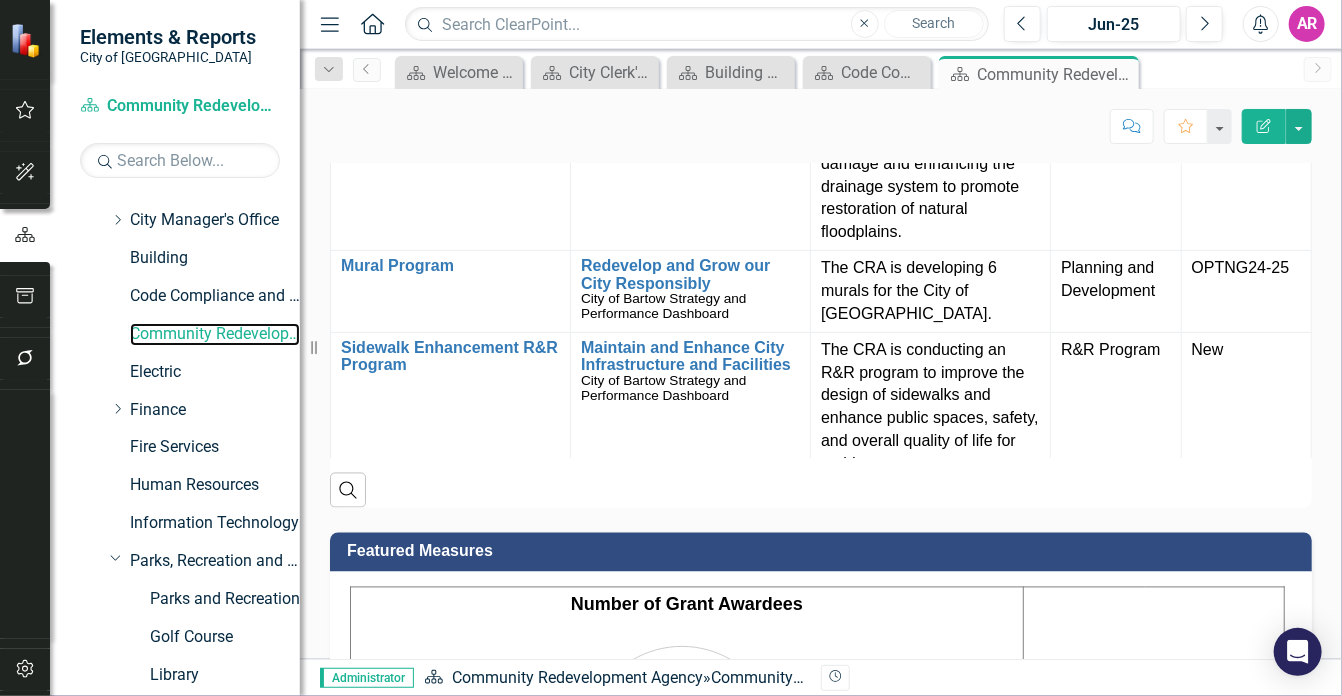 scroll, scrollTop: 1666, scrollLeft: 0, axis: vertical 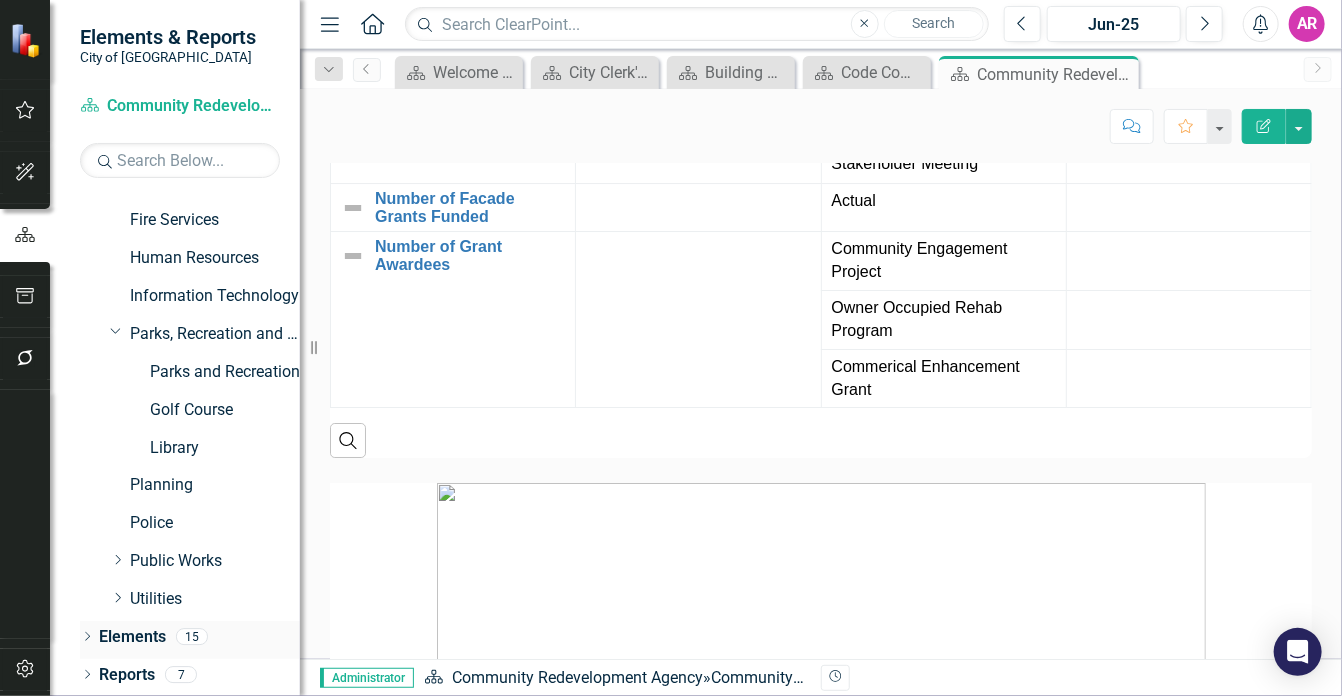click on "Elements 15" at bounding box center [199, 640] 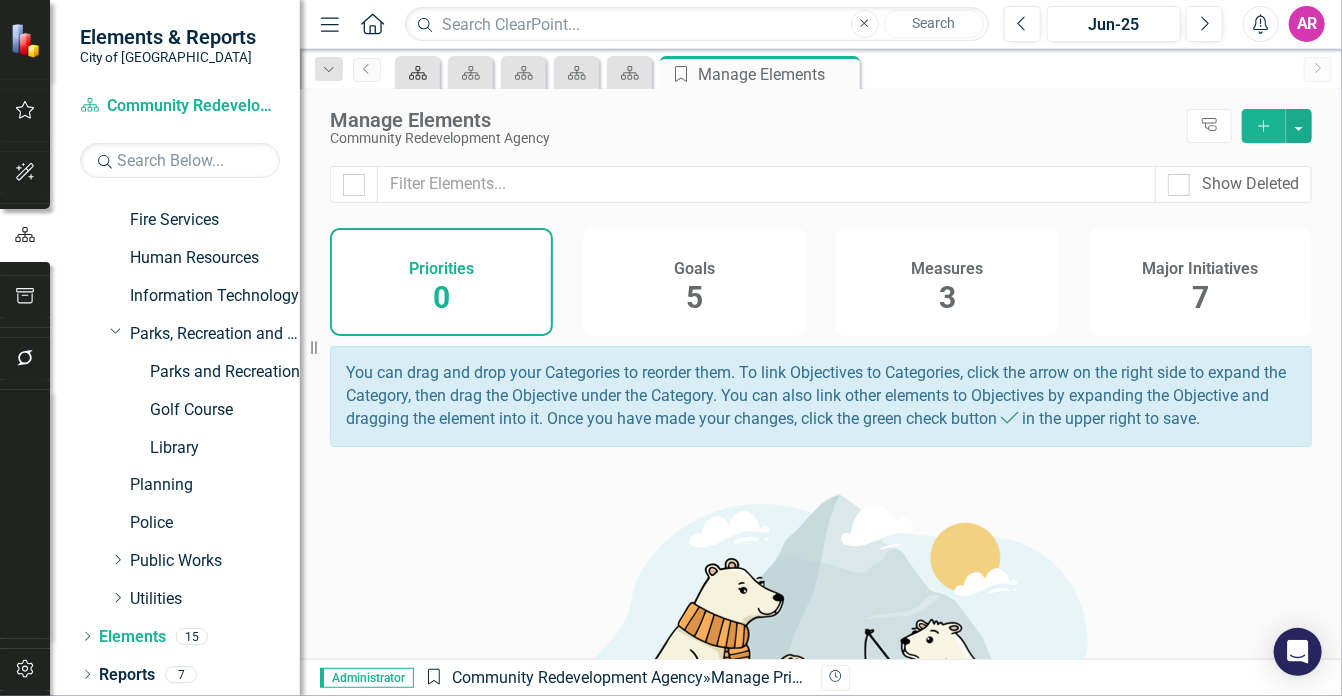 click on "Dashboard" at bounding box center [414, 72] 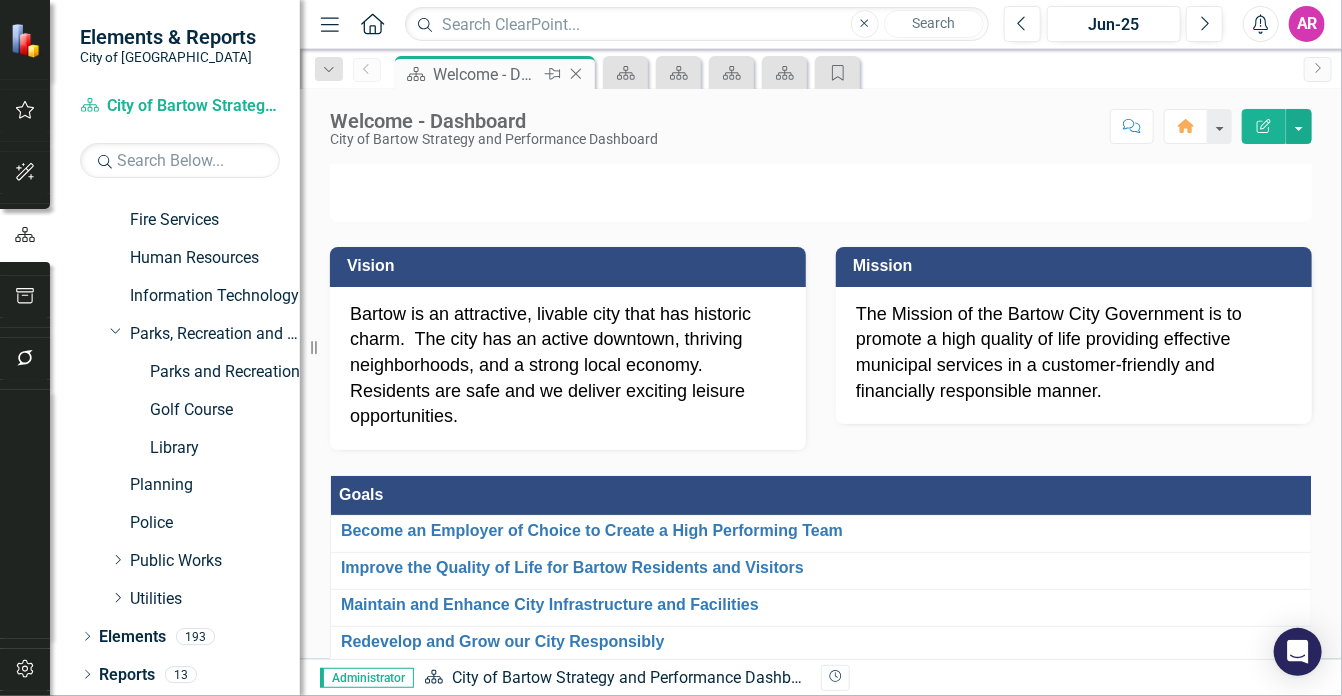 click on "Close" 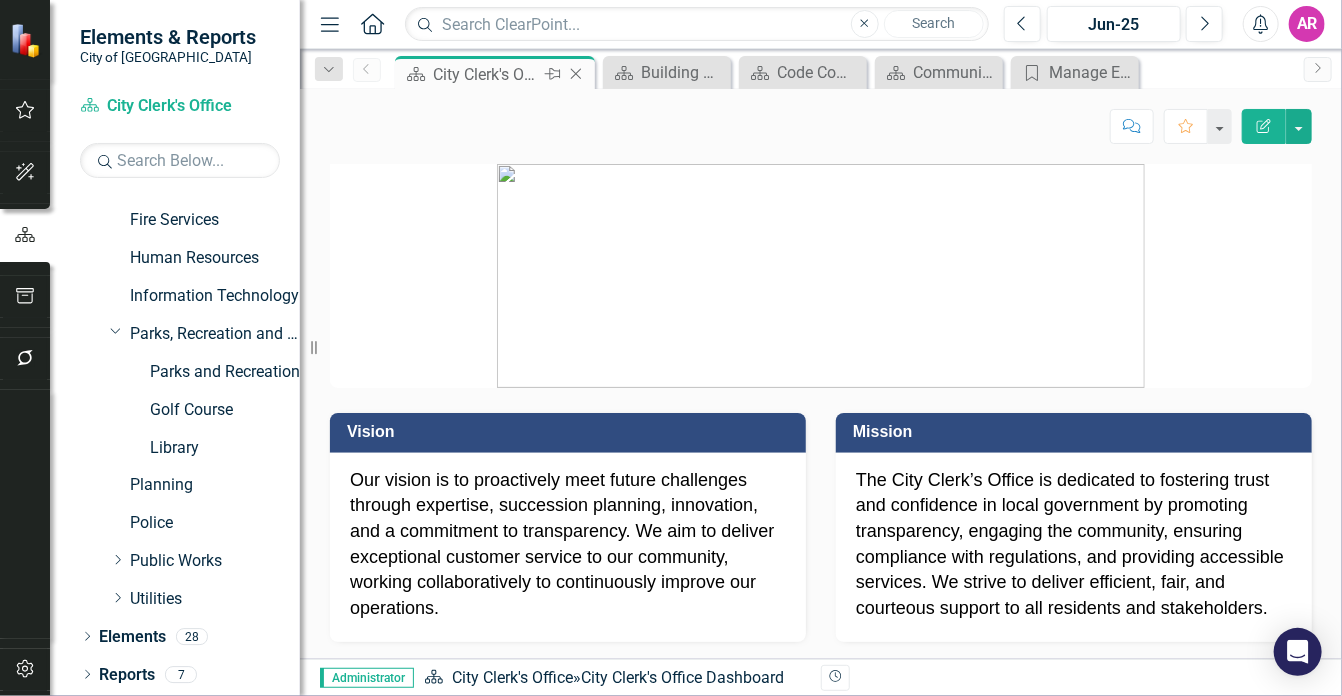 click on "Close" 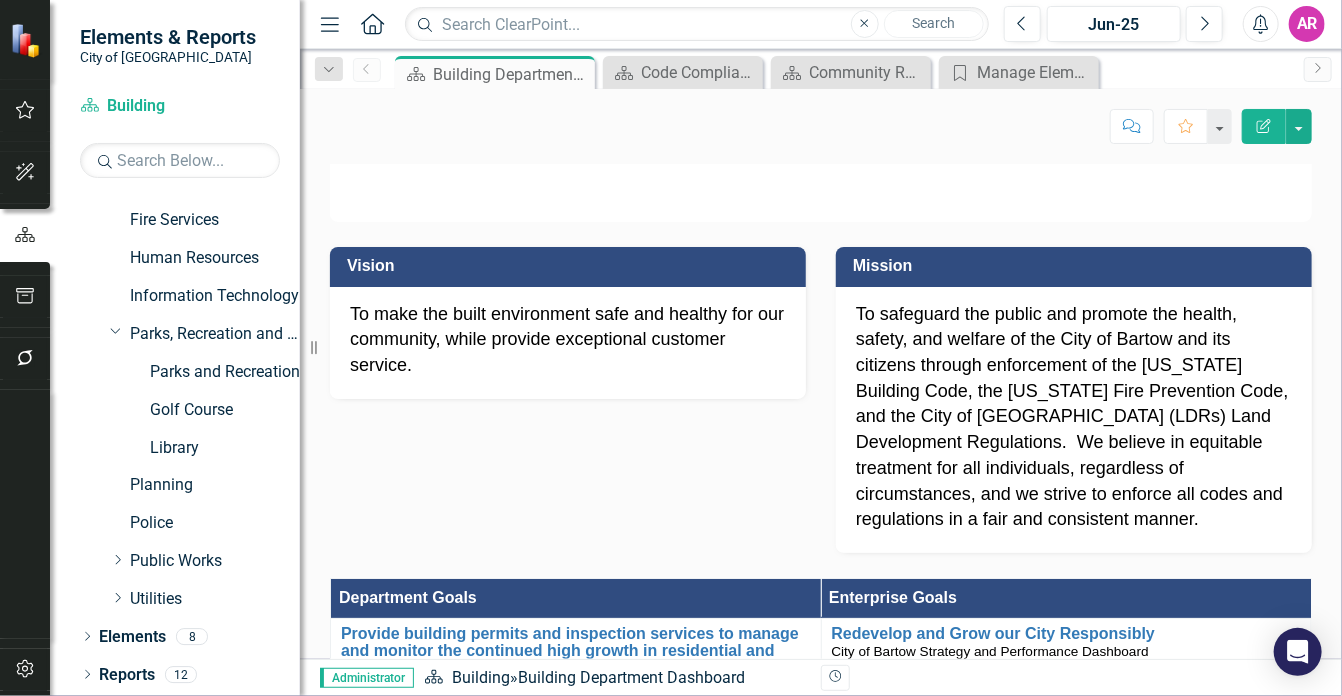 click on "Close" 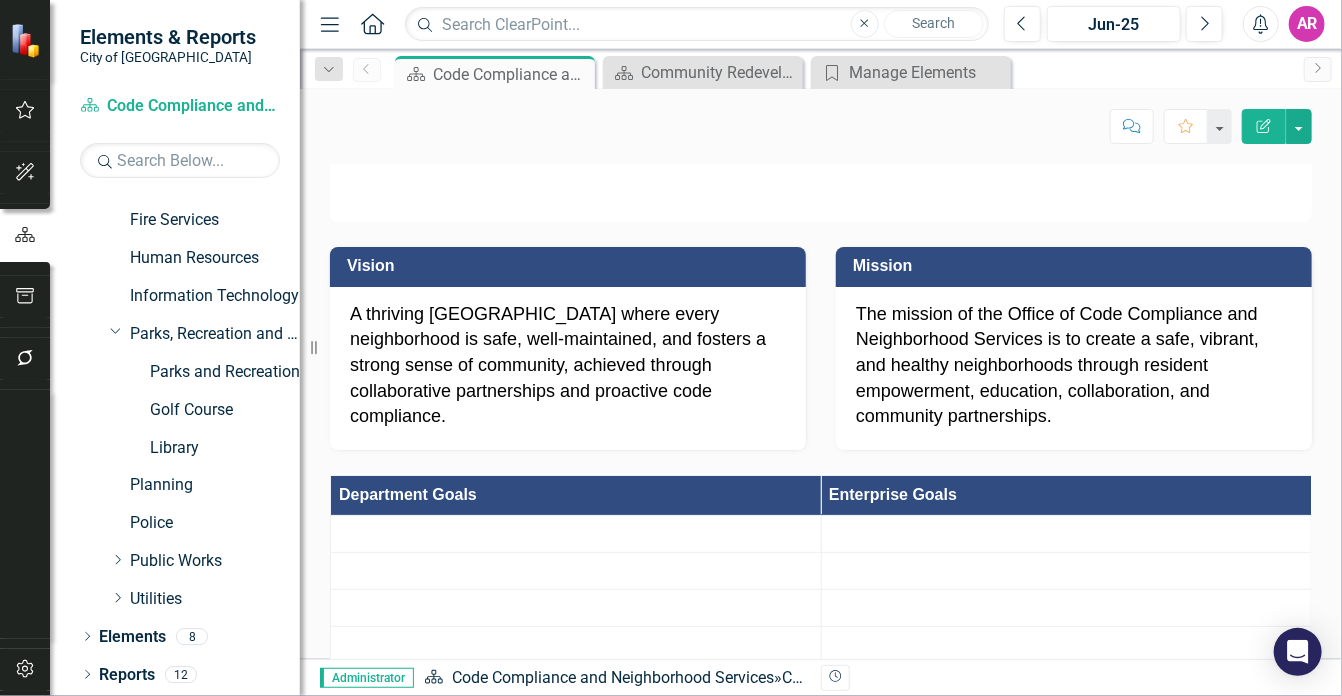click on "Close" 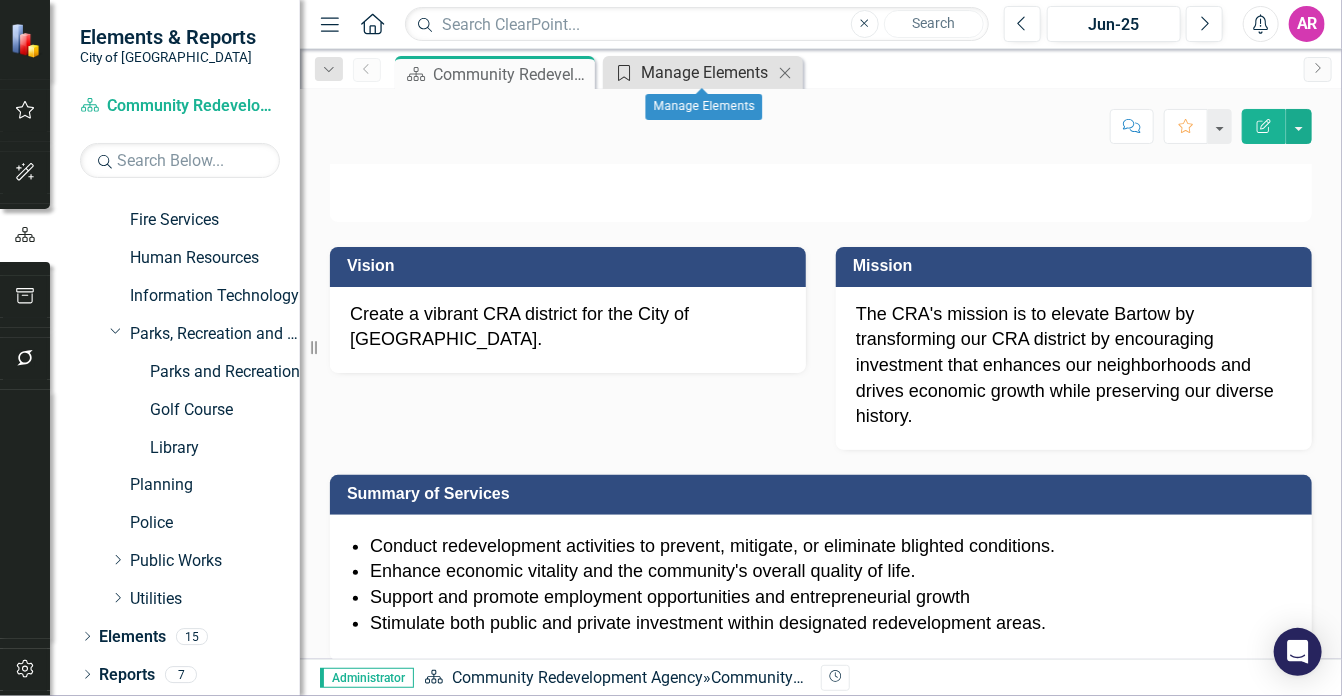 click on "Manage Elements" at bounding box center [707, 72] 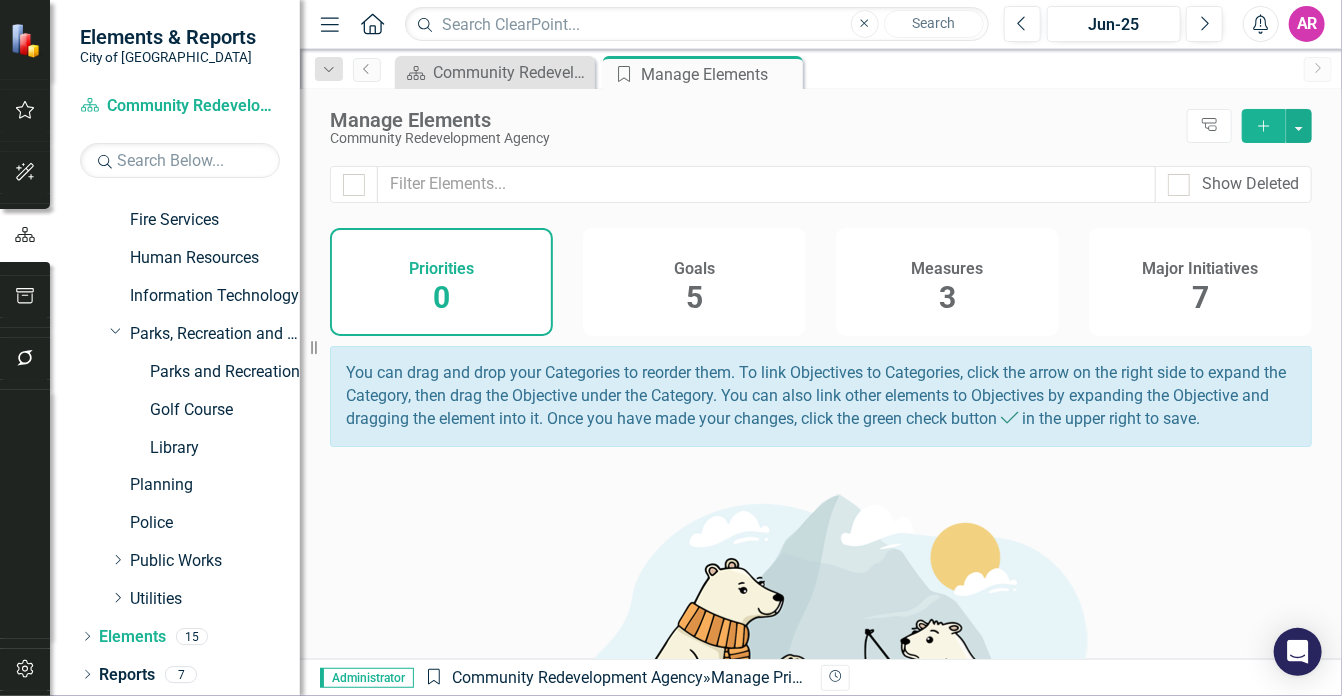 click on "Measures" at bounding box center (948, 269) 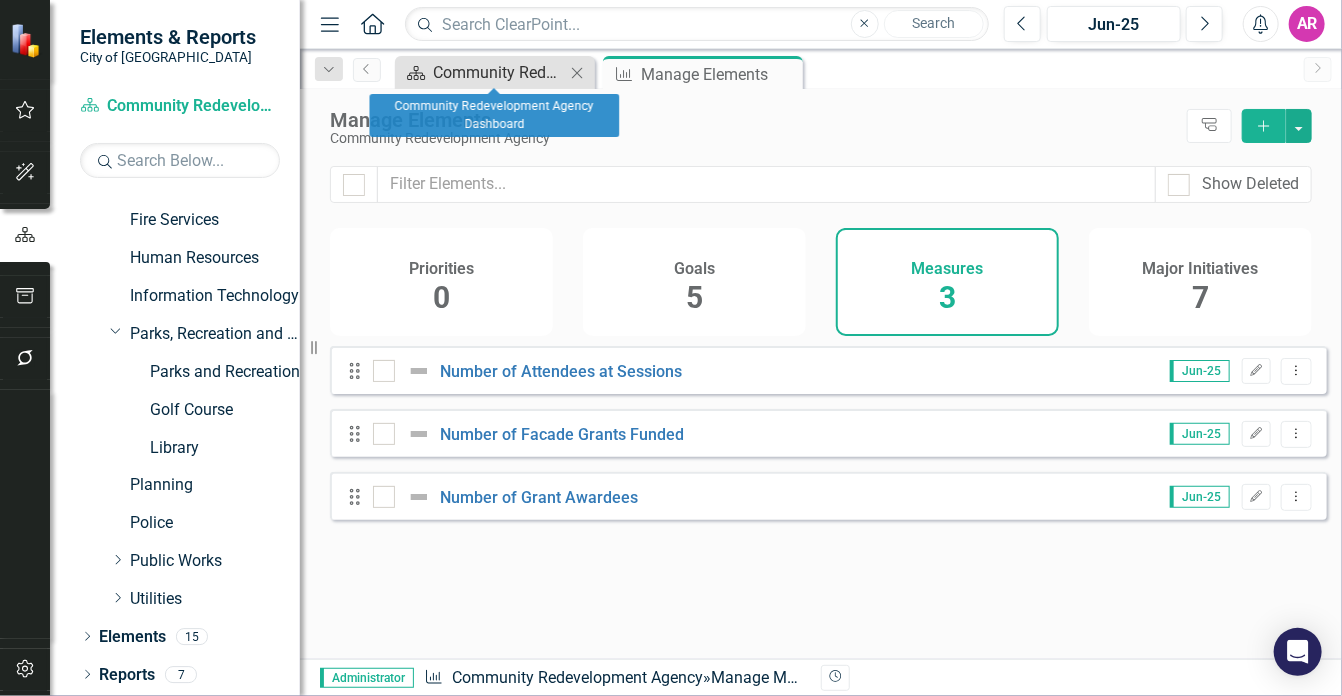 click on "Community Redevelopment Agency Dashboard" at bounding box center [499, 72] 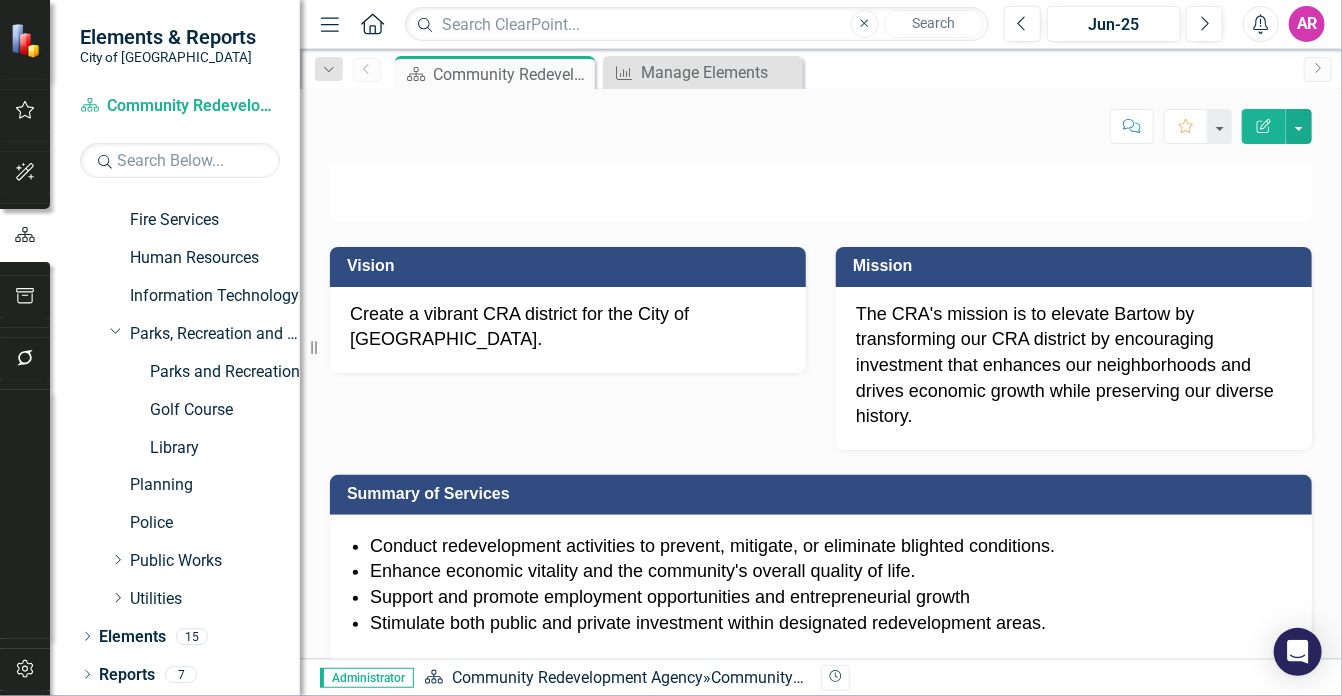 click on "Vision Create a vibrant CRA district for the City of [GEOGRAPHIC_DATA]. Mission The CRA's mission is to elevate Bartow by transforming our CRA district by encouraging investment that enhances our neighborhoods and drives economic growth while preserving our diverse history." at bounding box center (821, 336) 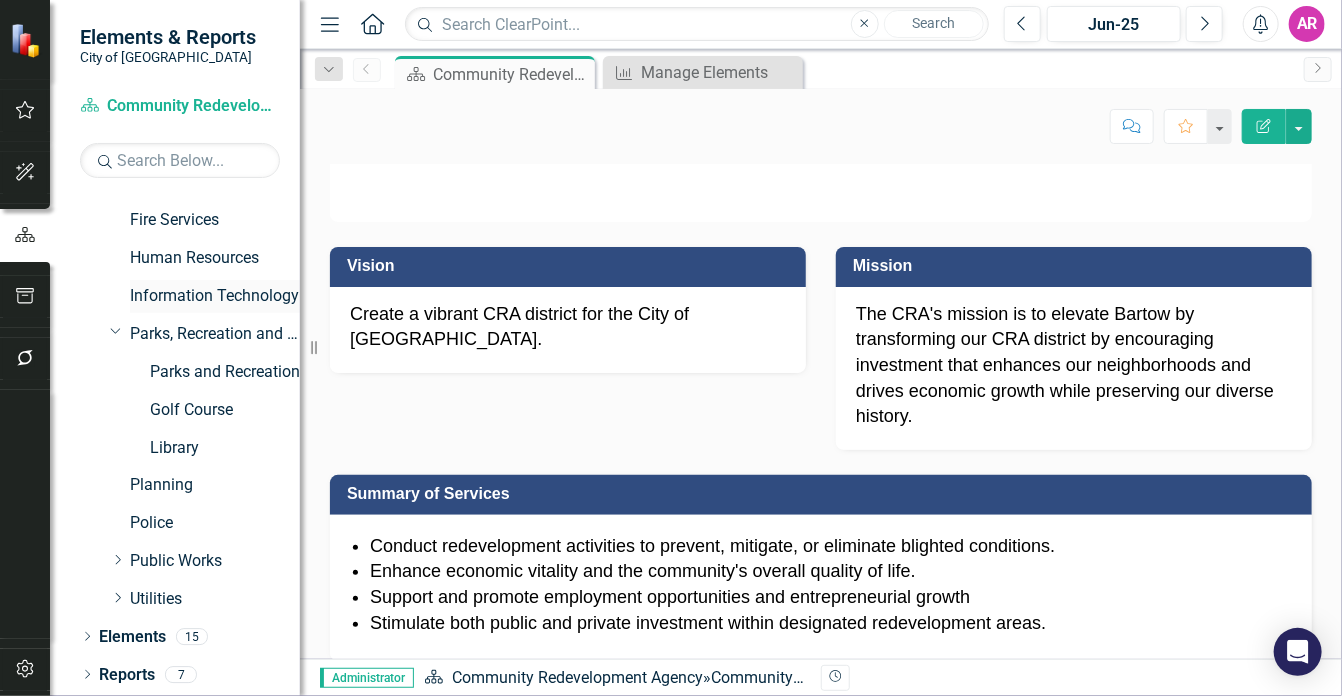 scroll, scrollTop: 0, scrollLeft: 0, axis: both 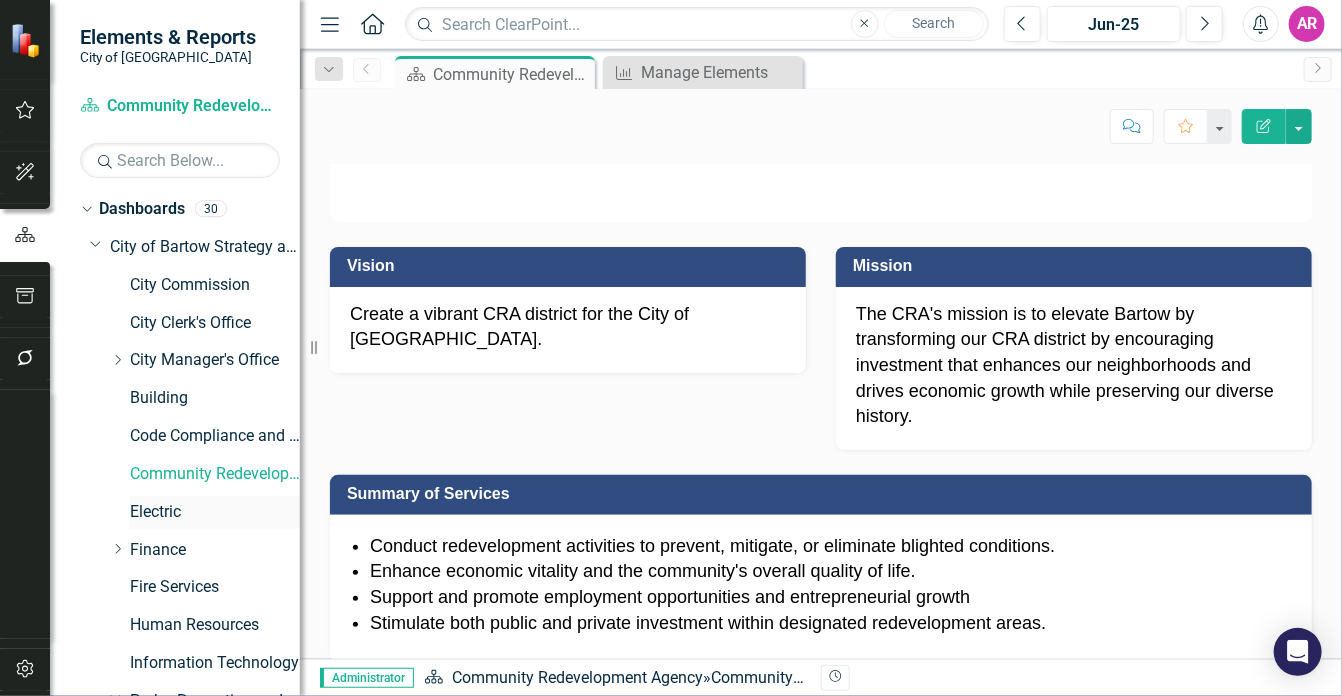 click on "Electric" at bounding box center [215, 512] 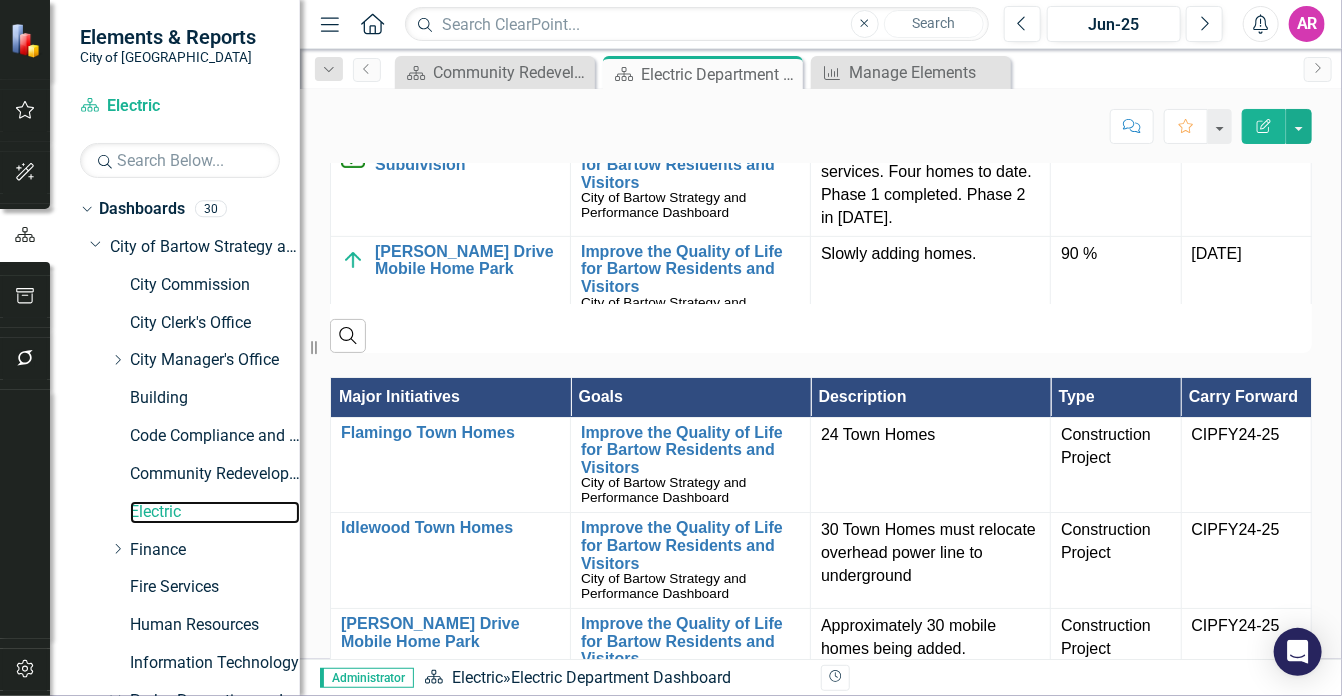scroll, scrollTop: 1719, scrollLeft: 0, axis: vertical 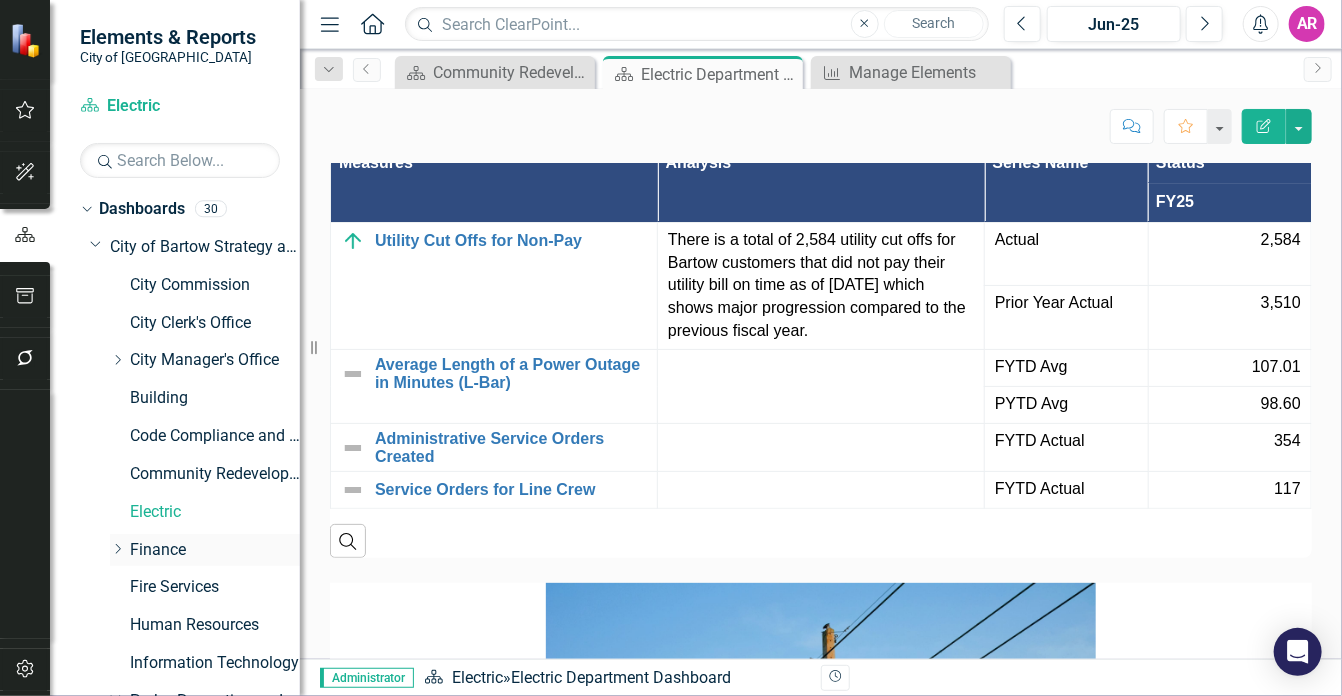 click on "Finance" at bounding box center (215, 550) 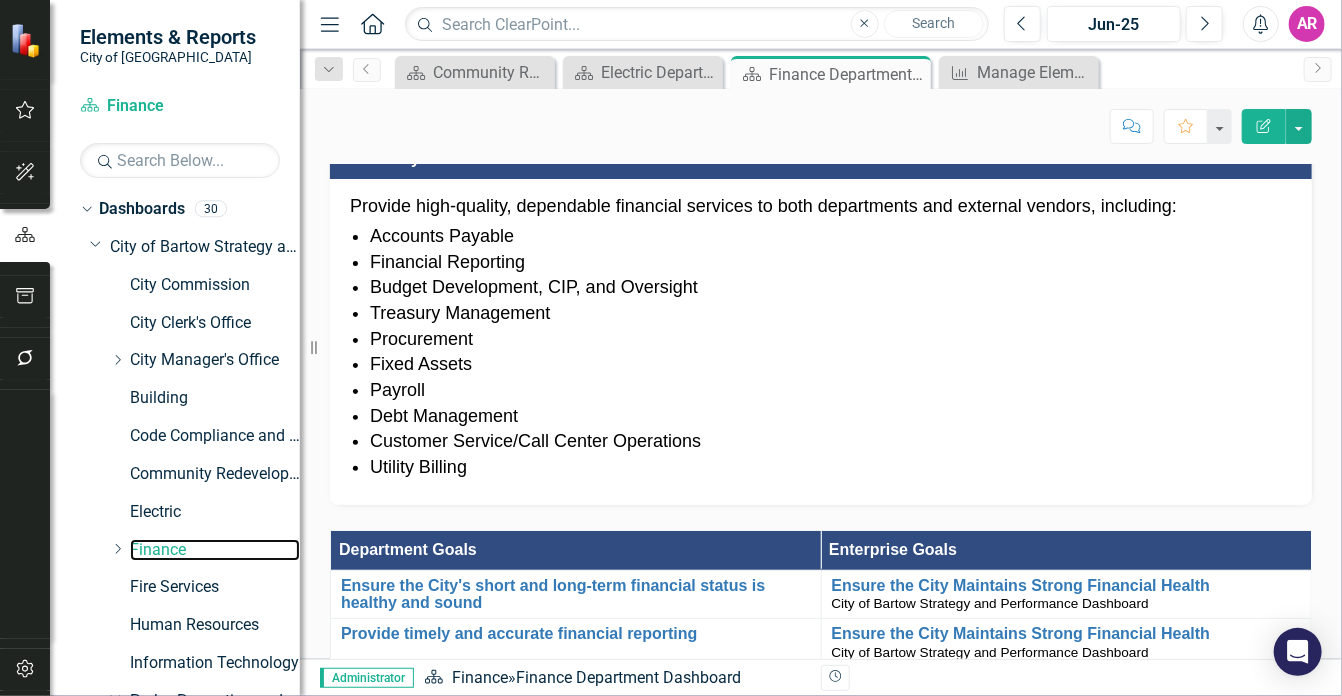 scroll, scrollTop: 1216, scrollLeft: 0, axis: vertical 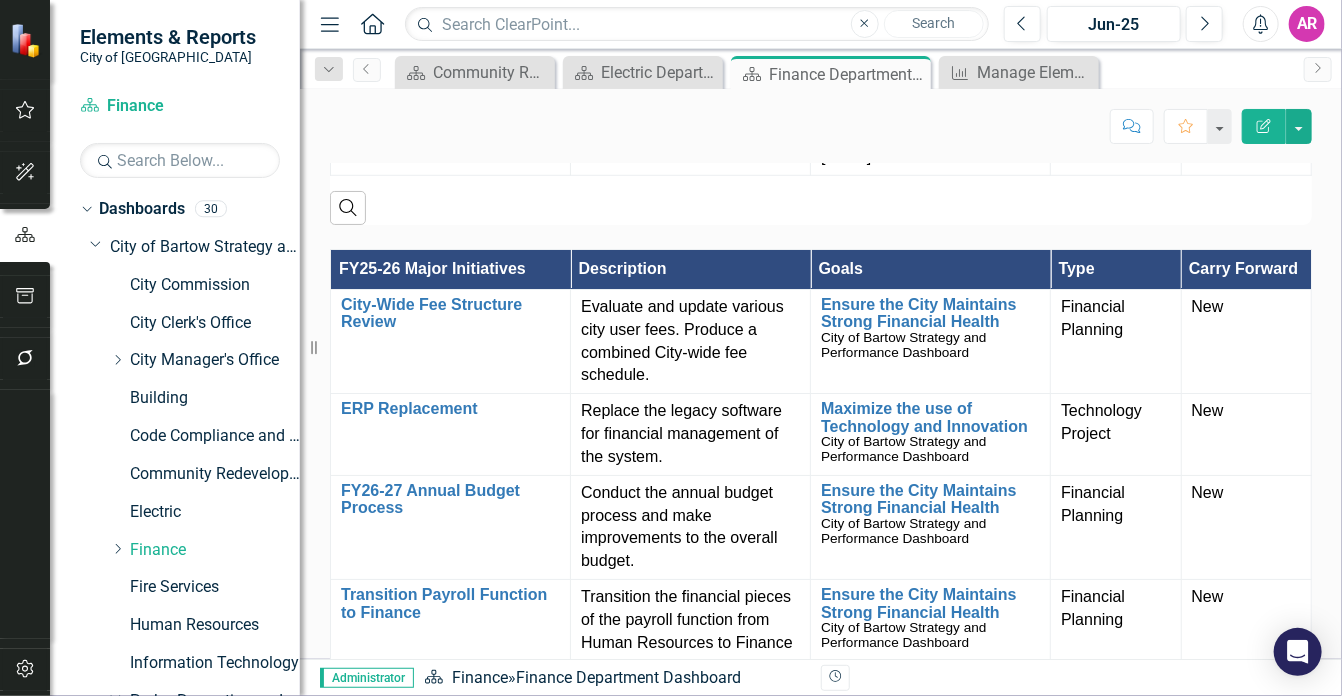 click on "Search" at bounding box center (821, 200) 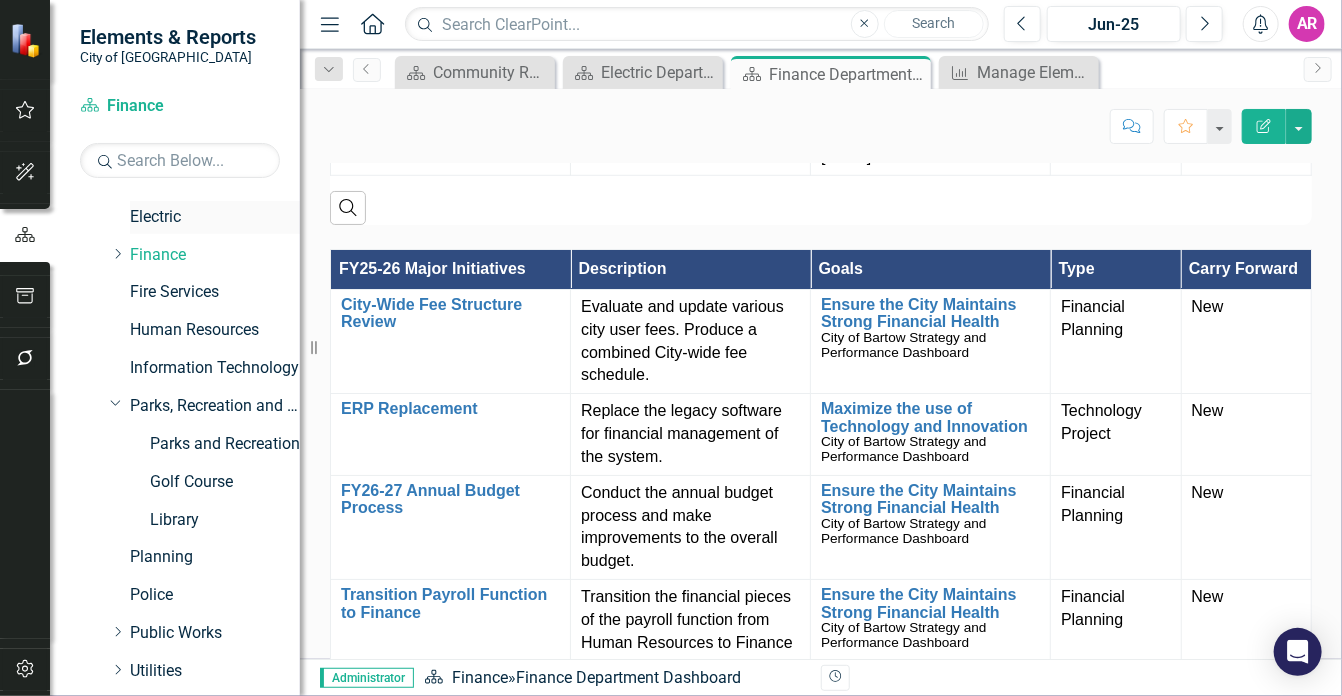 scroll, scrollTop: 296, scrollLeft: 0, axis: vertical 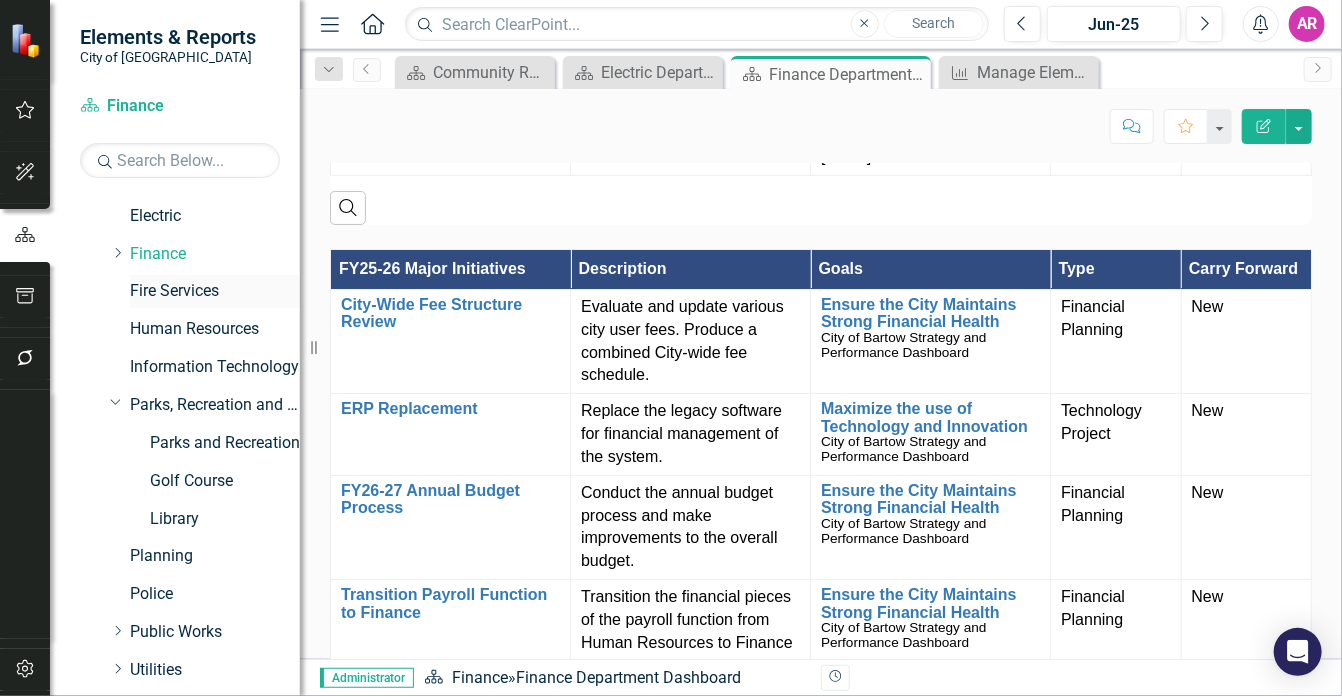 click on "Fire Services" at bounding box center (215, 291) 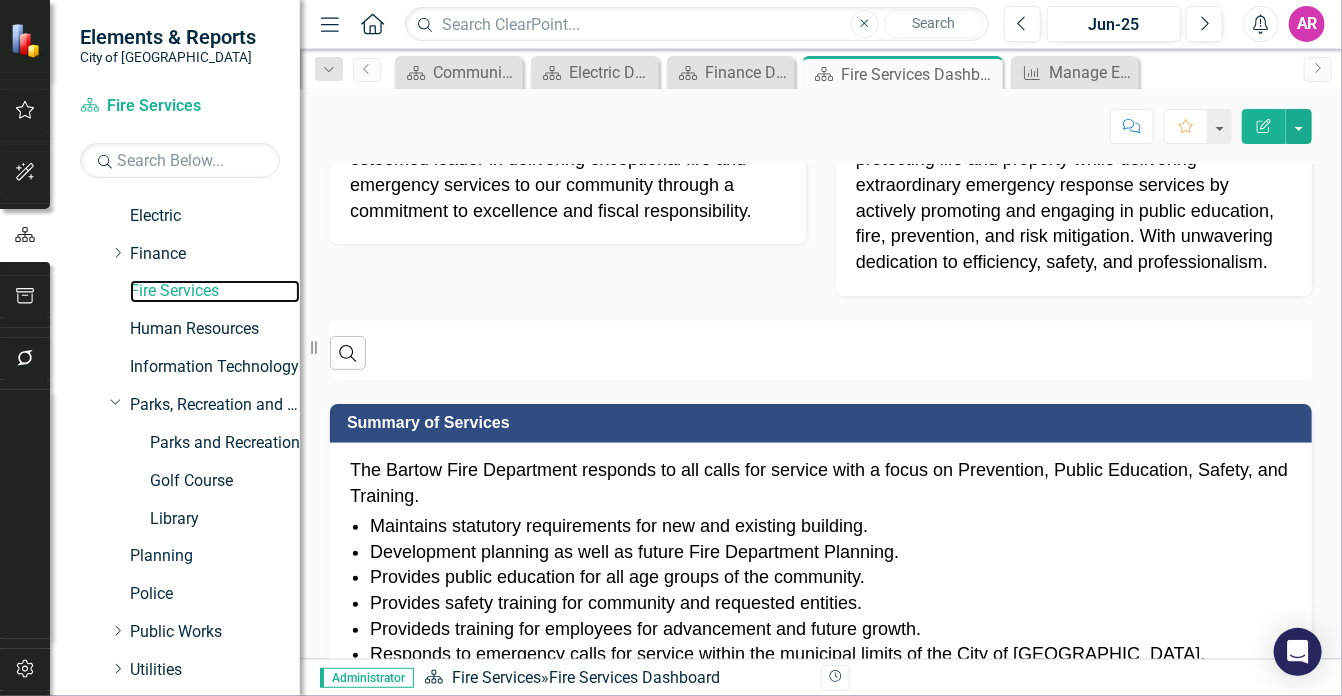 scroll, scrollTop: 356, scrollLeft: 0, axis: vertical 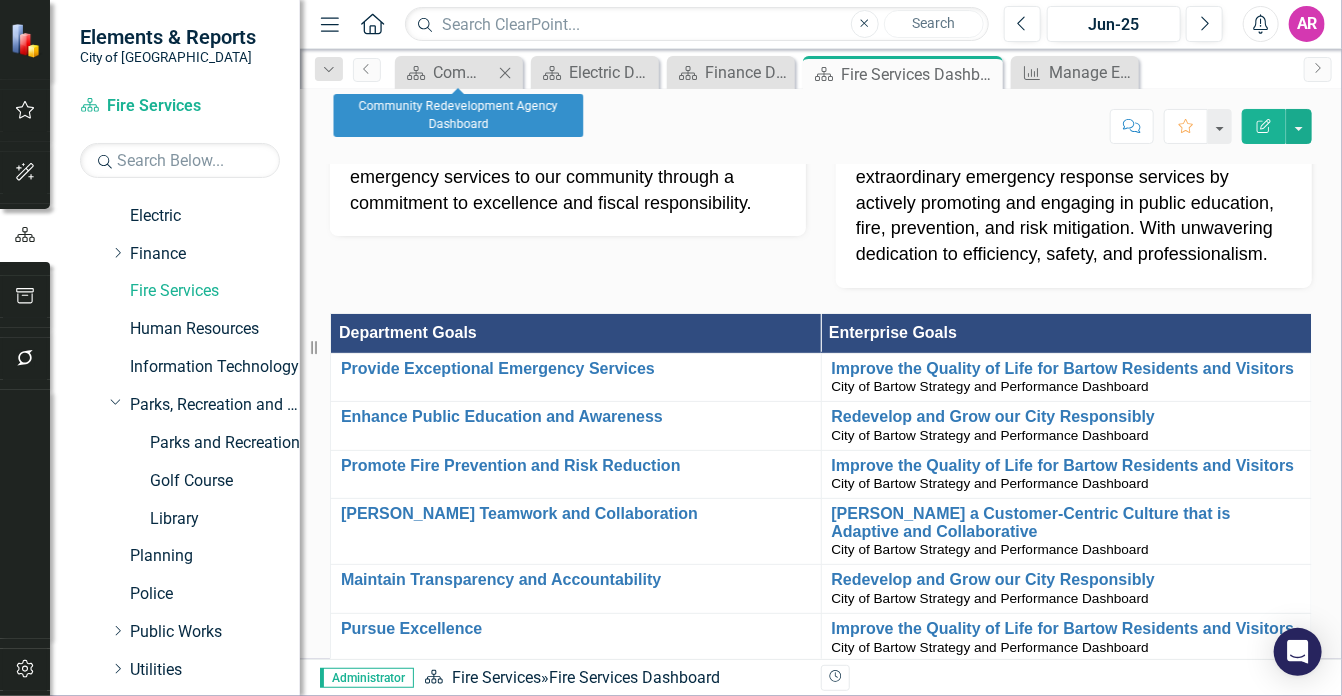 click on "Close" 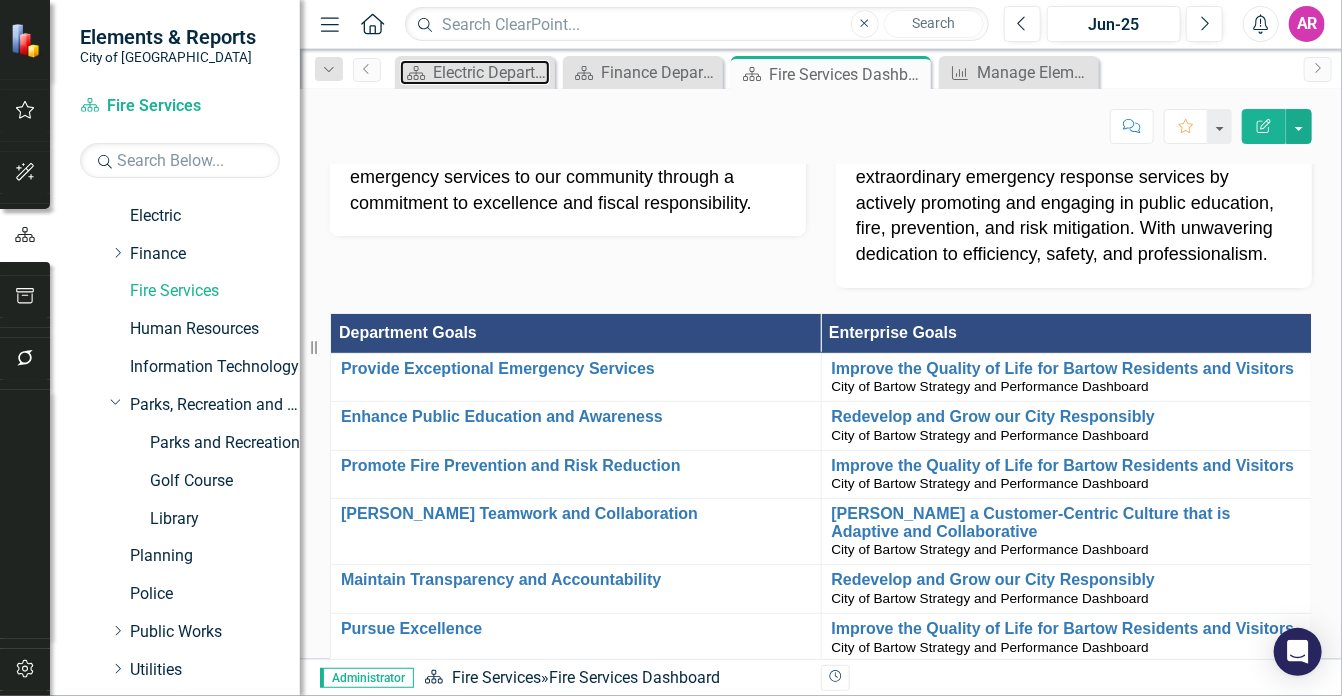 click on "Electric Department Dashboard" at bounding box center (491, 72) 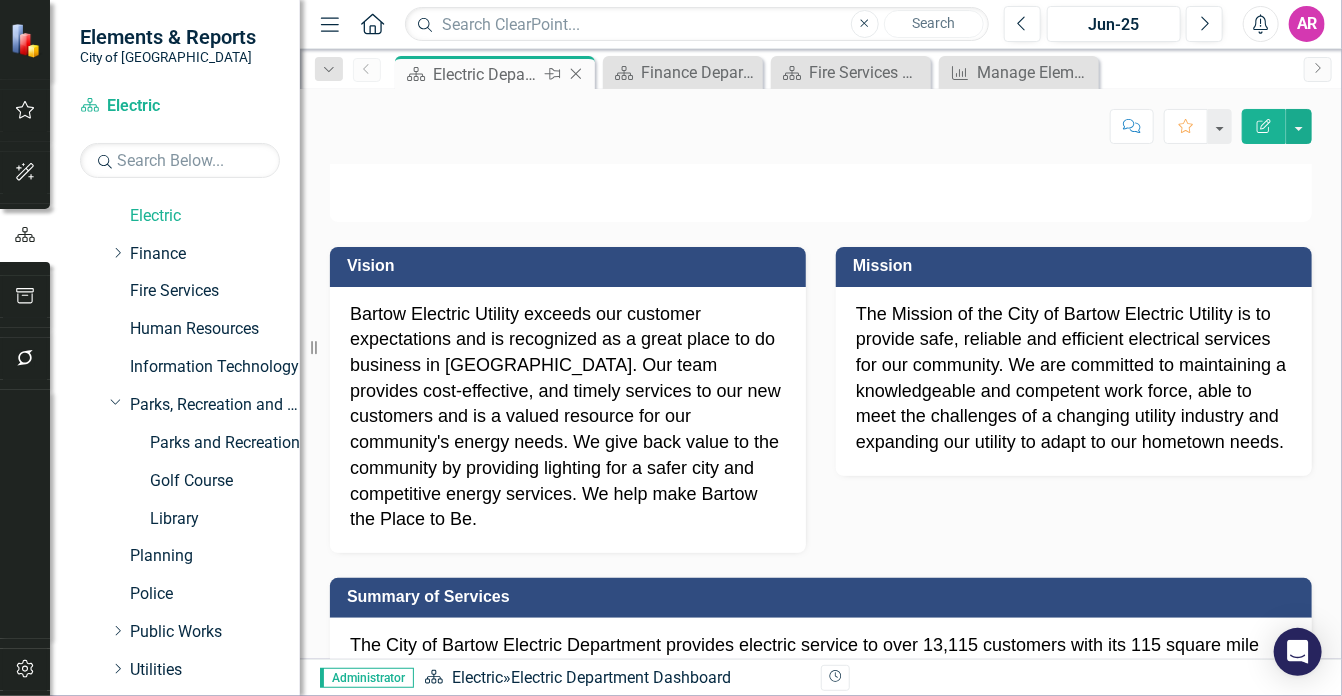 click on "Close" 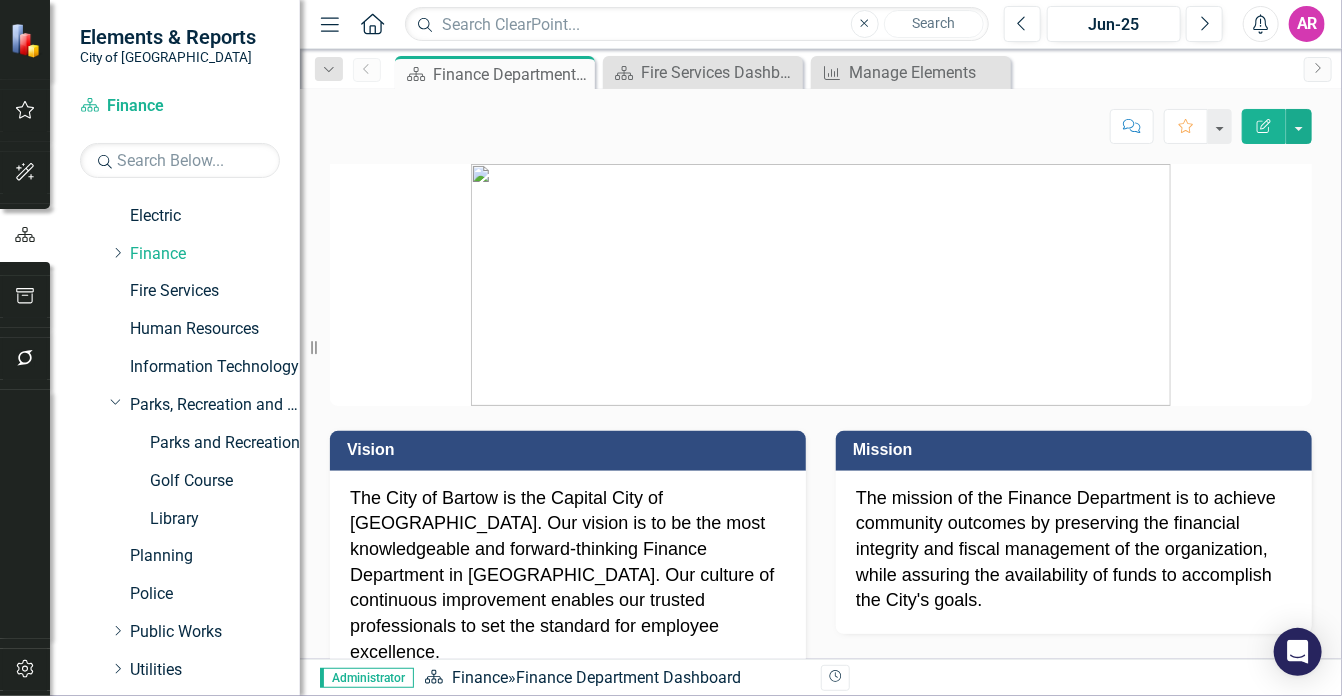 click on "Close" 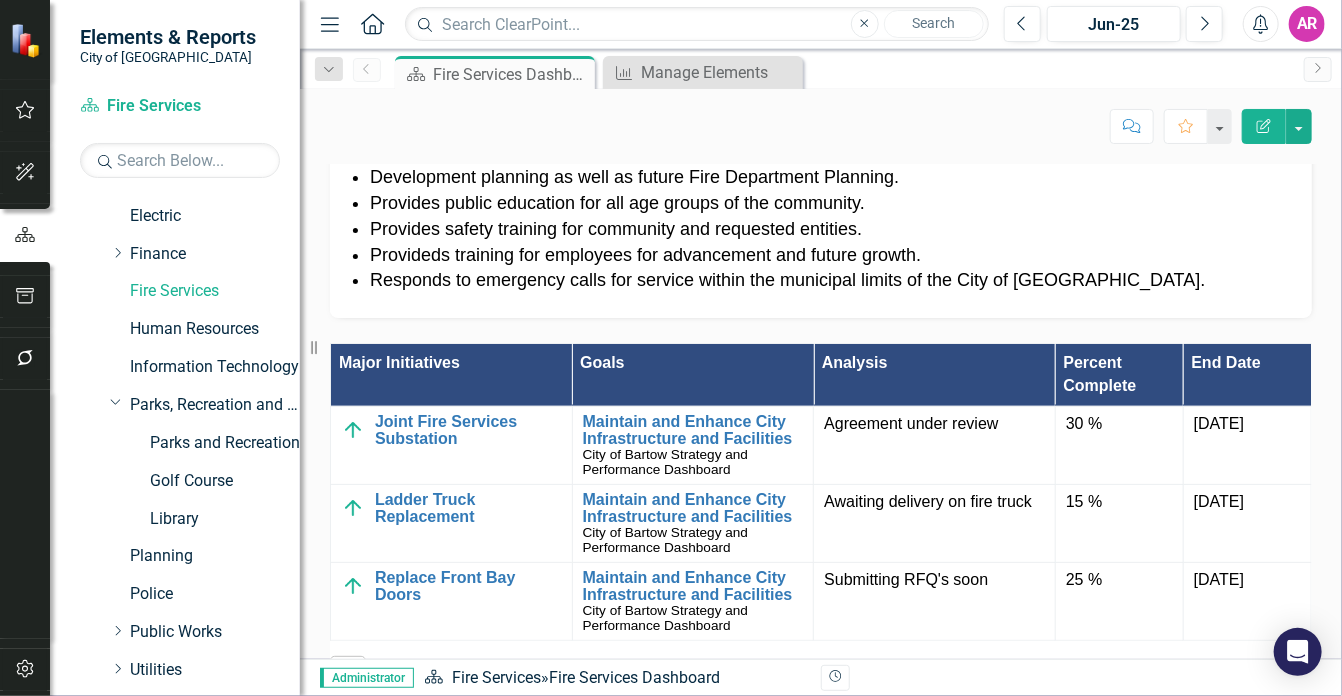 scroll, scrollTop: 1564, scrollLeft: 0, axis: vertical 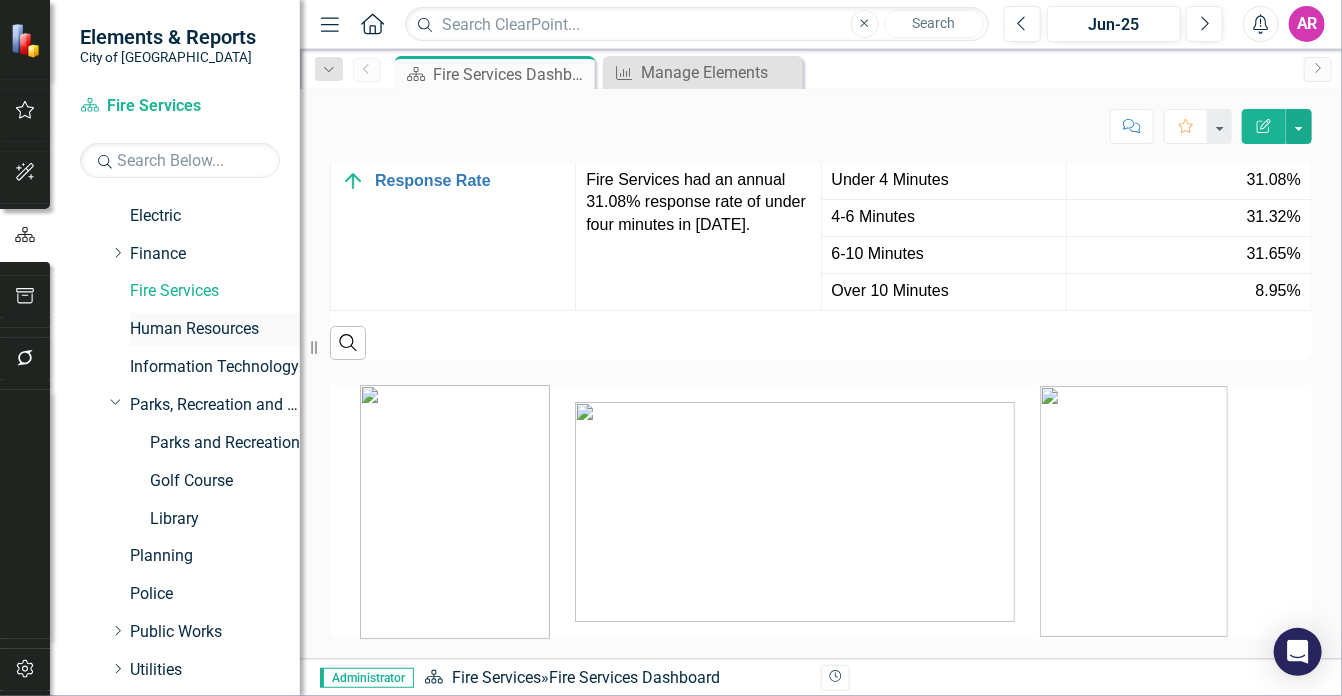 click on "Human Resources" at bounding box center (215, 329) 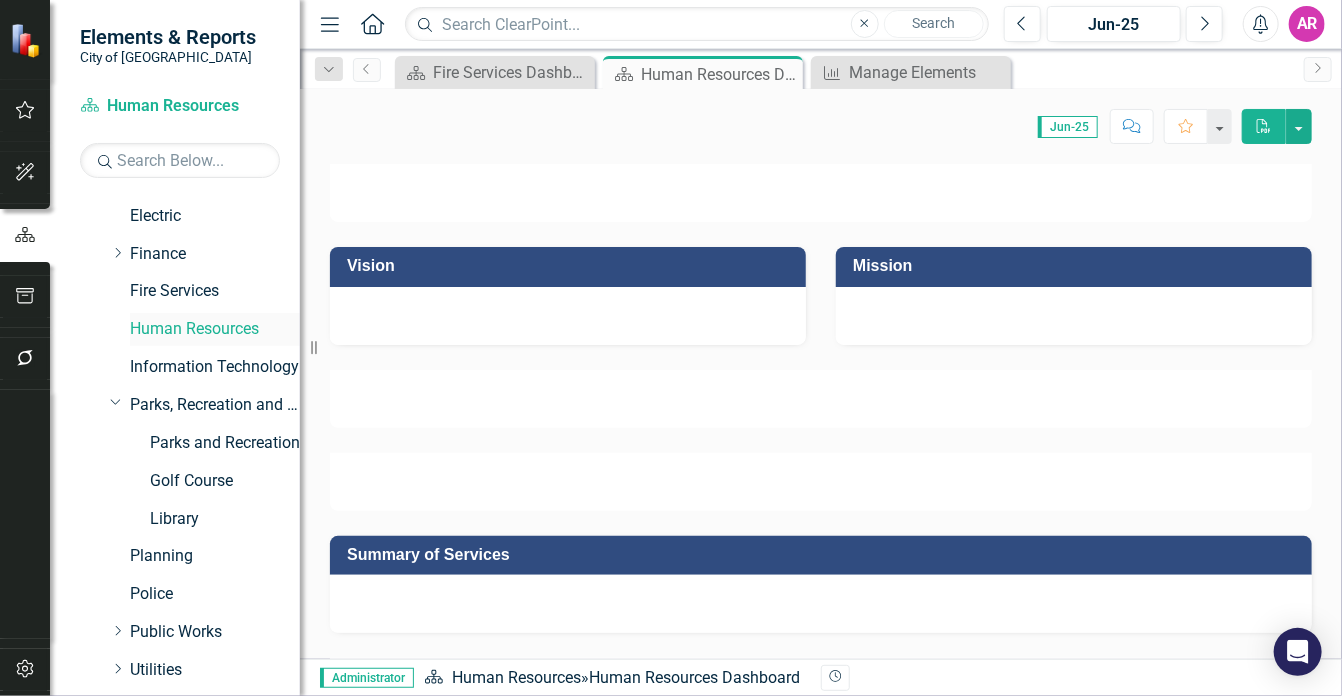 scroll, scrollTop: 294, scrollLeft: 0, axis: vertical 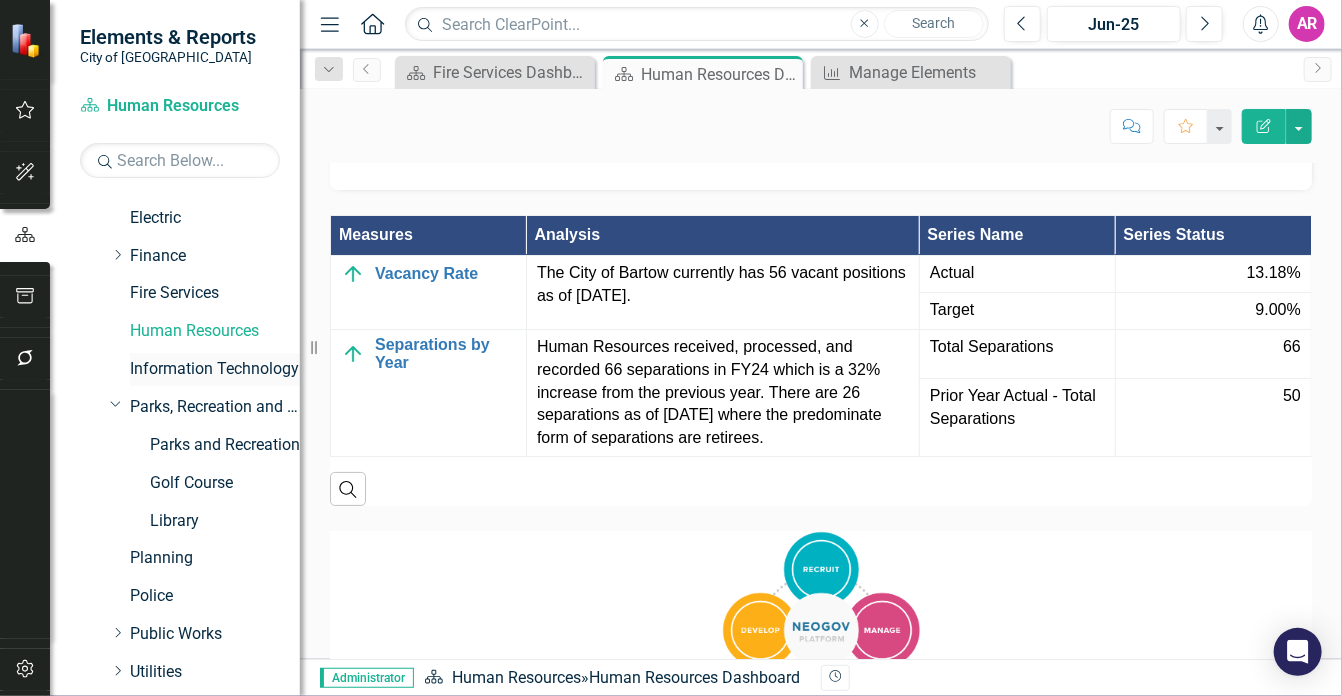 click on "Information Technology" at bounding box center (215, 369) 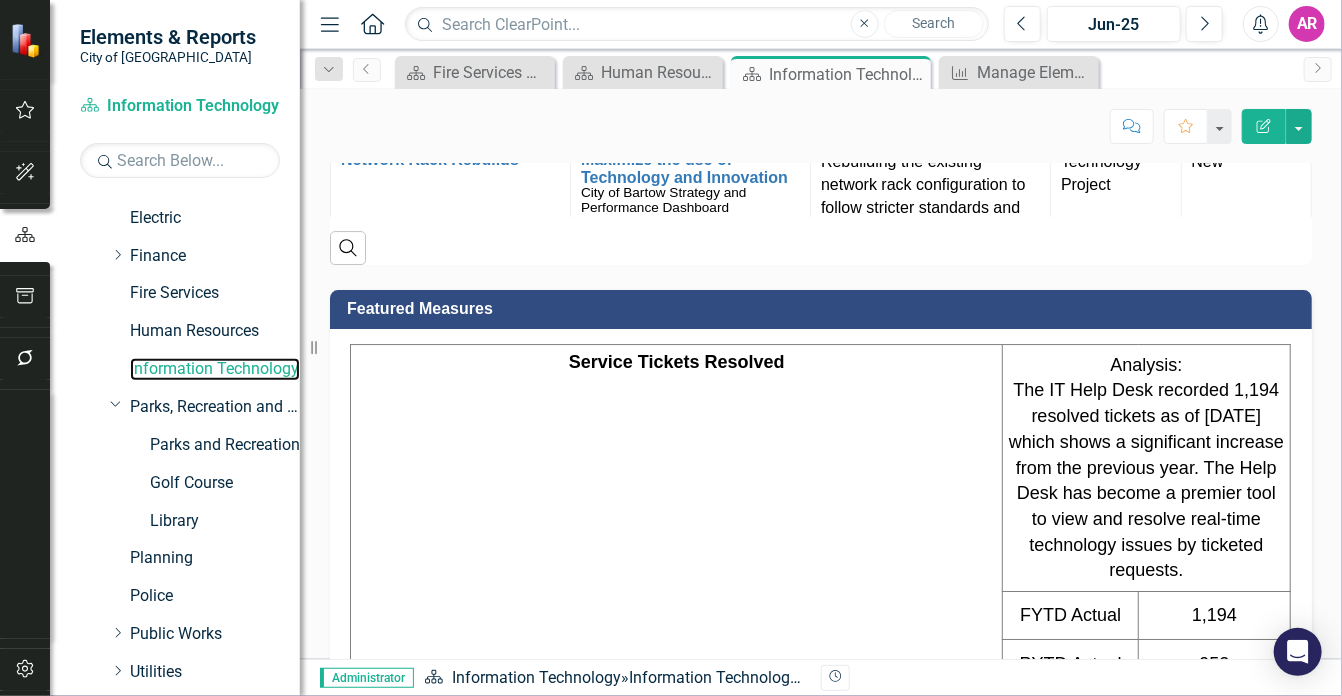 scroll, scrollTop: 3004, scrollLeft: 0, axis: vertical 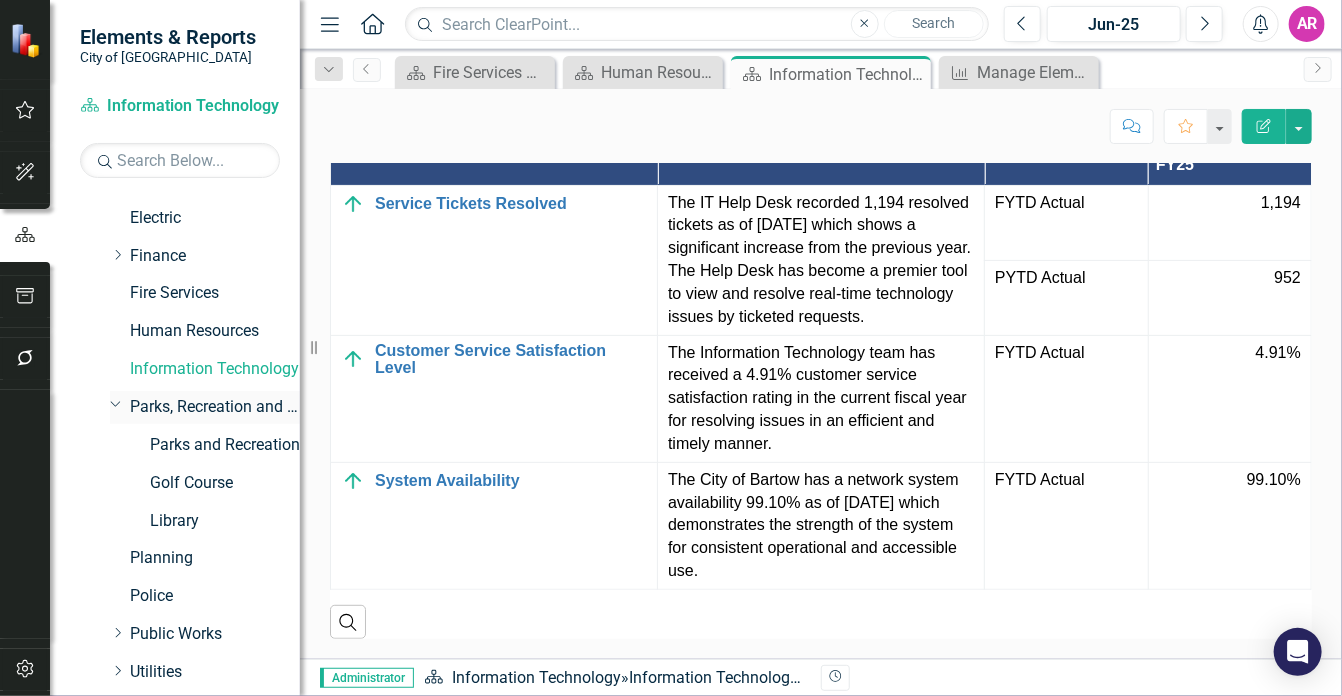click on "Parks, Recreation and Cultural Arts" at bounding box center [215, 407] 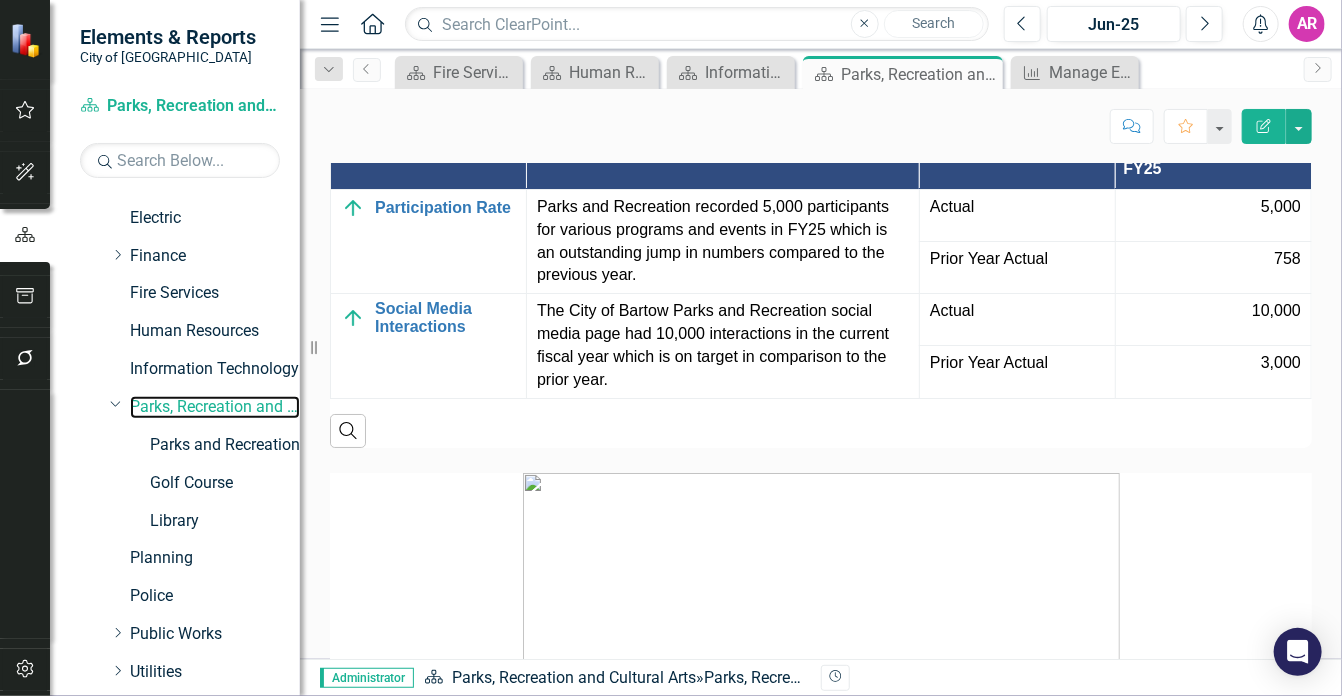 scroll, scrollTop: 3241, scrollLeft: 0, axis: vertical 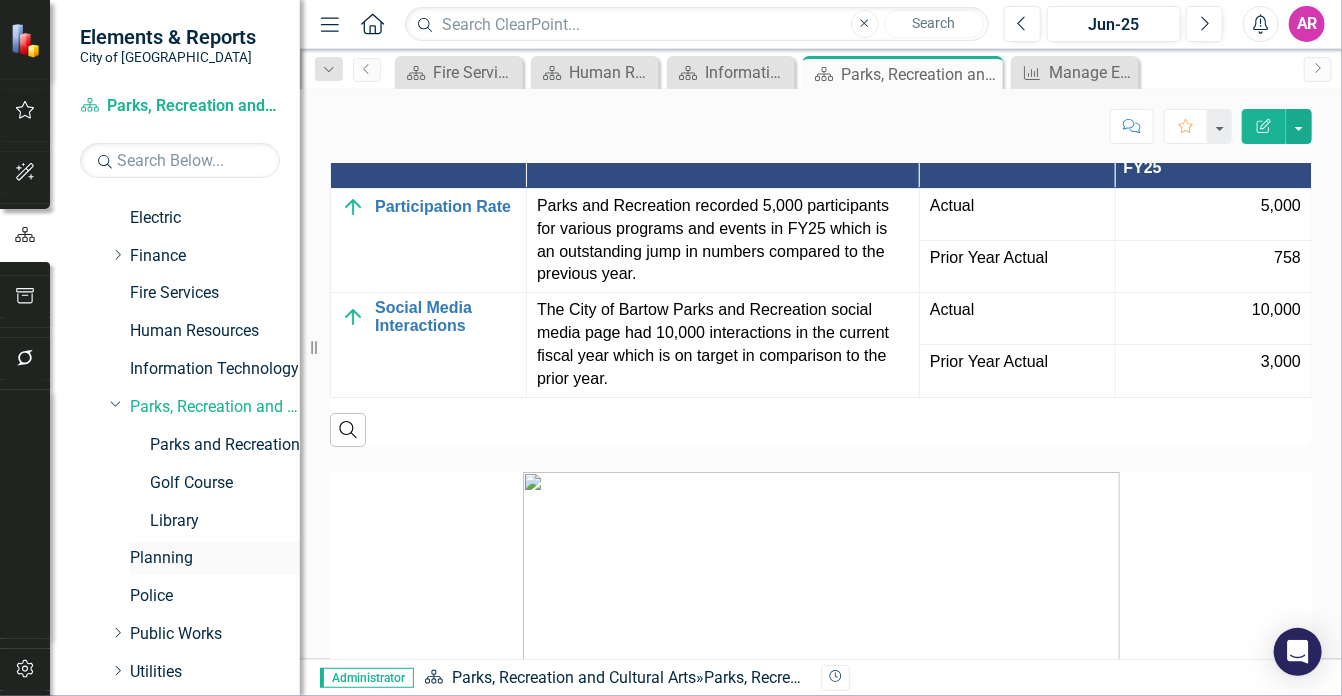 click on "Planning" at bounding box center (215, 558) 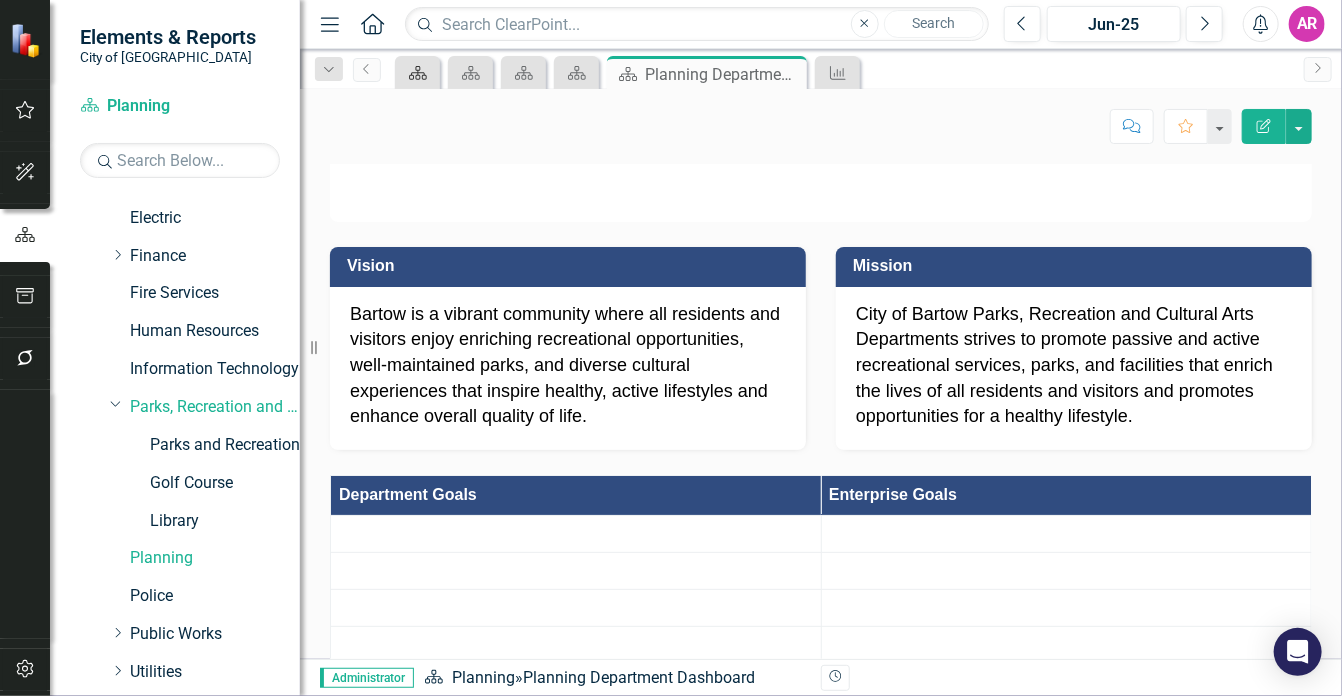 click on "Dashboard" 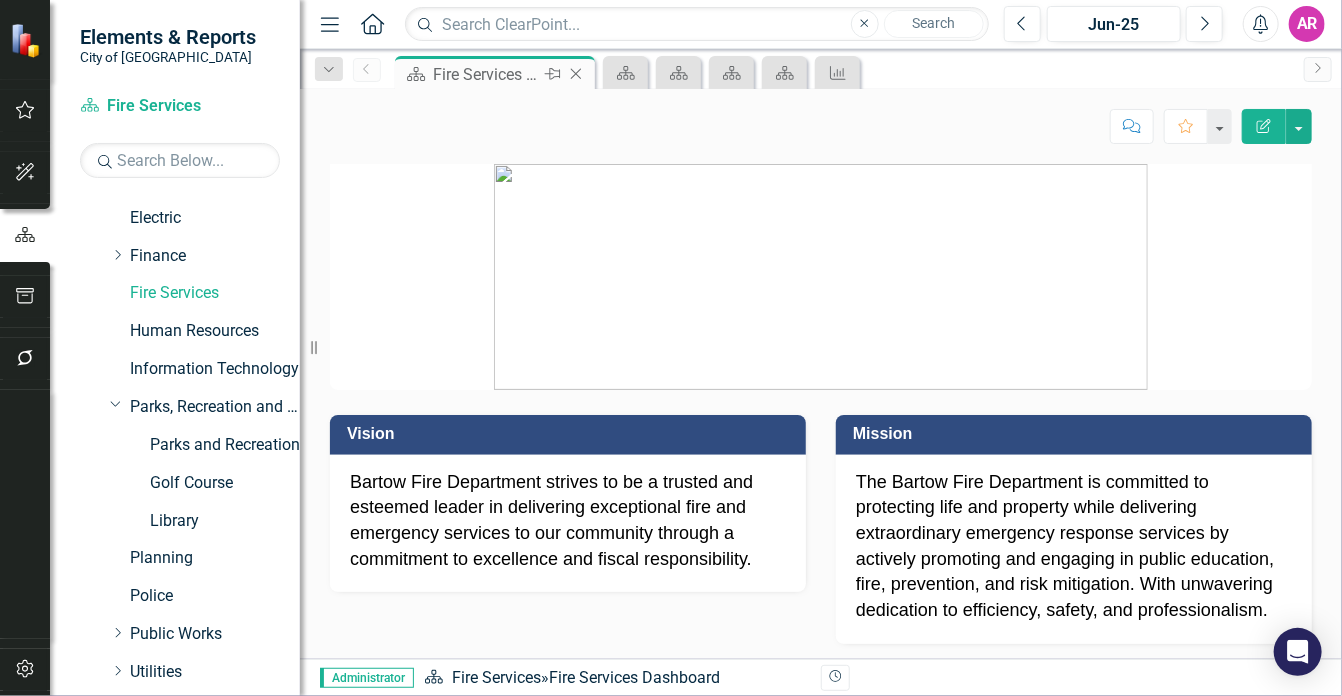 click on "Close" 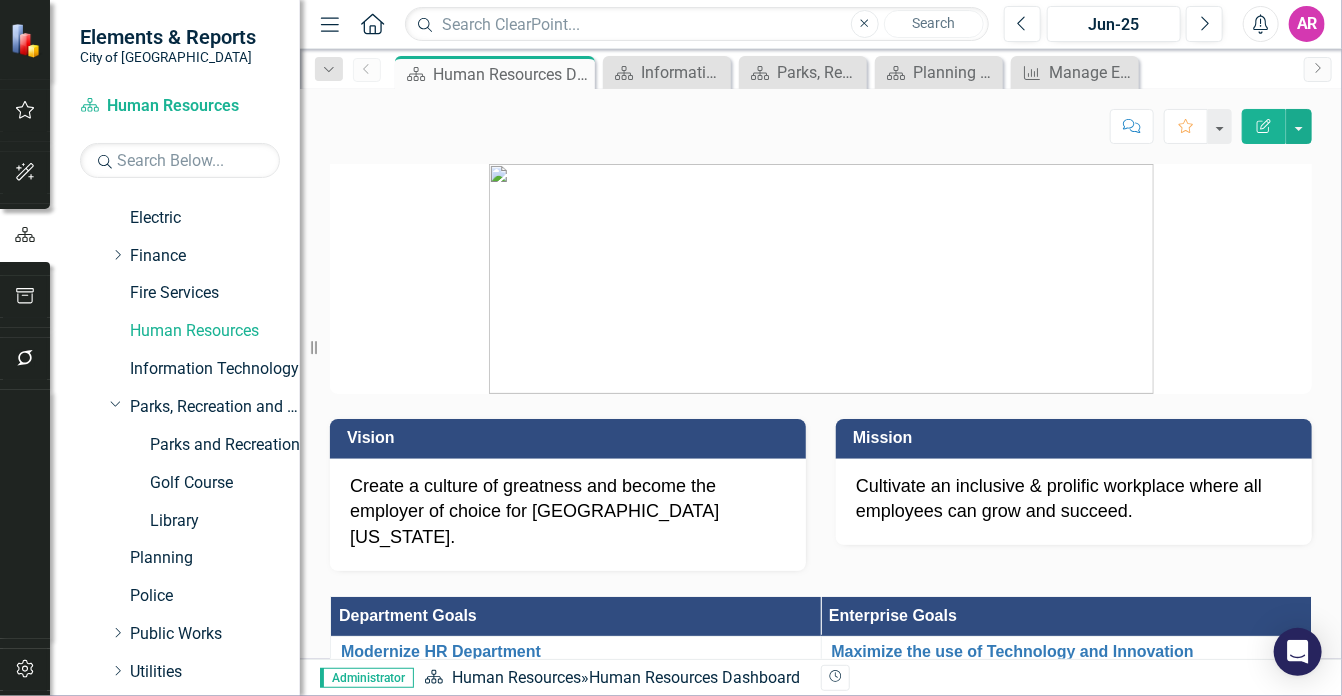click on "Close" 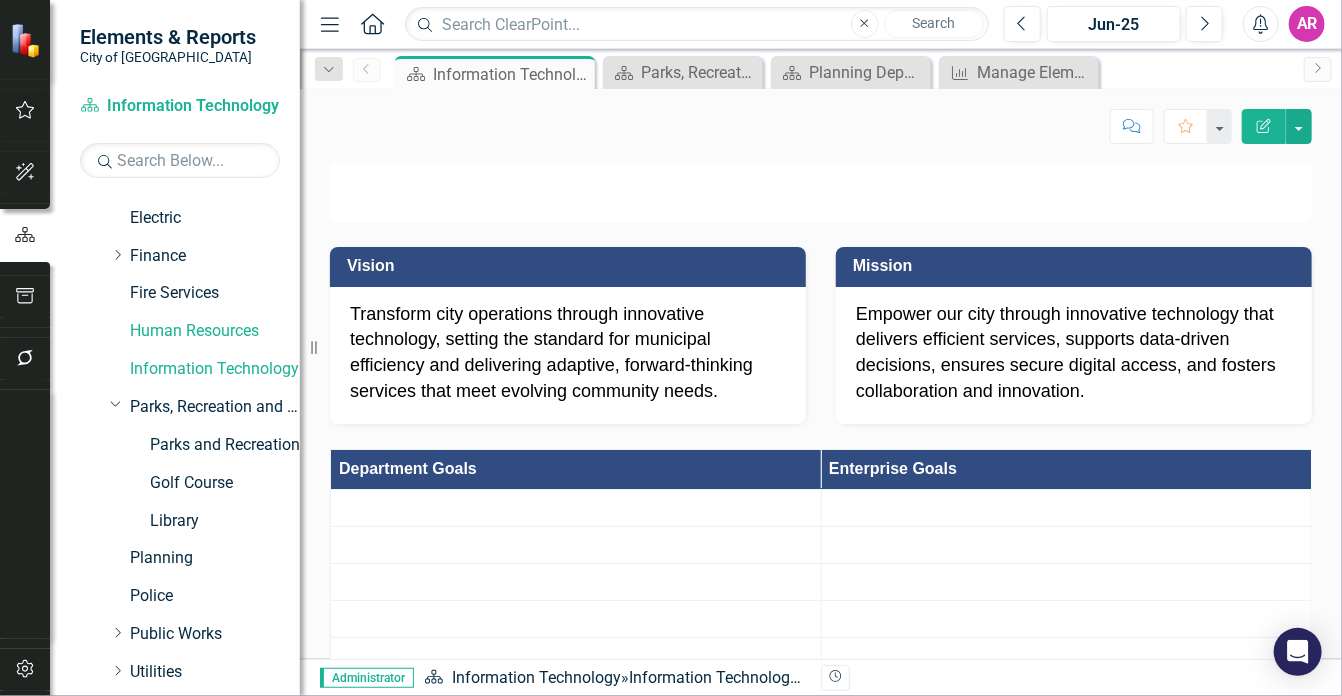click on "Close" 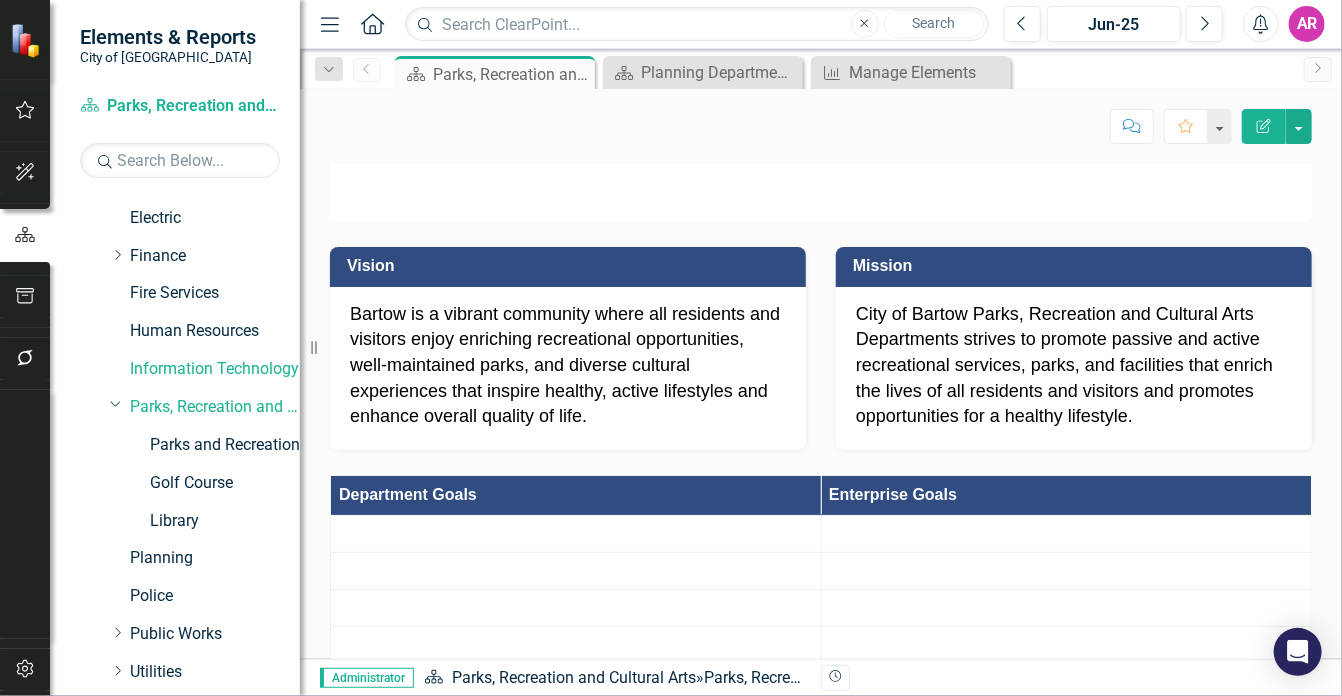 click on "Close" 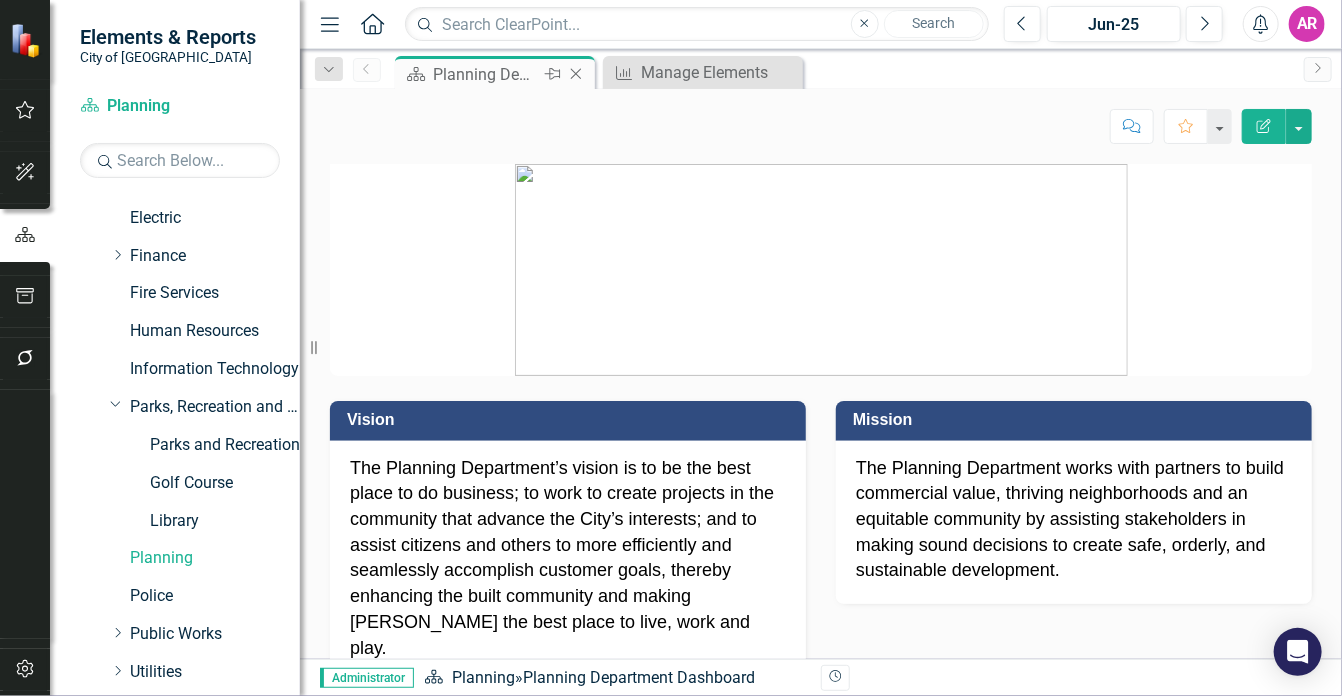 click on "Planning Department Dashboard" at bounding box center [486, 74] 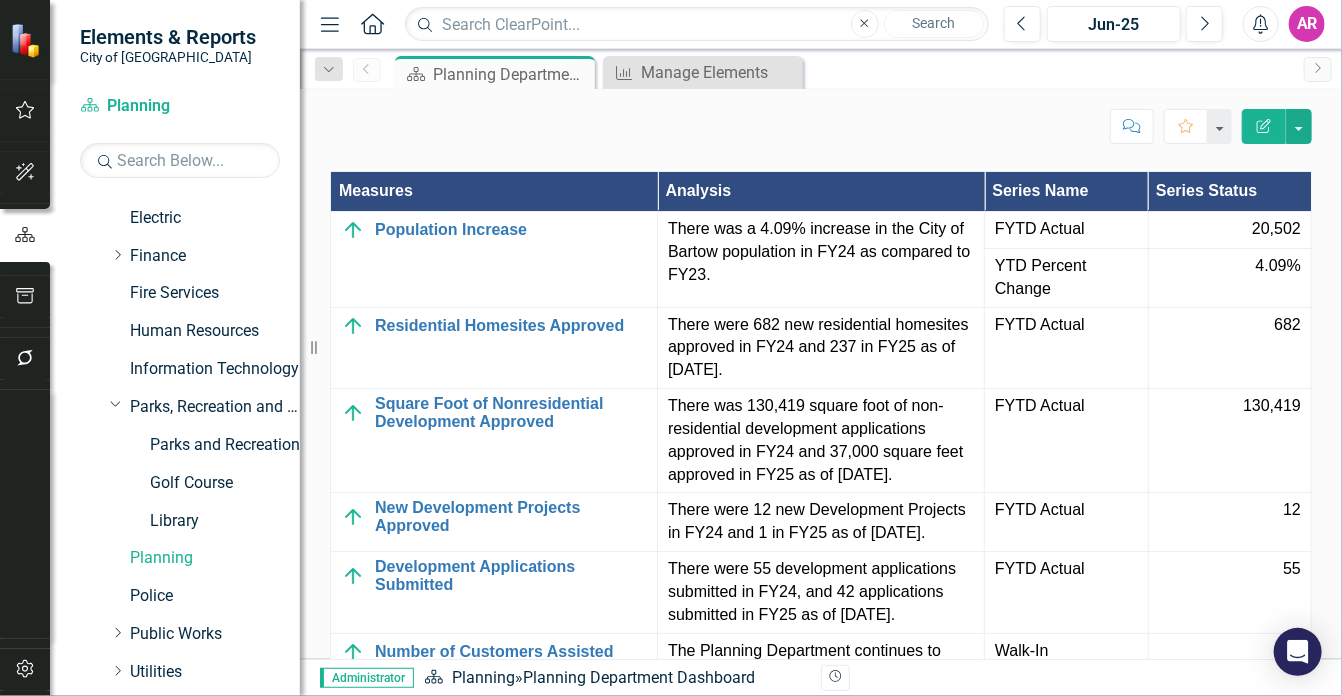 scroll, scrollTop: 2070, scrollLeft: 0, axis: vertical 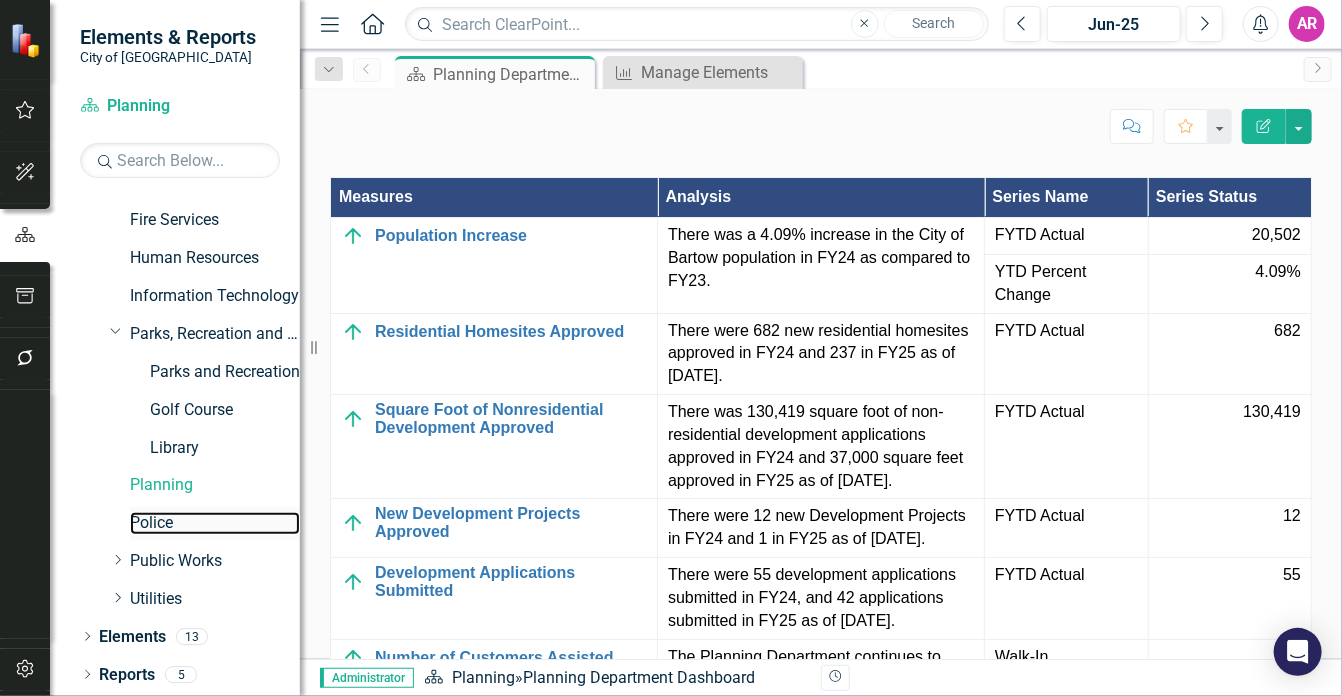 click on "Police" at bounding box center [215, 523] 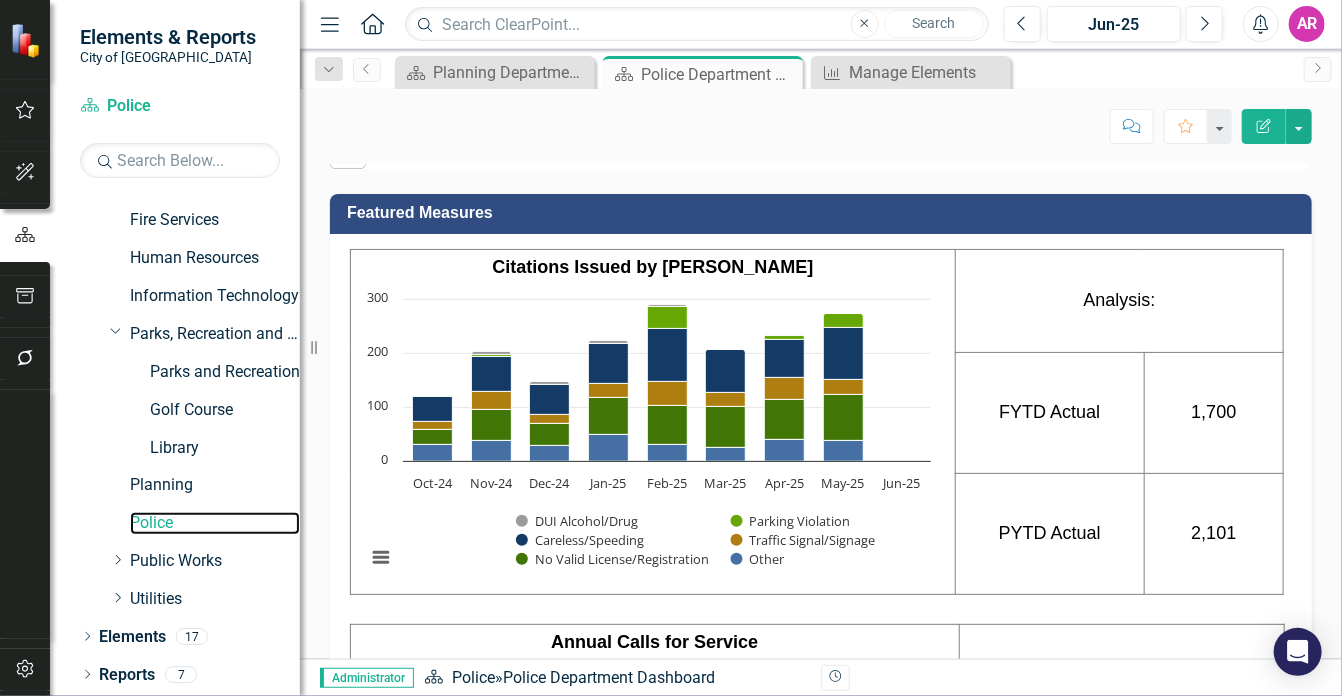 scroll, scrollTop: 2188, scrollLeft: 0, axis: vertical 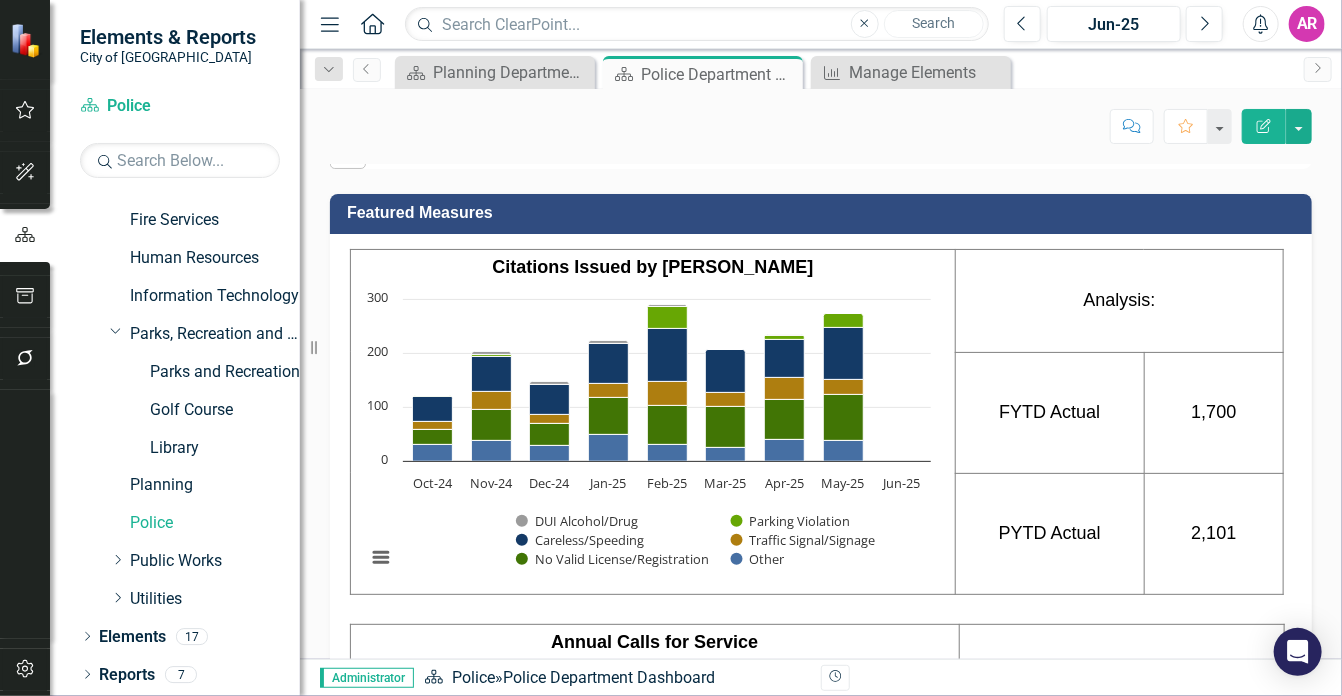 click on "Score: N/A Jun-25 Completed  Comment Favorite Edit Report Vision Dedicated professionals working together to provide a peaceful and safe community for our citizens and visitors and enhancing the quality of life in [GEOGRAPHIC_DATA].  Mission In partnership with our community, our mission is to maintain order, prevent and investigate crime and improve the quality of life of the citizens we serve.  Summary of Services
The Bartow Police Department is a full-service law enforcement agency, providing law enforcement related services to the citizens and visitors of [GEOGRAPHIC_DATA].
The department currently has an authorized strength of 49 sworn members and 25 civilian members.
The department is primarily divided into two divisions: The Law Enforcement Division and the Support Operations Division.
The Law Enforcement Division consists of:
The Support Operations Division consists of:  Criminal Investigations Section, Records Section, Emergency Communications, Facilities and Crime Scene and Property & Evidence  New" at bounding box center (821, 374) 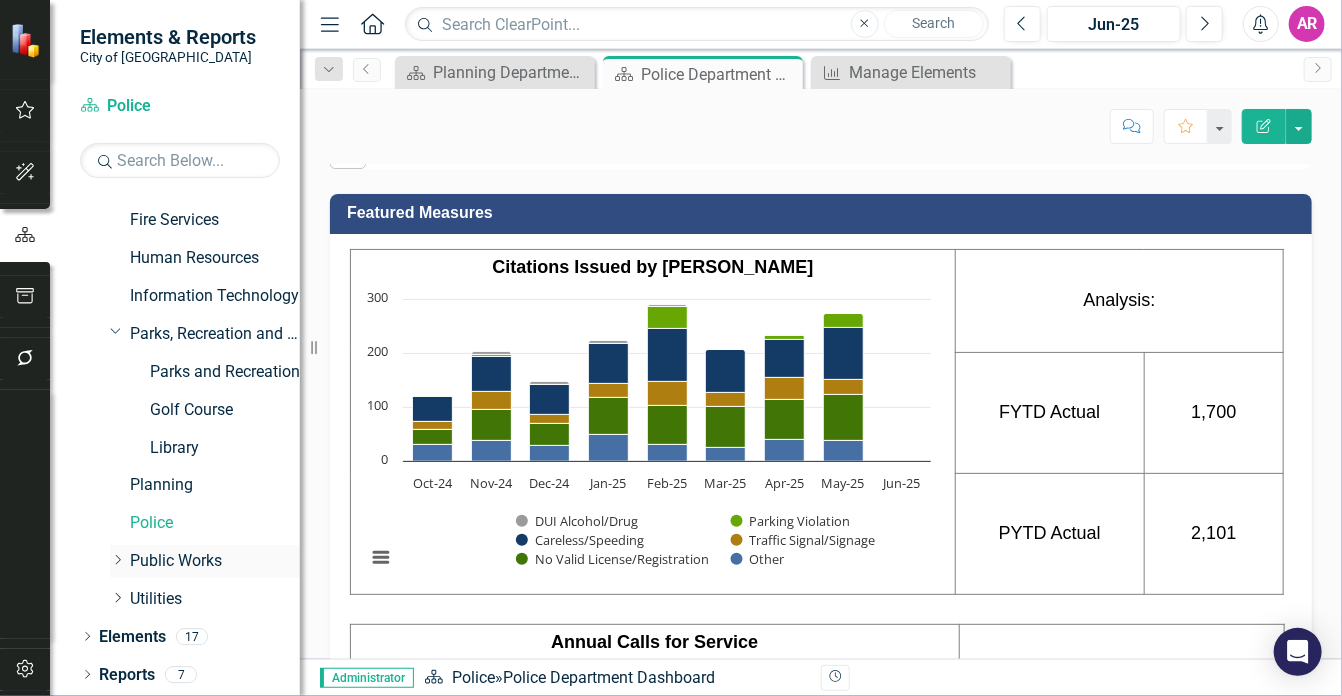 click on "Public Works" at bounding box center [215, 561] 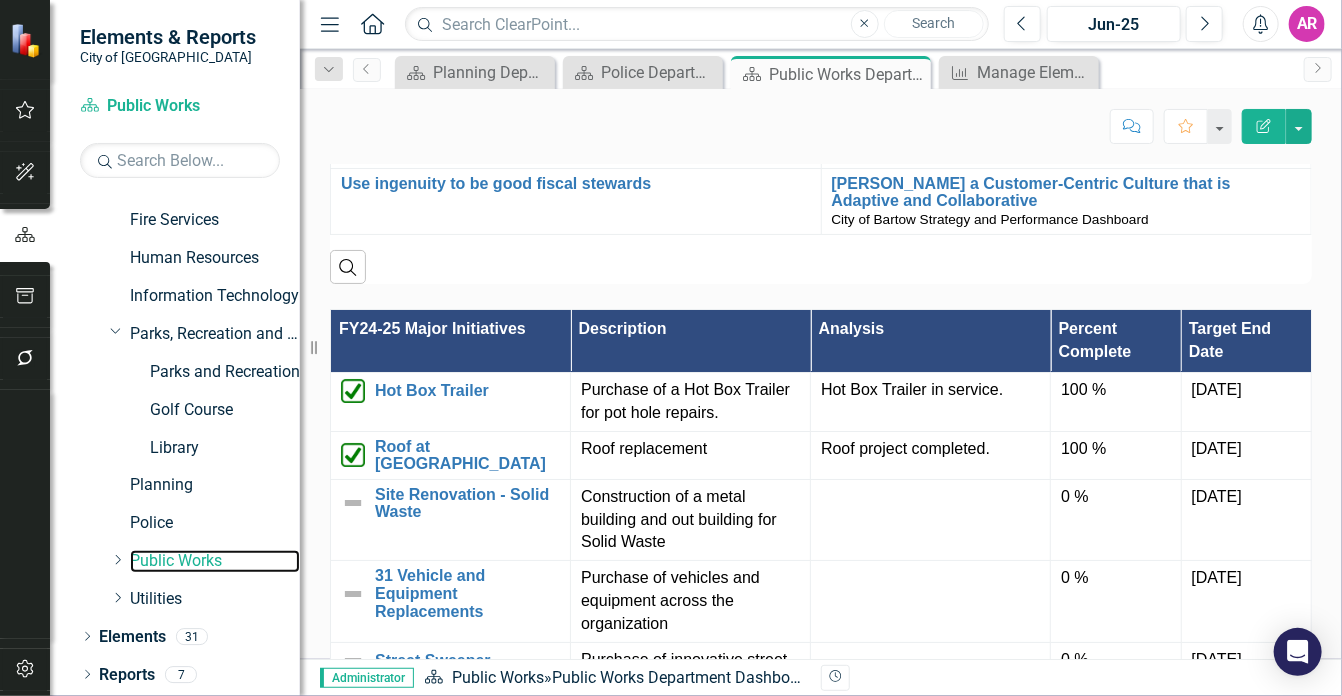 scroll, scrollTop: 1415, scrollLeft: 0, axis: vertical 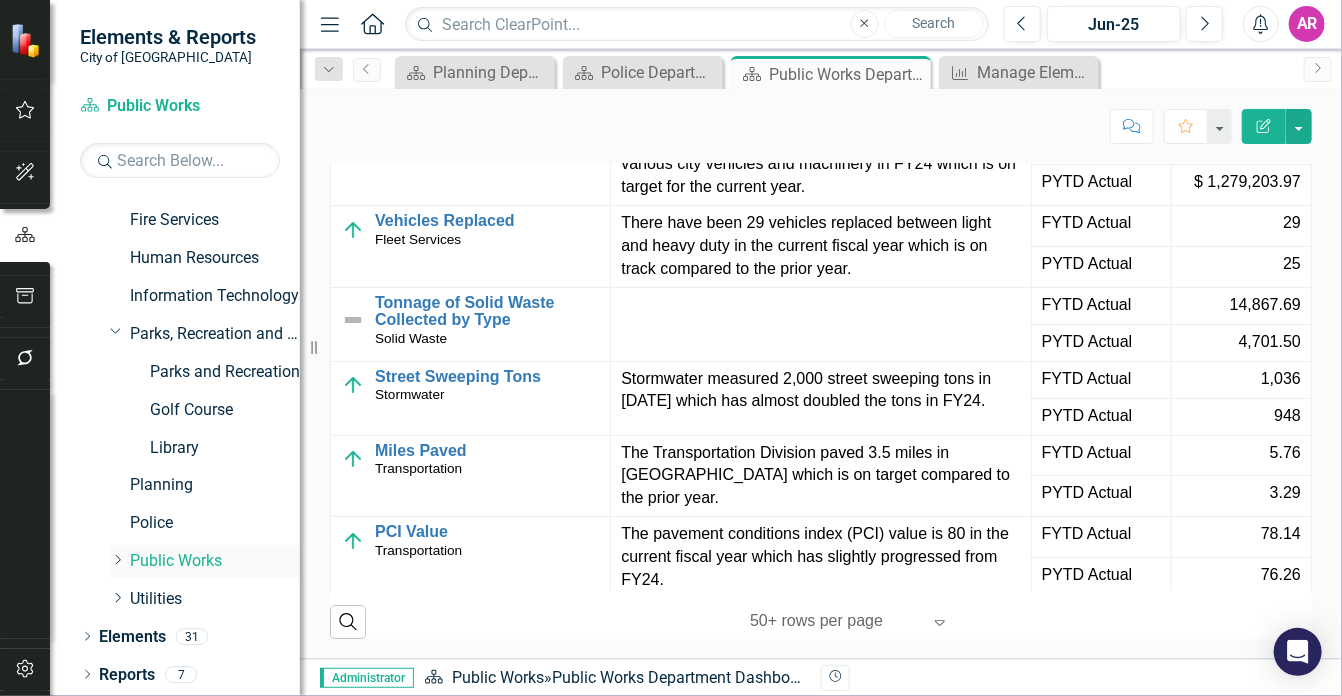 click on "Dropdown" 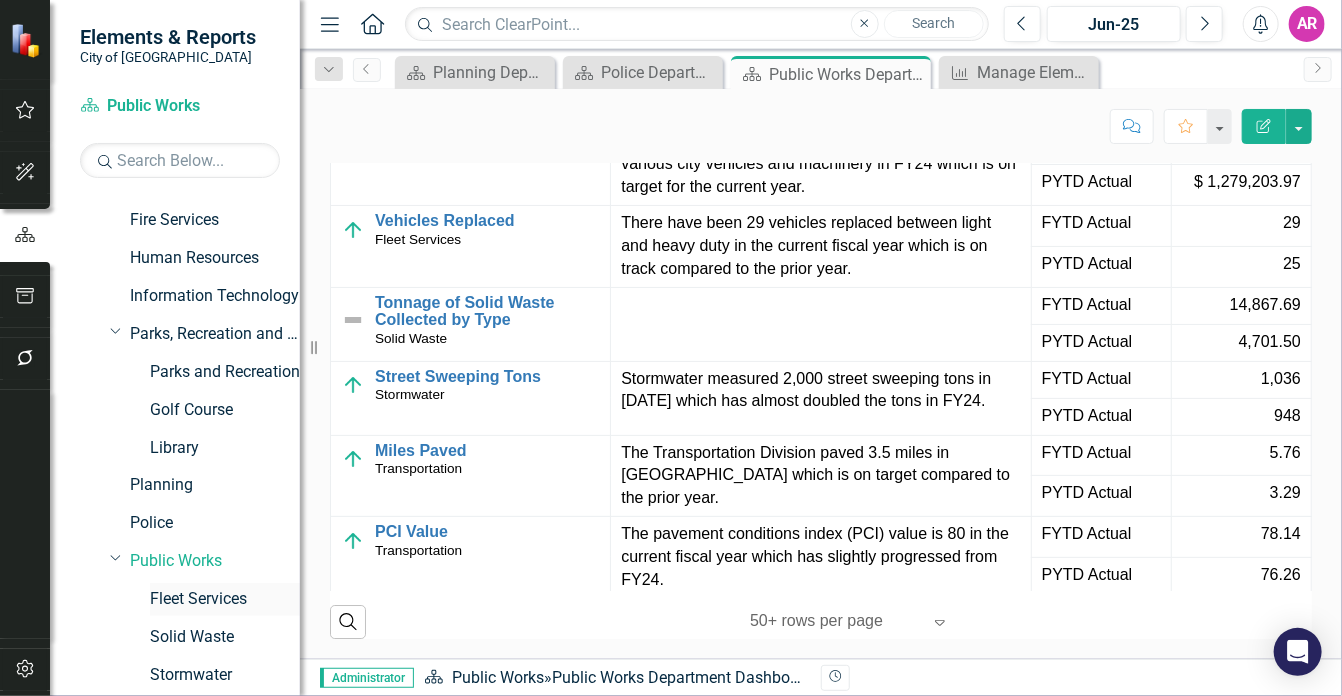 click on "Fleet Services" at bounding box center [225, 599] 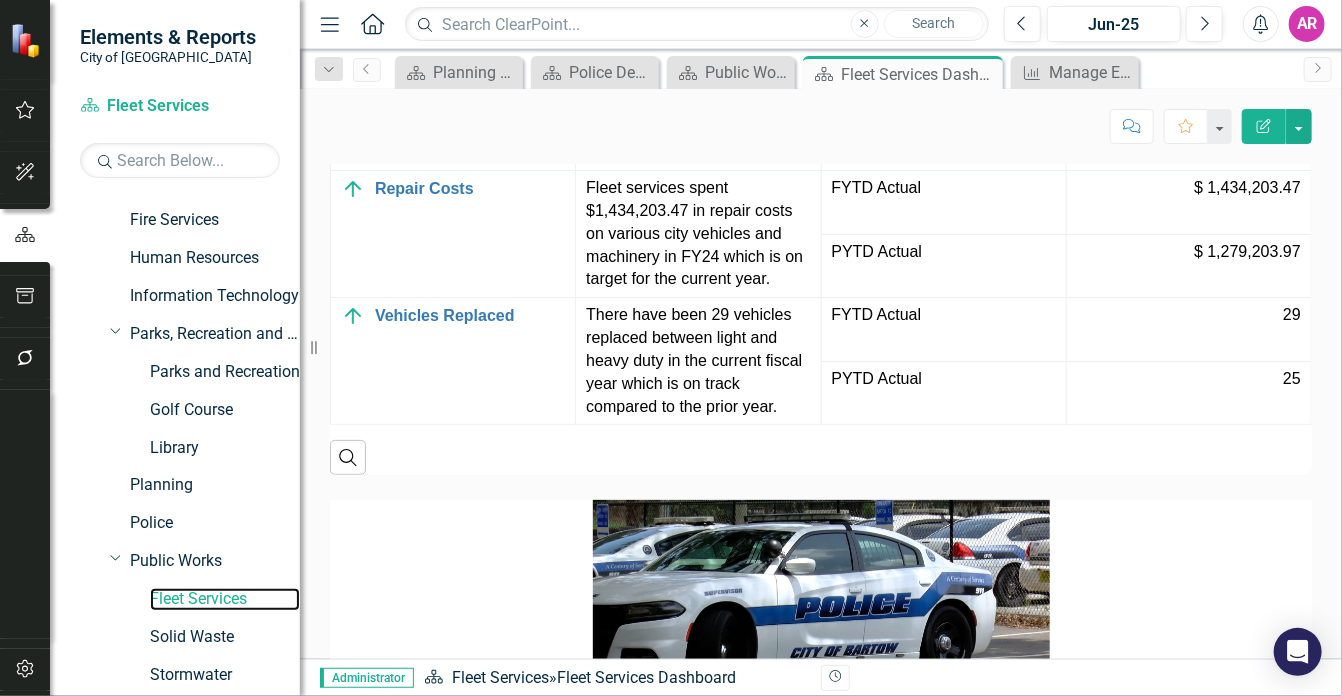 scroll, scrollTop: 2025, scrollLeft: 0, axis: vertical 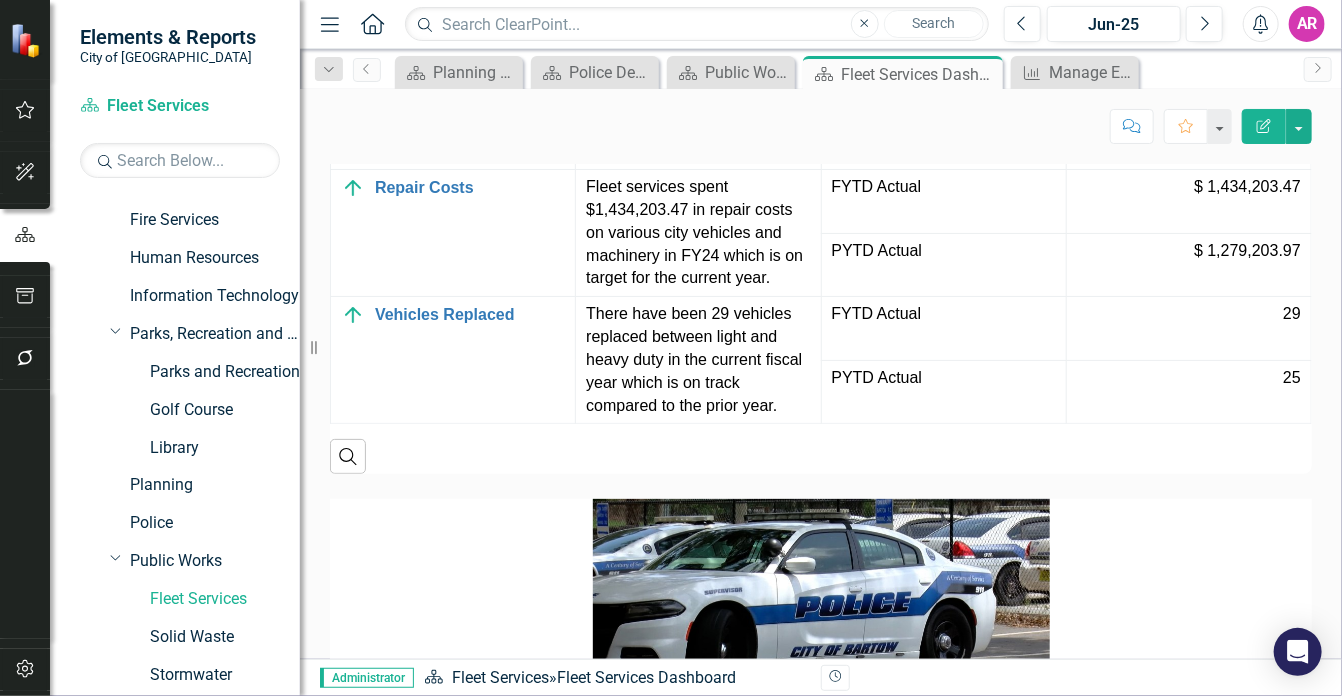 click on "Measures Analysis Series Name Status Work Orders Completed Monthly Link Map View Link Map Edit Edit Measure Link Open Element FYTD Actual 2,240 PYTD Actual 2,117 Repair Costs Link Map View Link Map Edit Edit Measure Link Open Element Fleet services spent $1,434,203.47 in repair costs on various city vehicles and machinery in FY24 which is on target for the current year.  FYTD Actual $ 1,434,203.47 PYTD Actual $ 1,279,203.97 Vehicles Replaced Link Map View Link Map Edit Edit Measure Link Open Element There have been 29 vehicles replaced between light and heavy duty in the current fiscal year which is on track compared to the prior year.  FYTD Actual 29 PYTD Actual 25 Search" at bounding box center (821, 252) 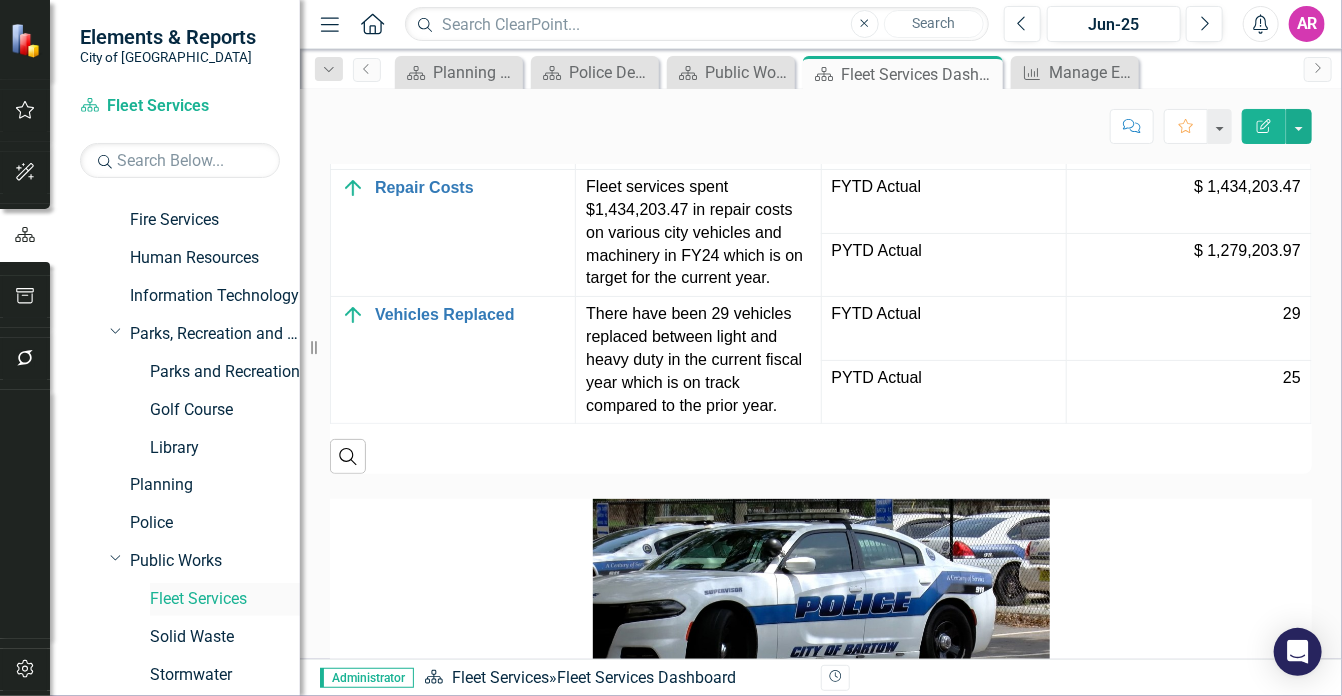 scroll, scrollTop: 498, scrollLeft: 0, axis: vertical 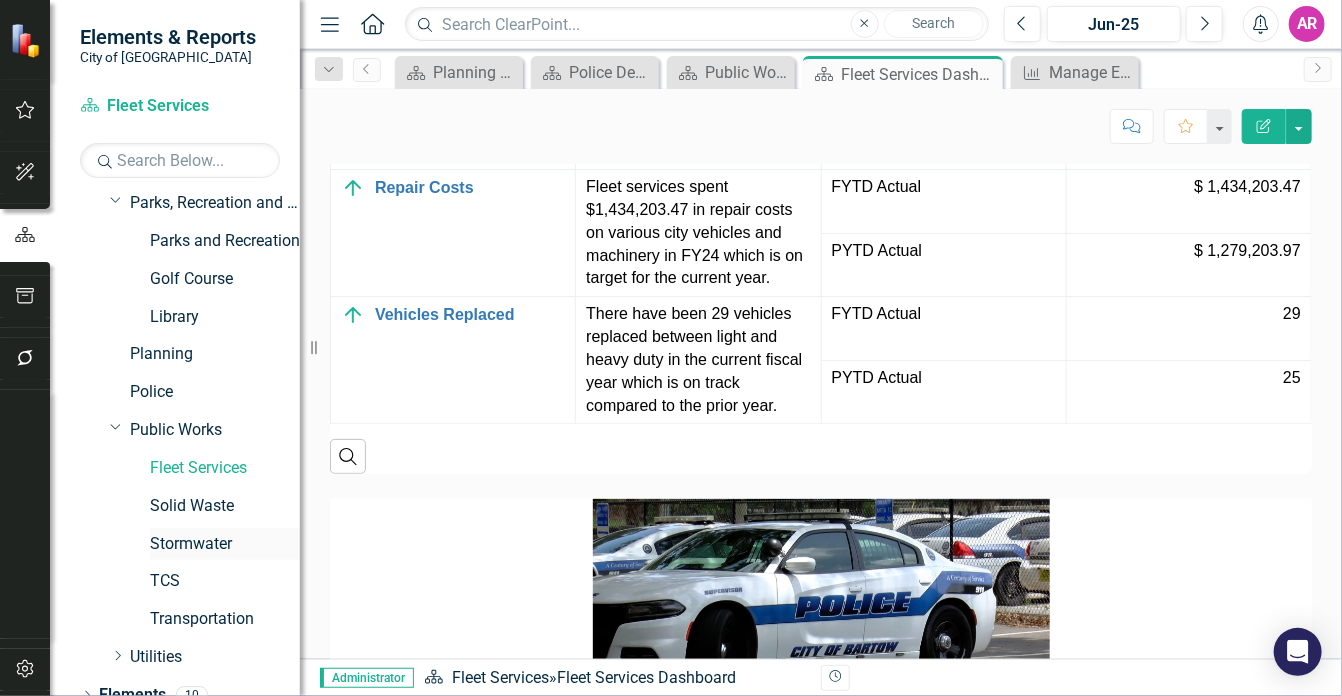 click on "Stormwater" at bounding box center [225, 544] 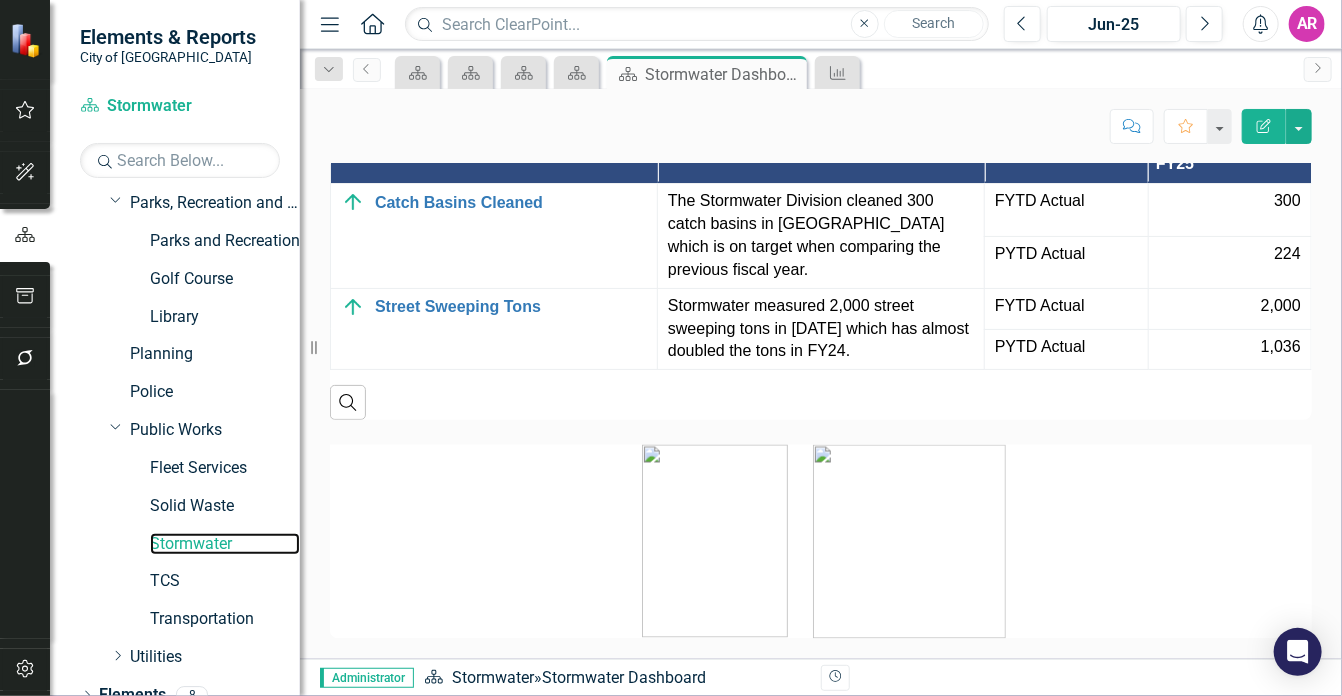 scroll, scrollTop: 1607, scrollLeft: 0, axis: vertical 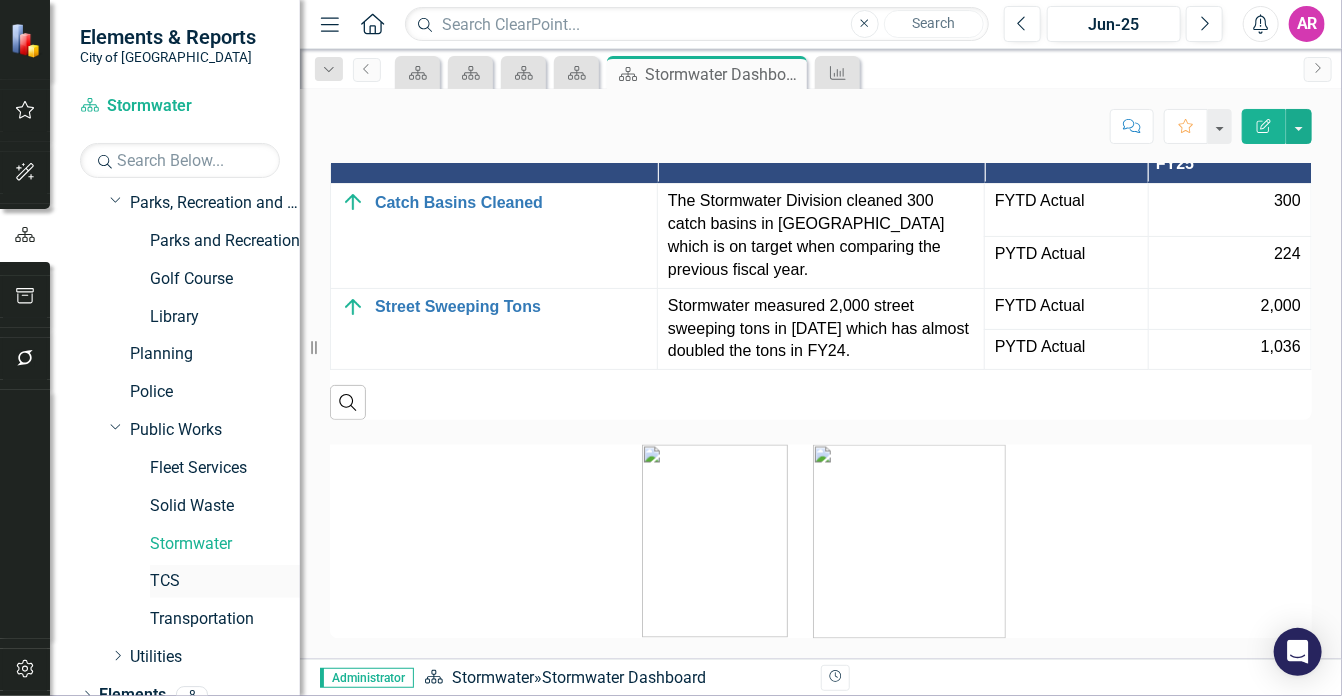 click on "TCS" at bounding box center (225, 581) 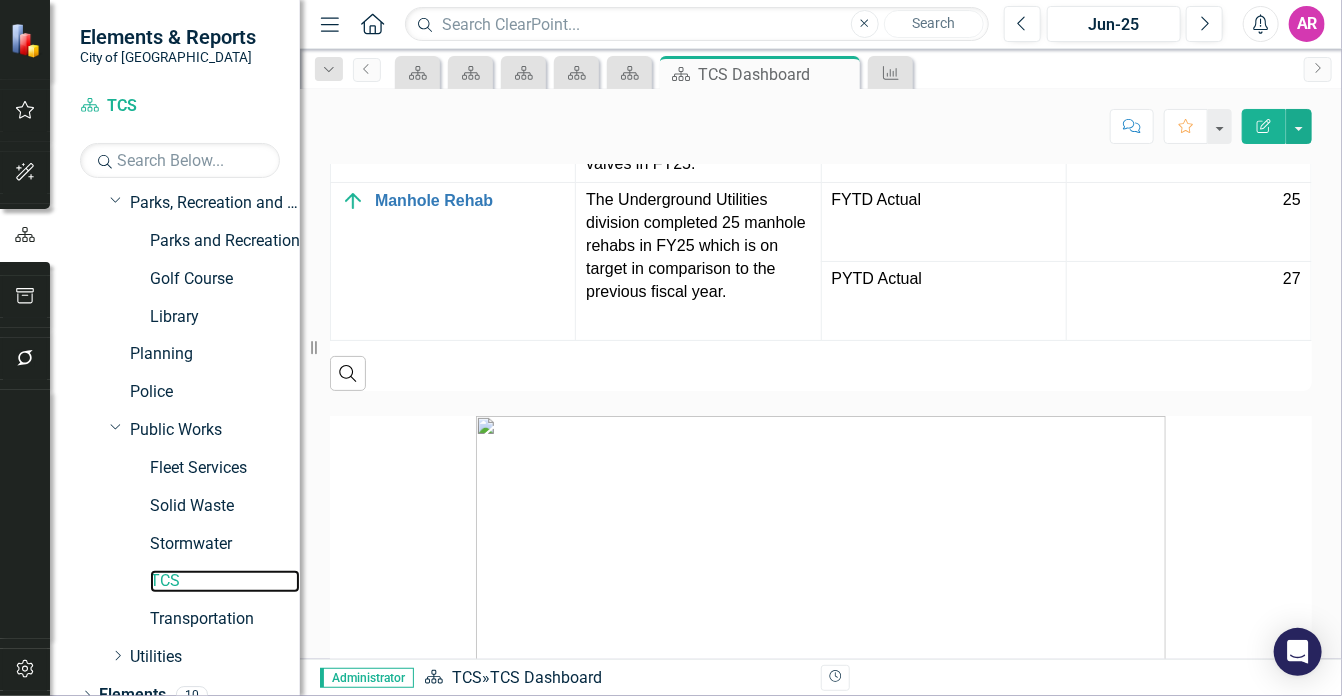 scroll, scrollTop: 2036, scrollLeft: 0, axis: vertical 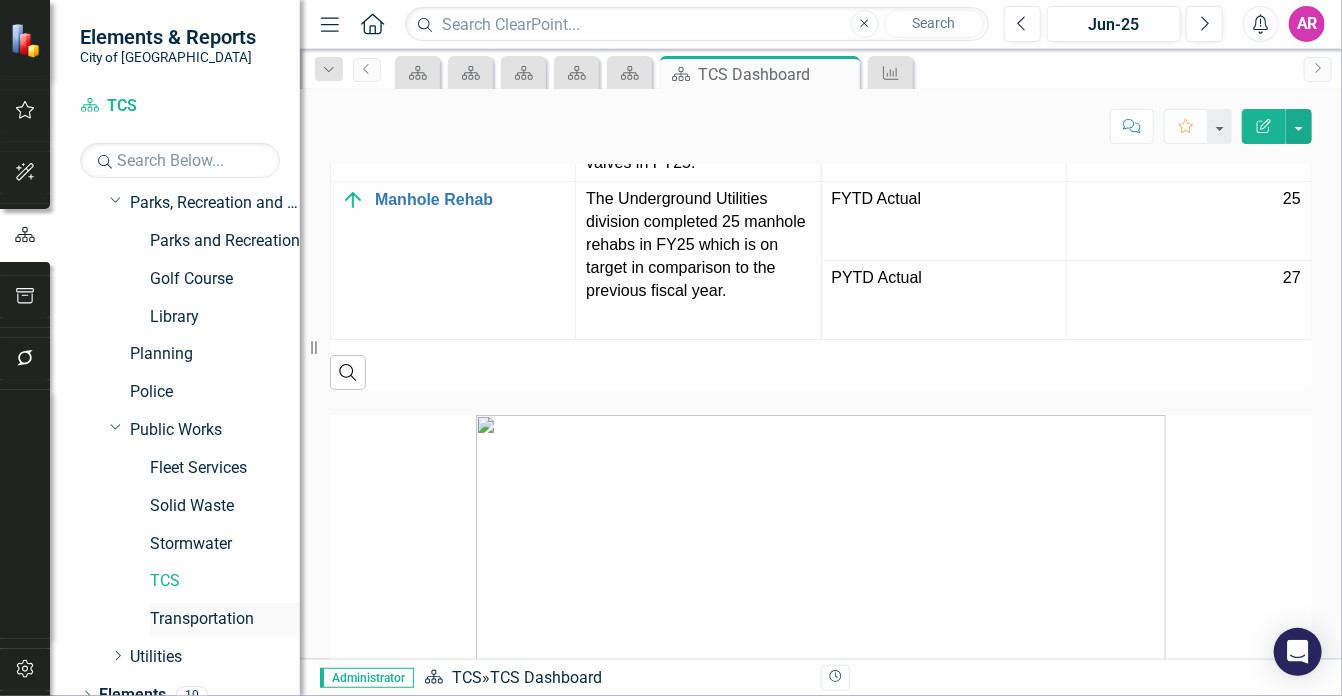 click on "Transportation" at bounding box center [225, 619] 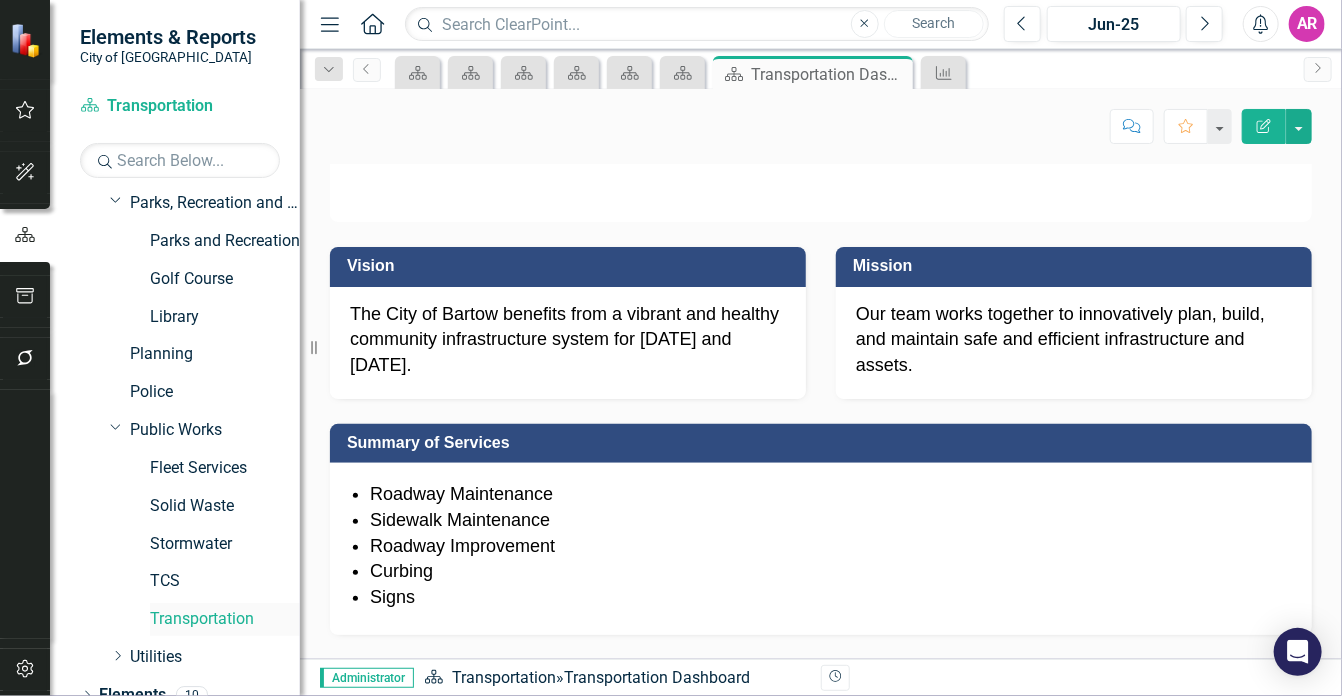 click on "Transportation" at bounding box center [225, 619] 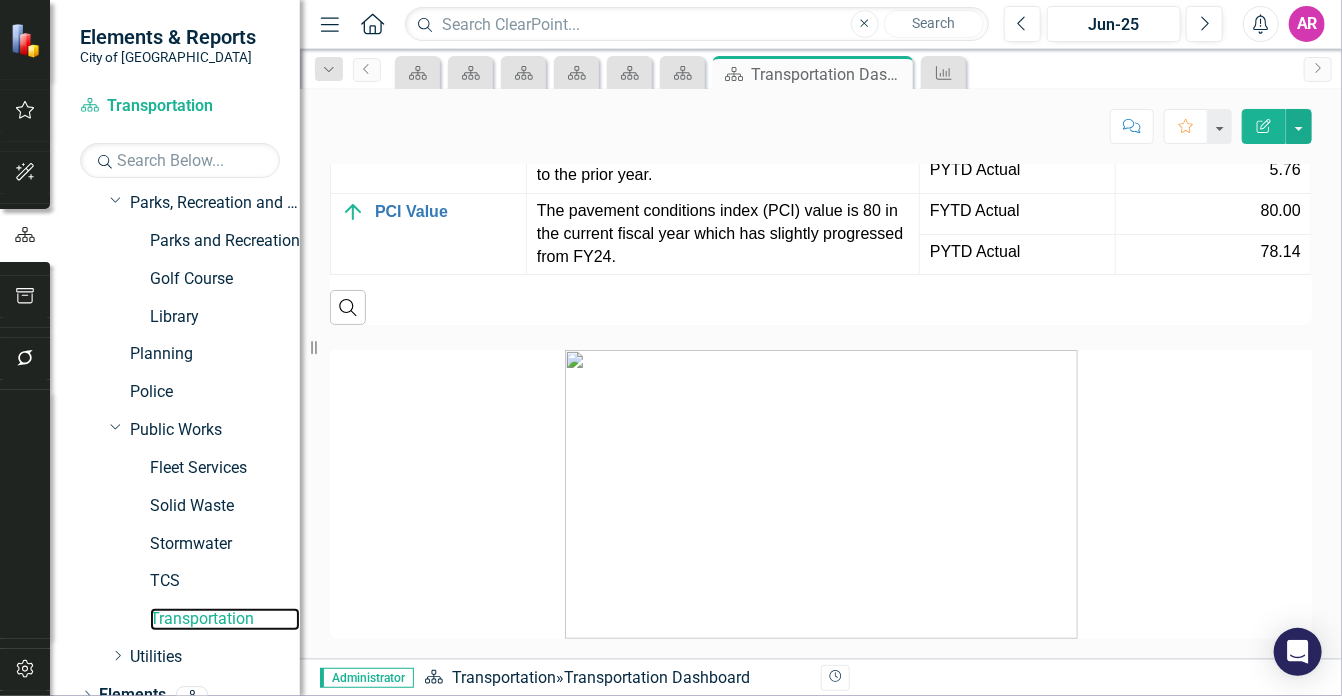 scroll, scrollTop: 1568, scrollLeft: 0, axis: vertical 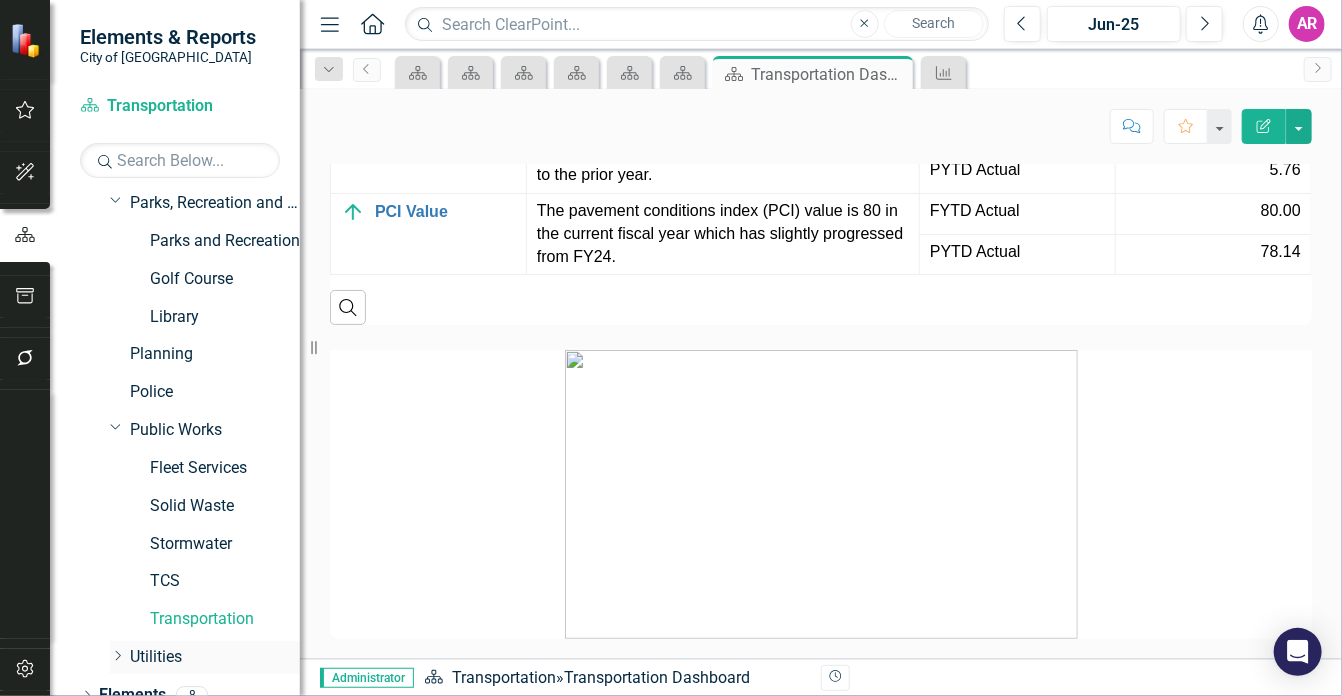 click on "Utilities" at bounding box center [215, 657] 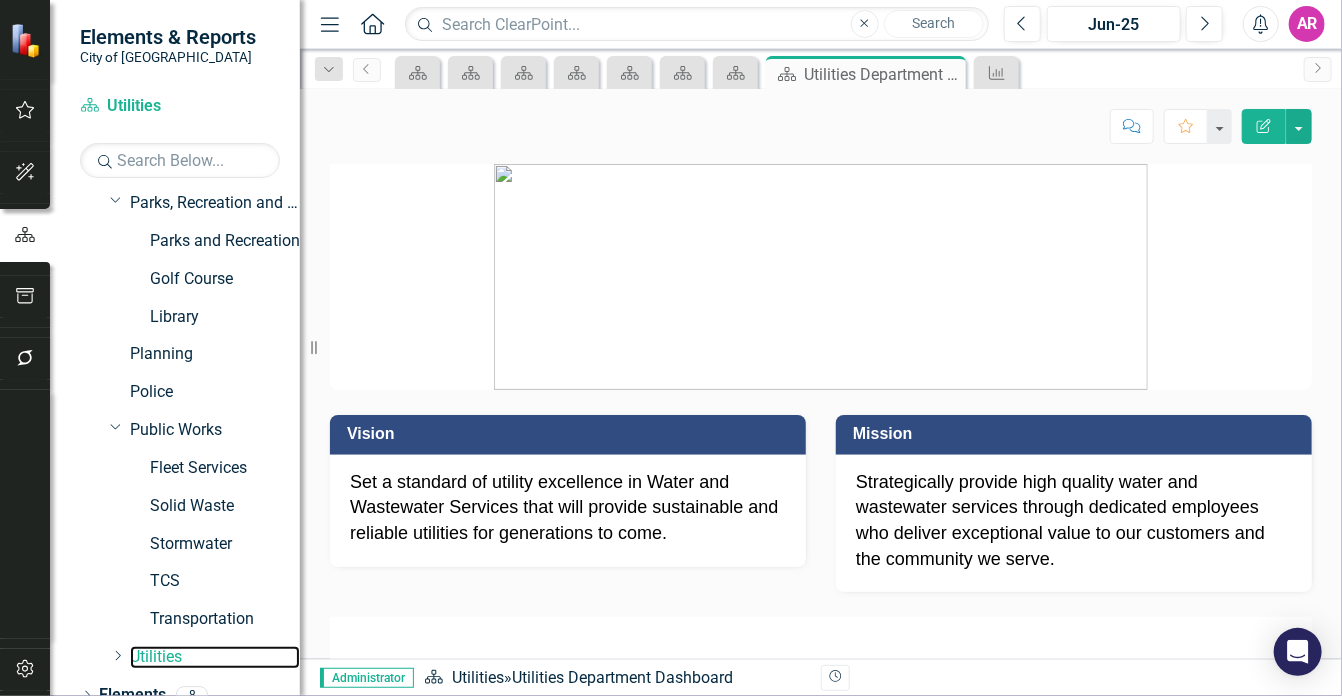 scroll, scrollTop: 456, scrollLeft: 0, axis: vertical 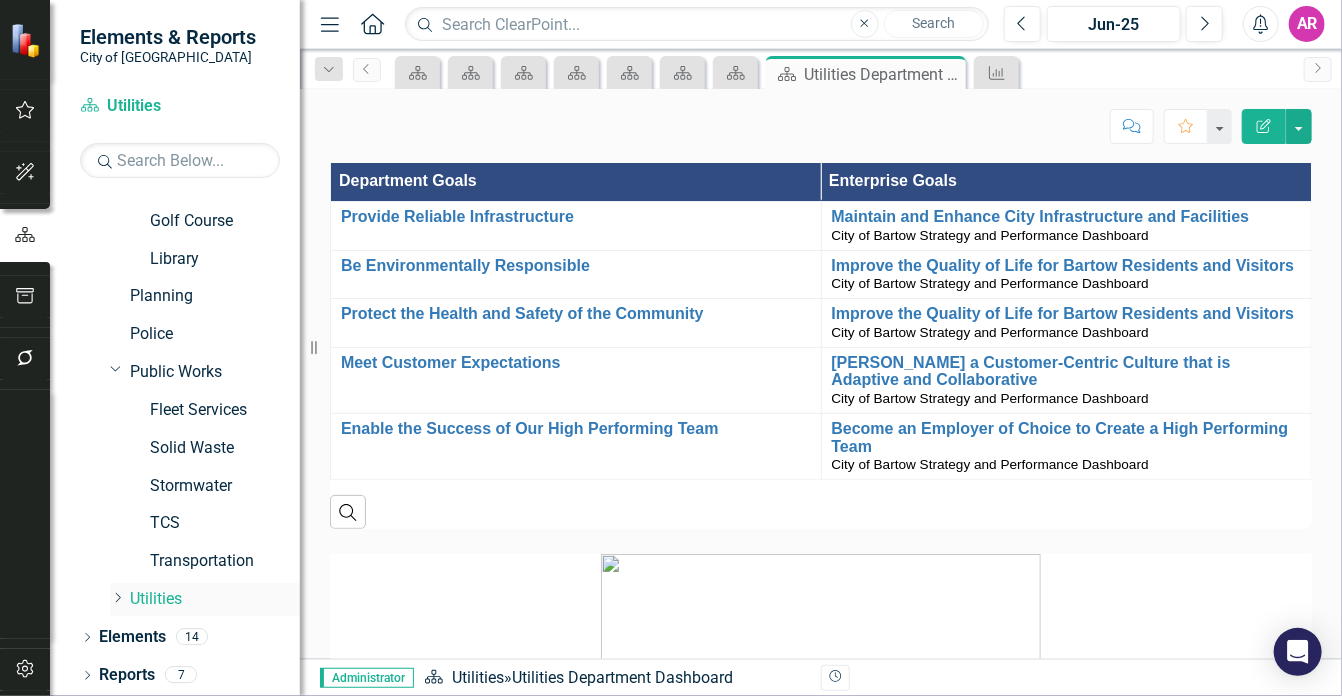 click on "Dropdown" at bounding box center (117, 599) 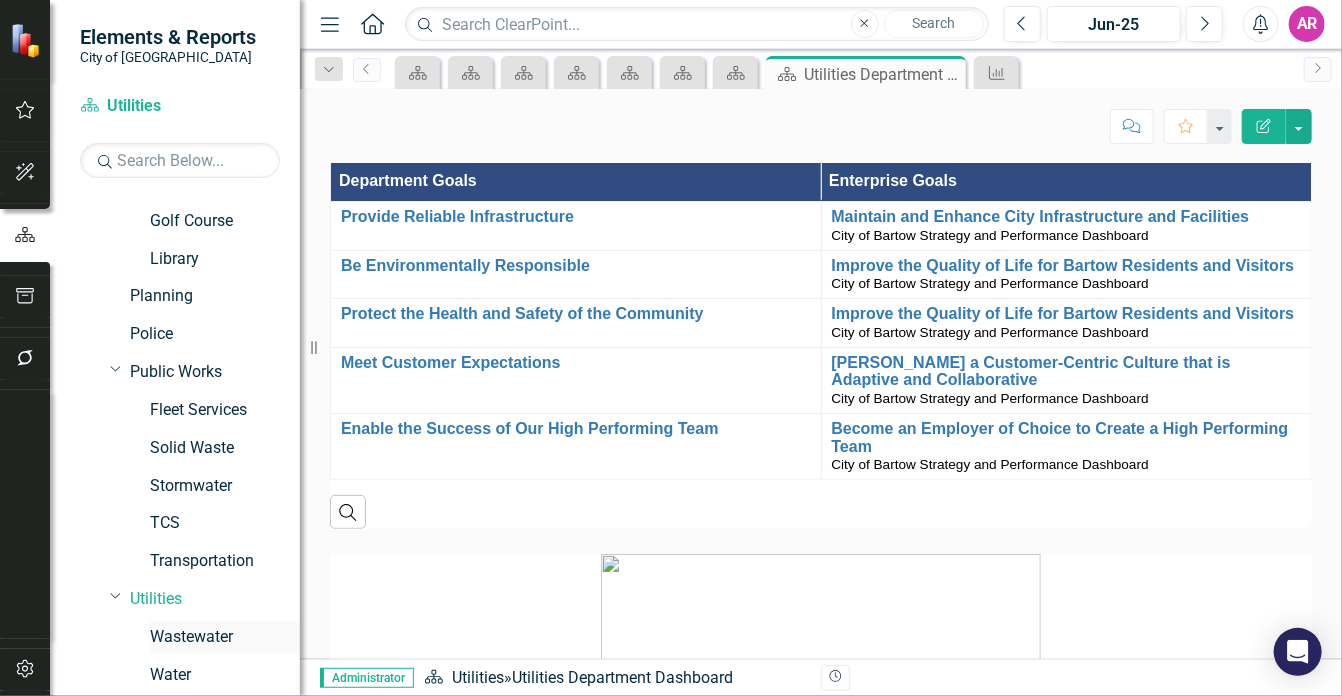 click on "Wastewater" at bounding box center (225, 637) 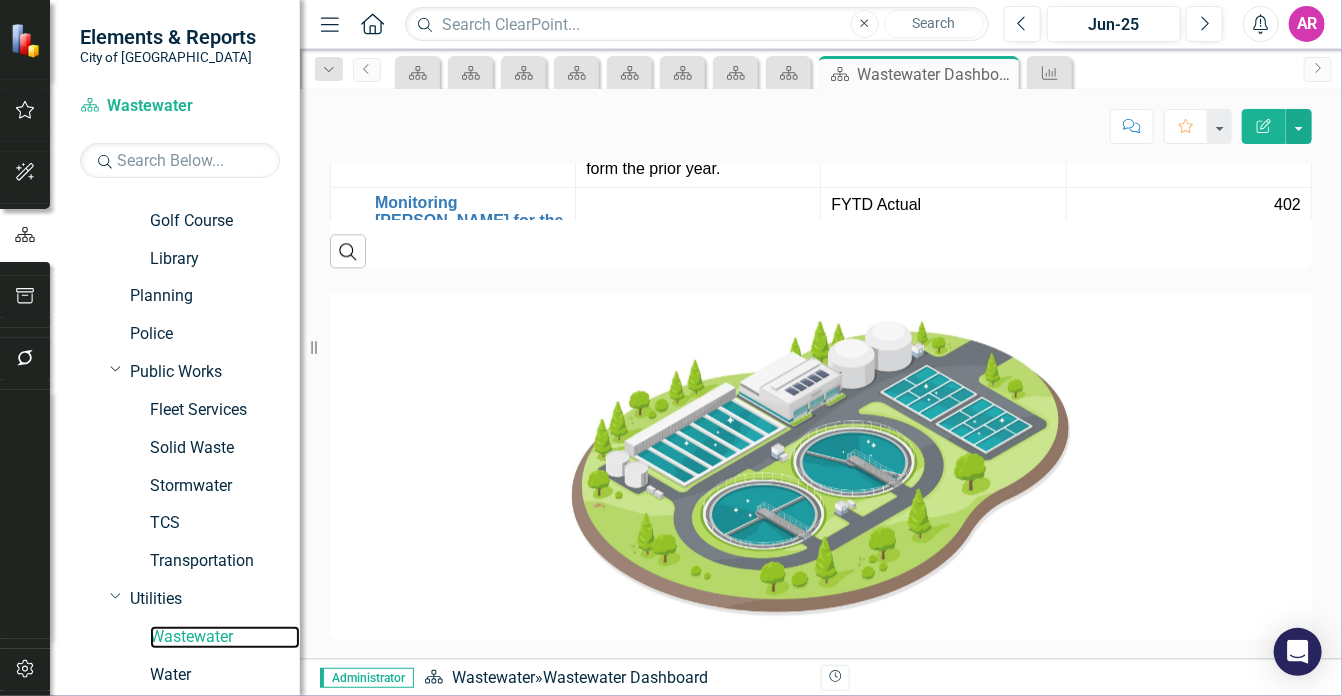 scroll, scrollTop: 2424, scrollLeft: 0, axis: vertical 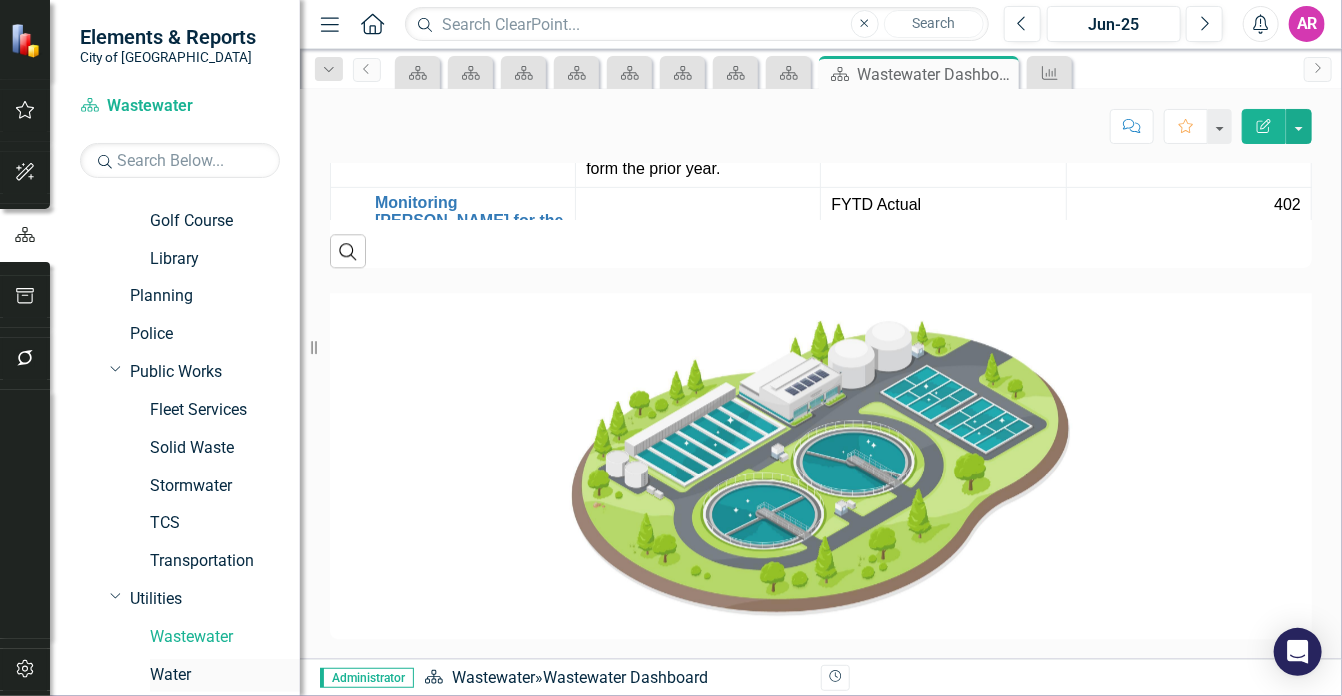 click on "Water" at bounding box center (225, 675) 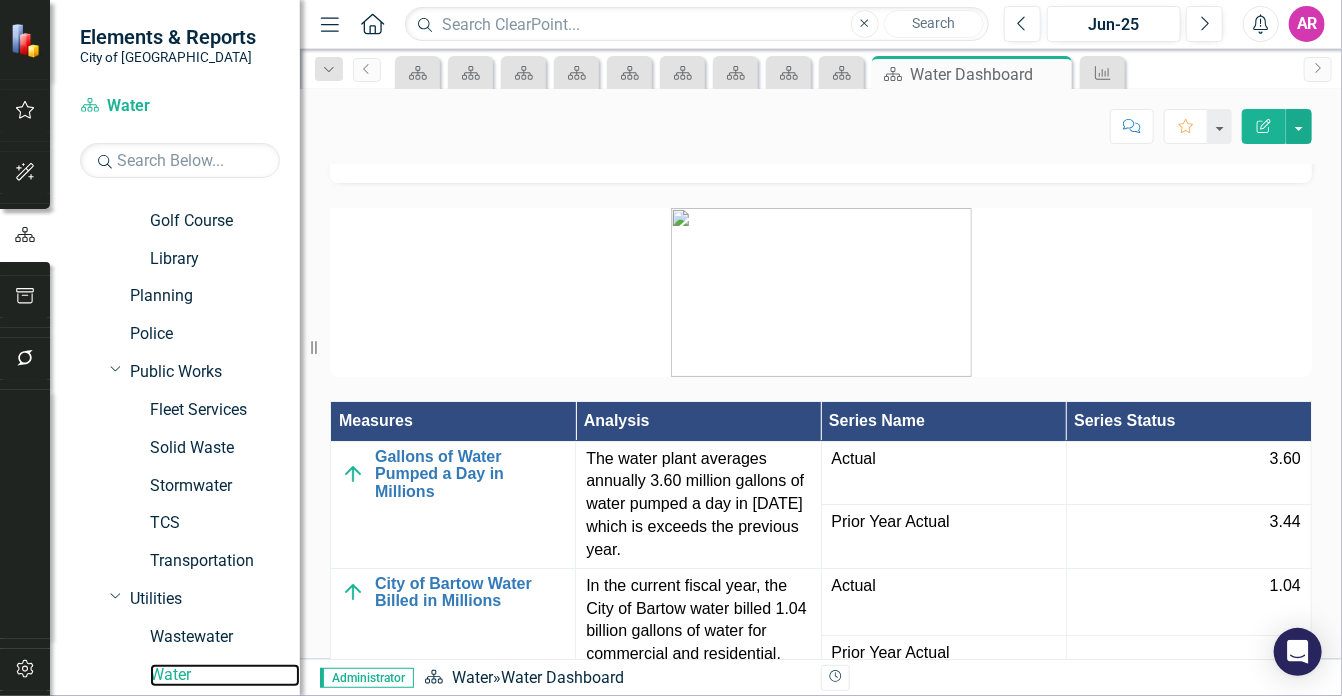 scroll, scrollTop: 2121, scrollLeft: 0, axis: vertical 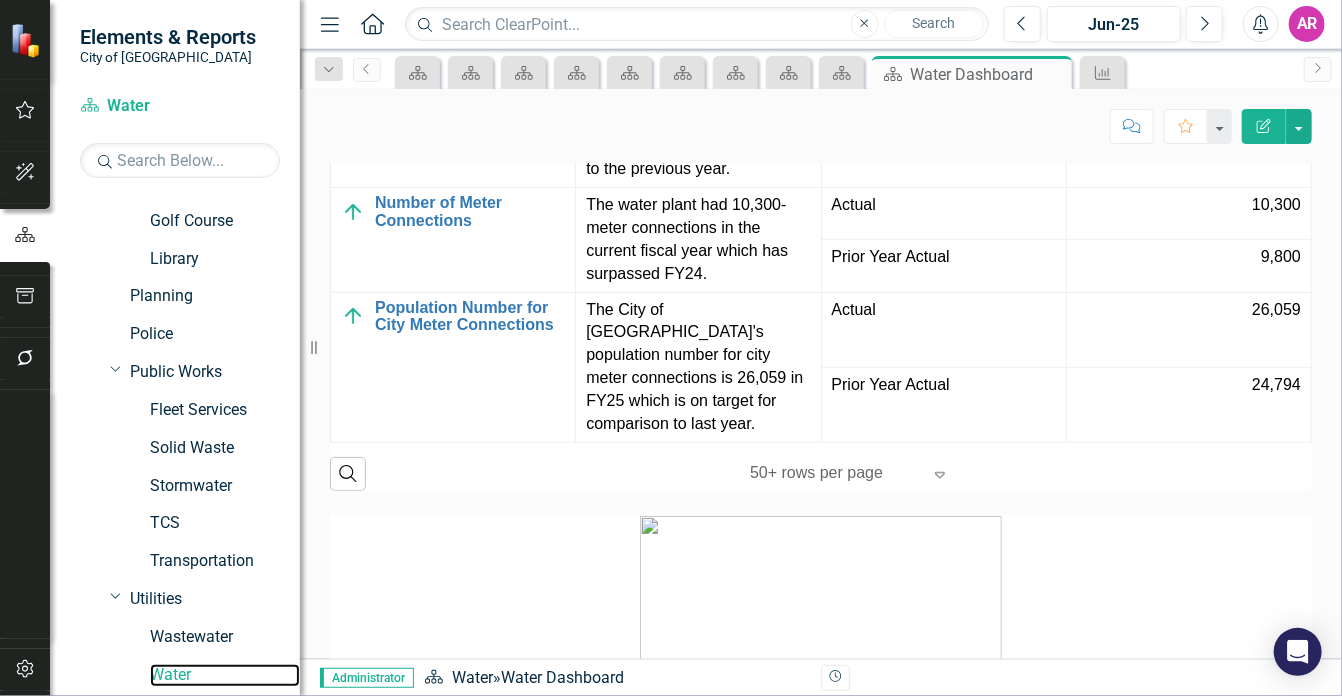 click on "Resize" at bounding box center [308, 348] 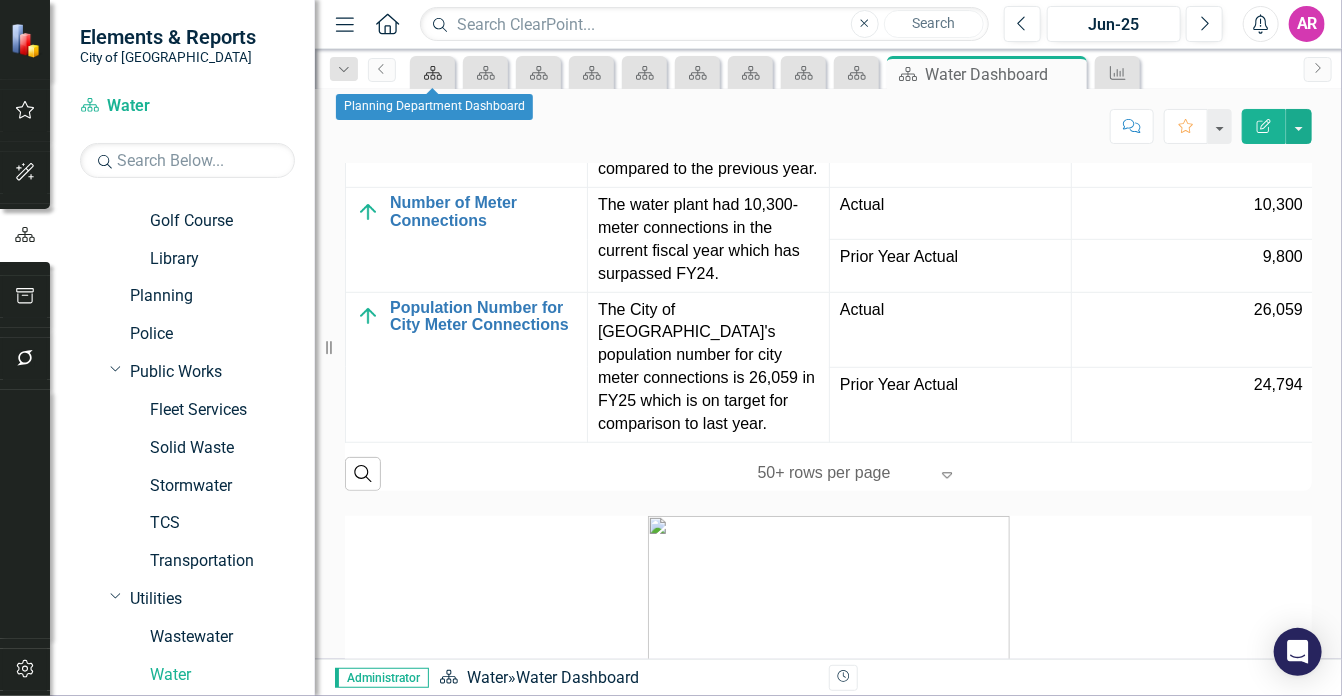 click on "Dashboard" at bounding box center (429, 72) 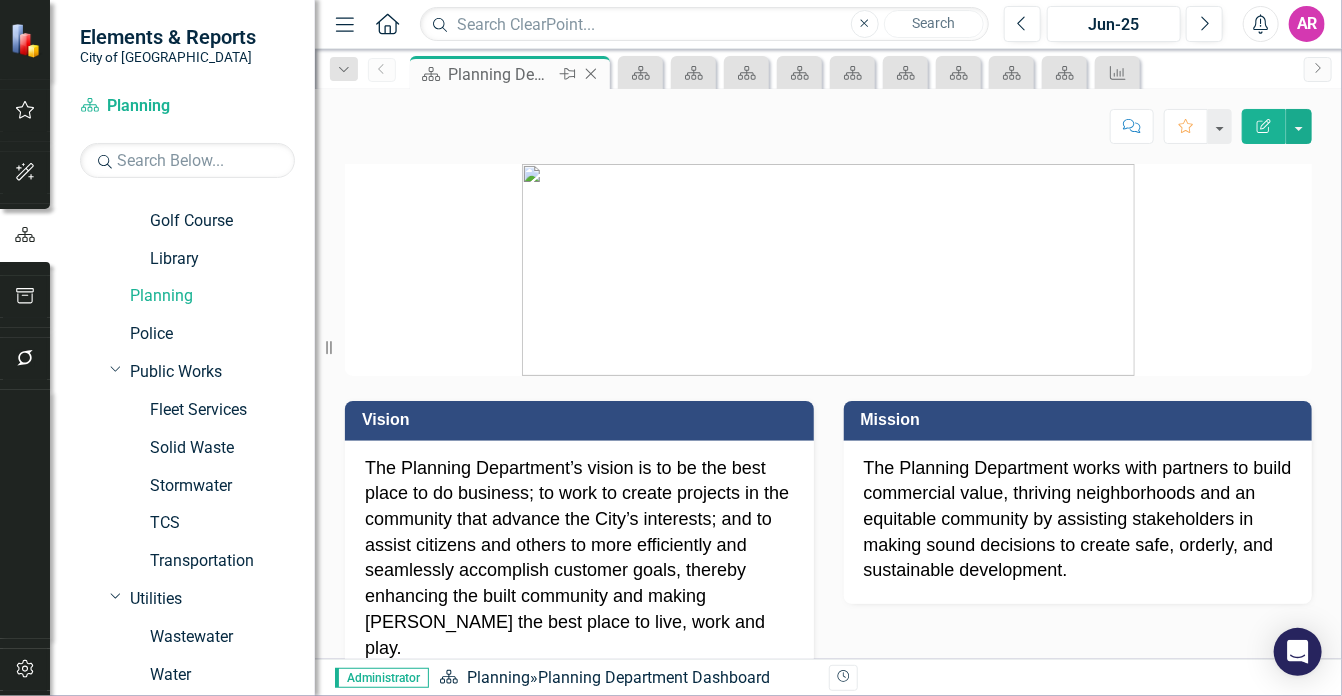 click on "Close" 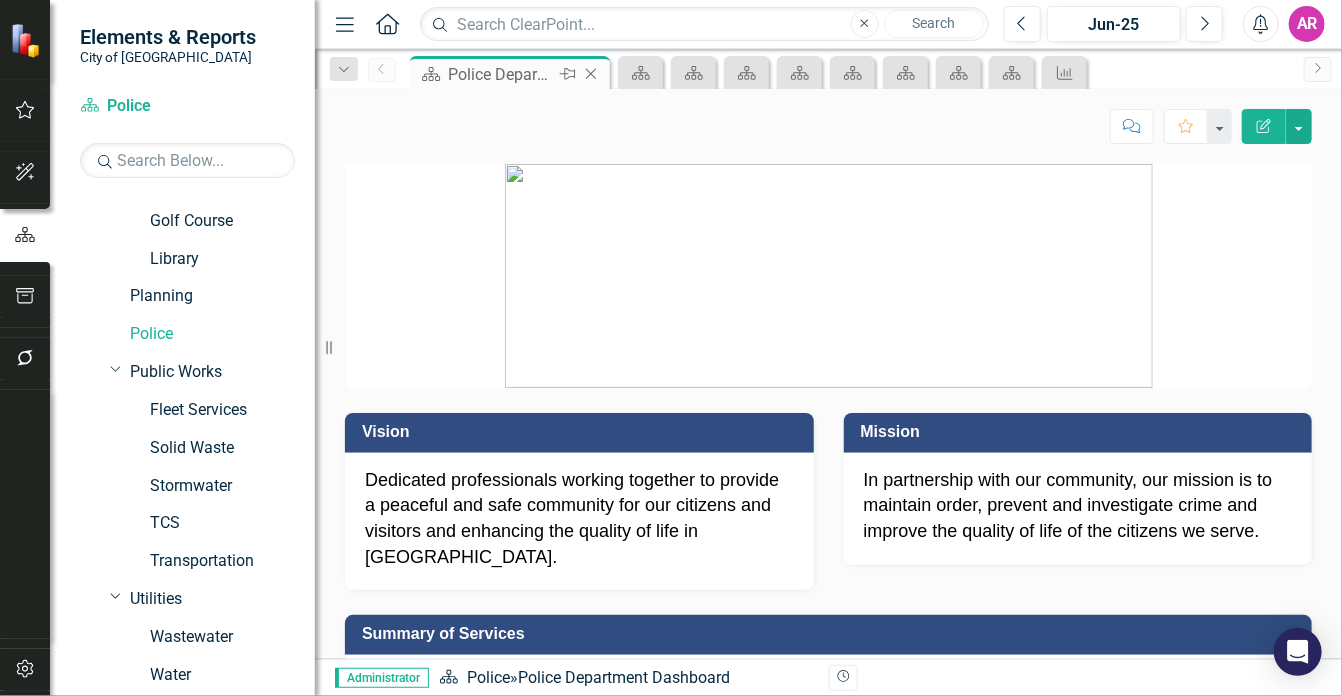 click on "Close" 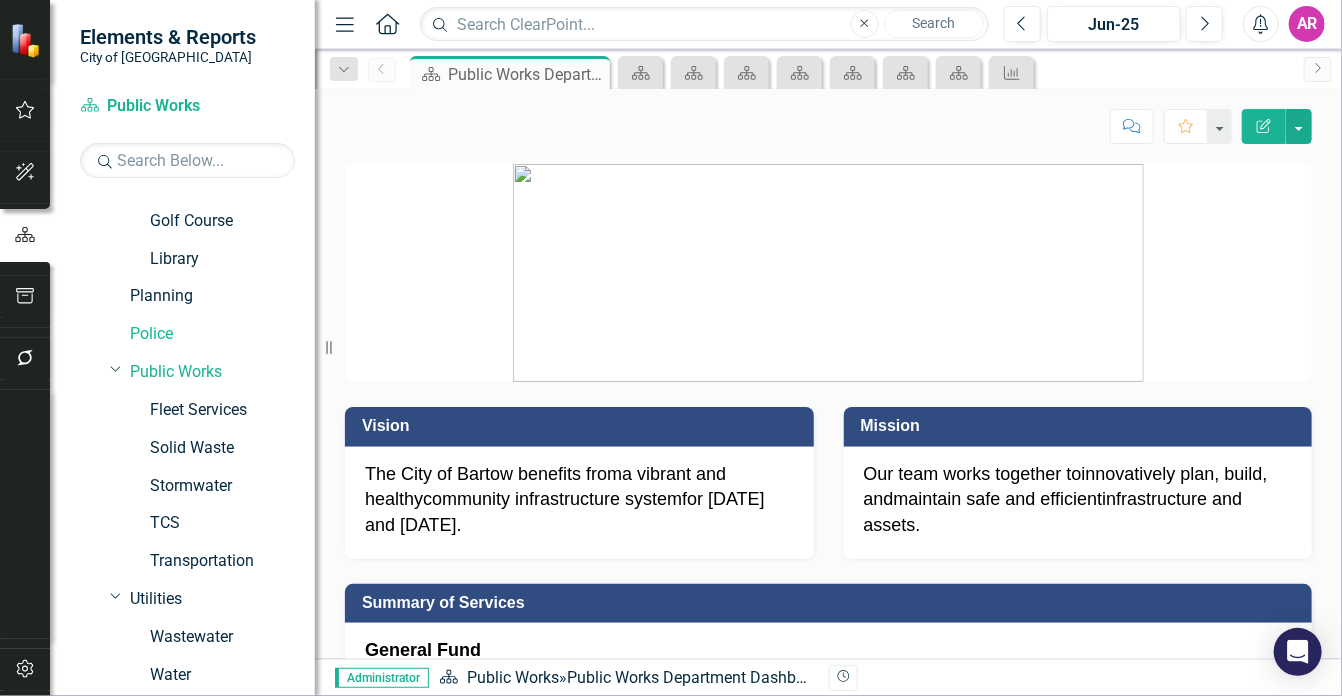 click on "Close" 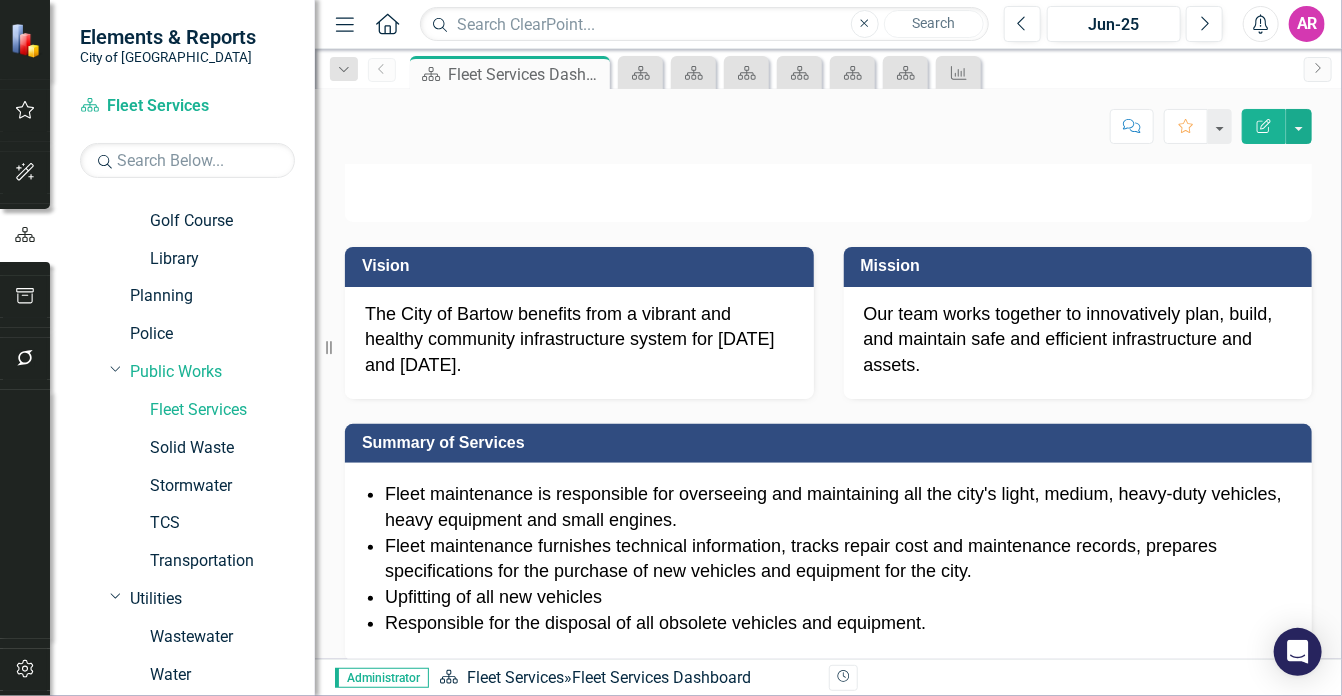 click on "Close" 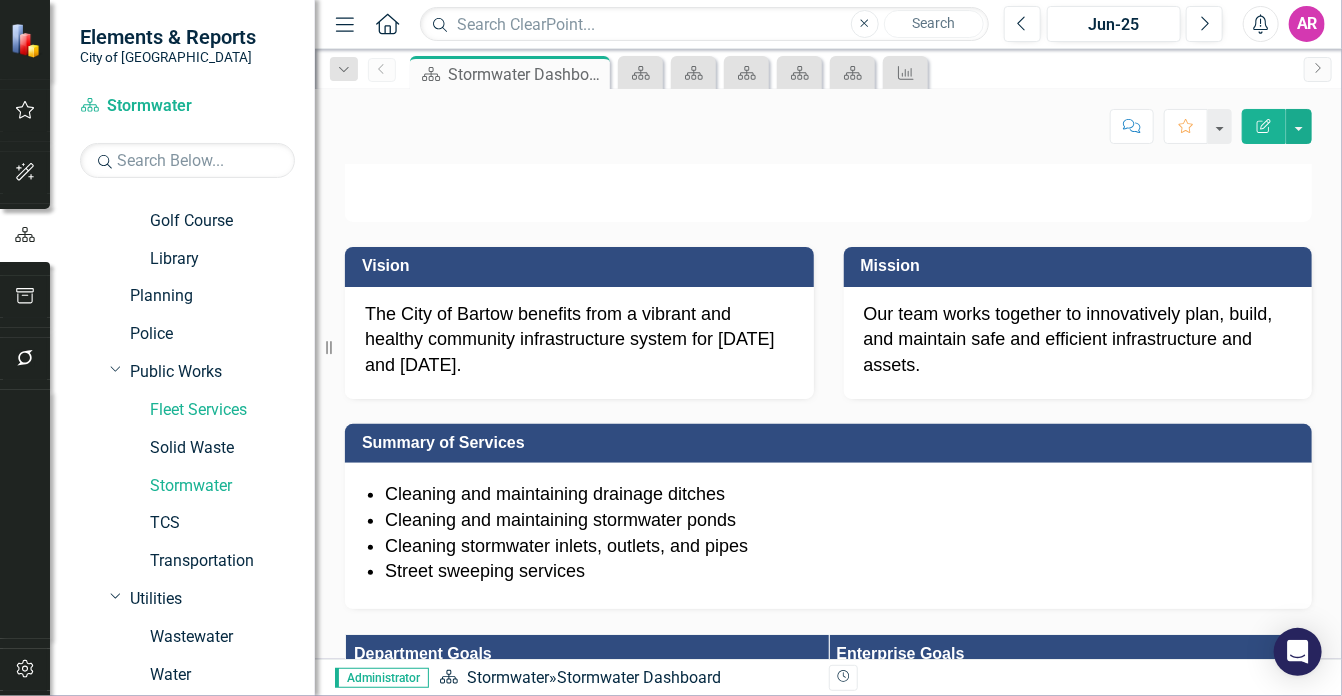 click on "Close" 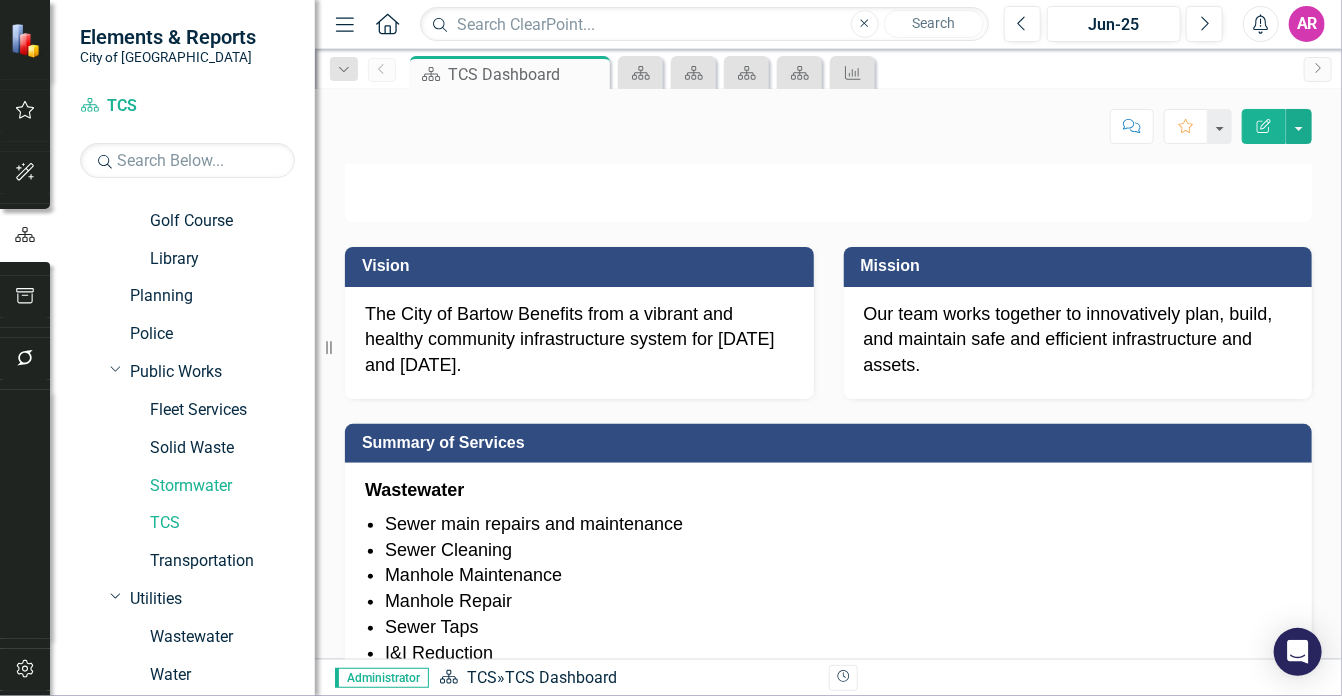 click on "Close" 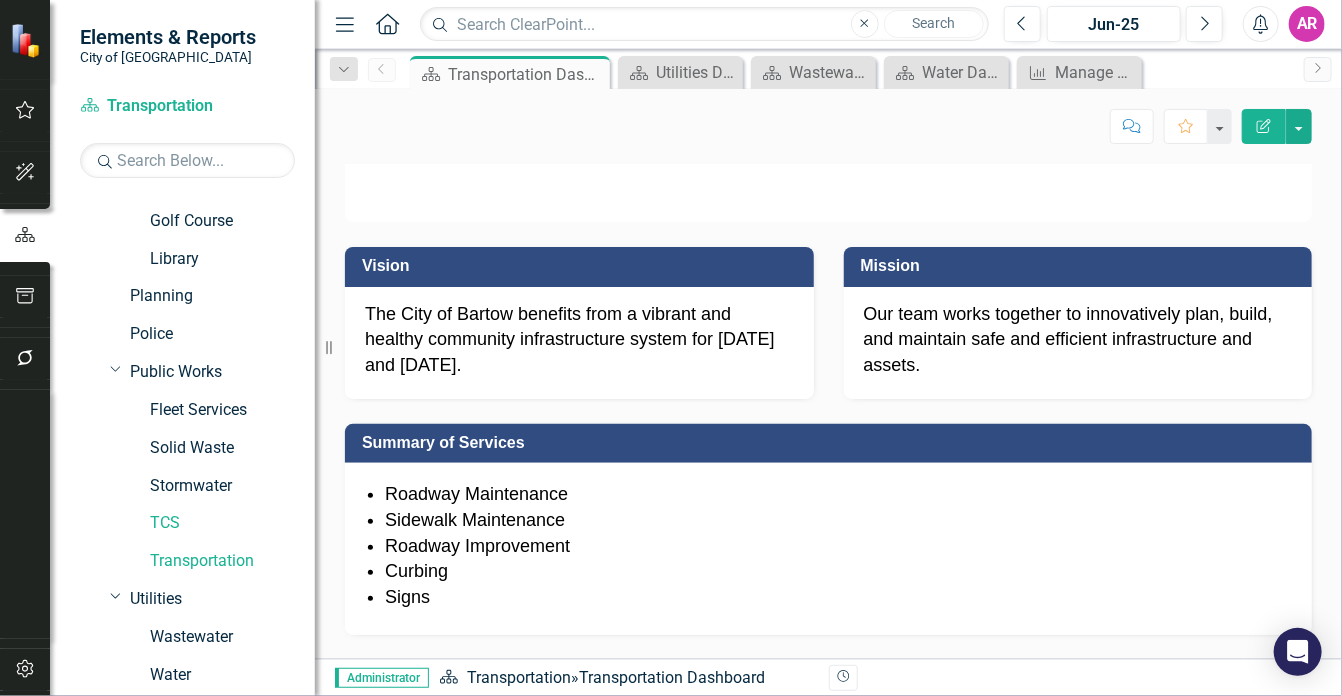 click on "Close" 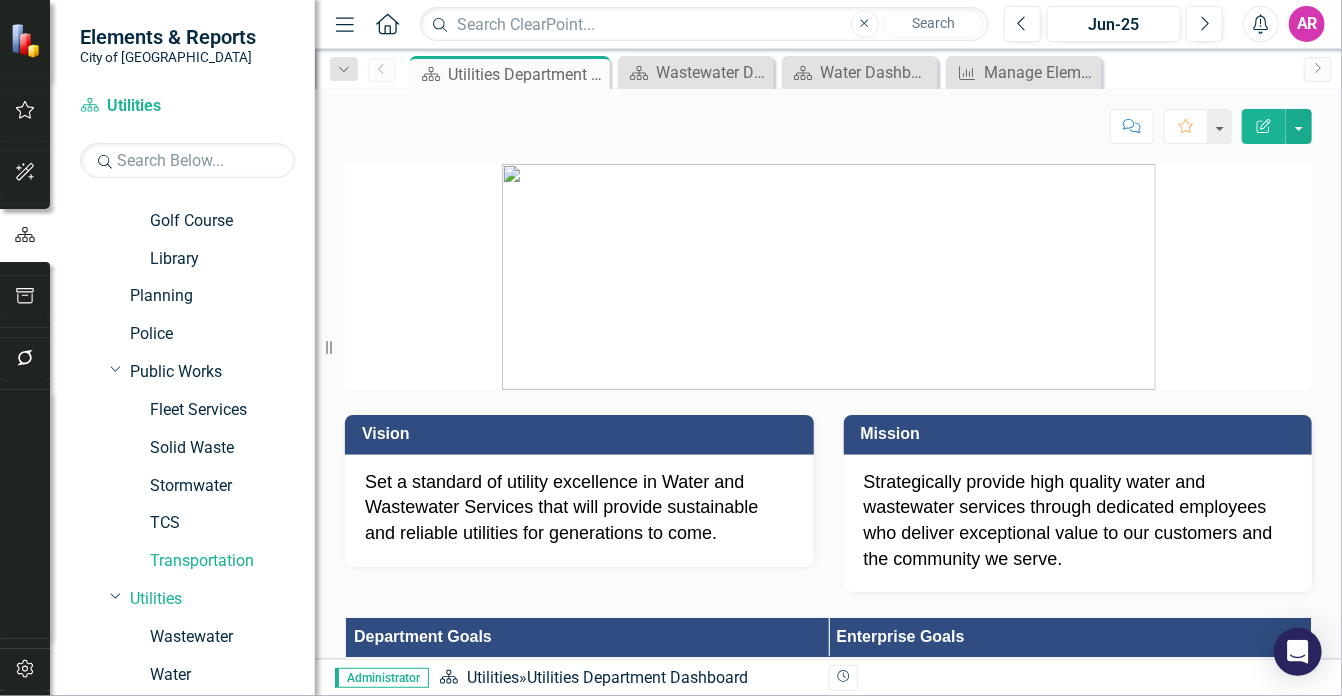 click on "Close" 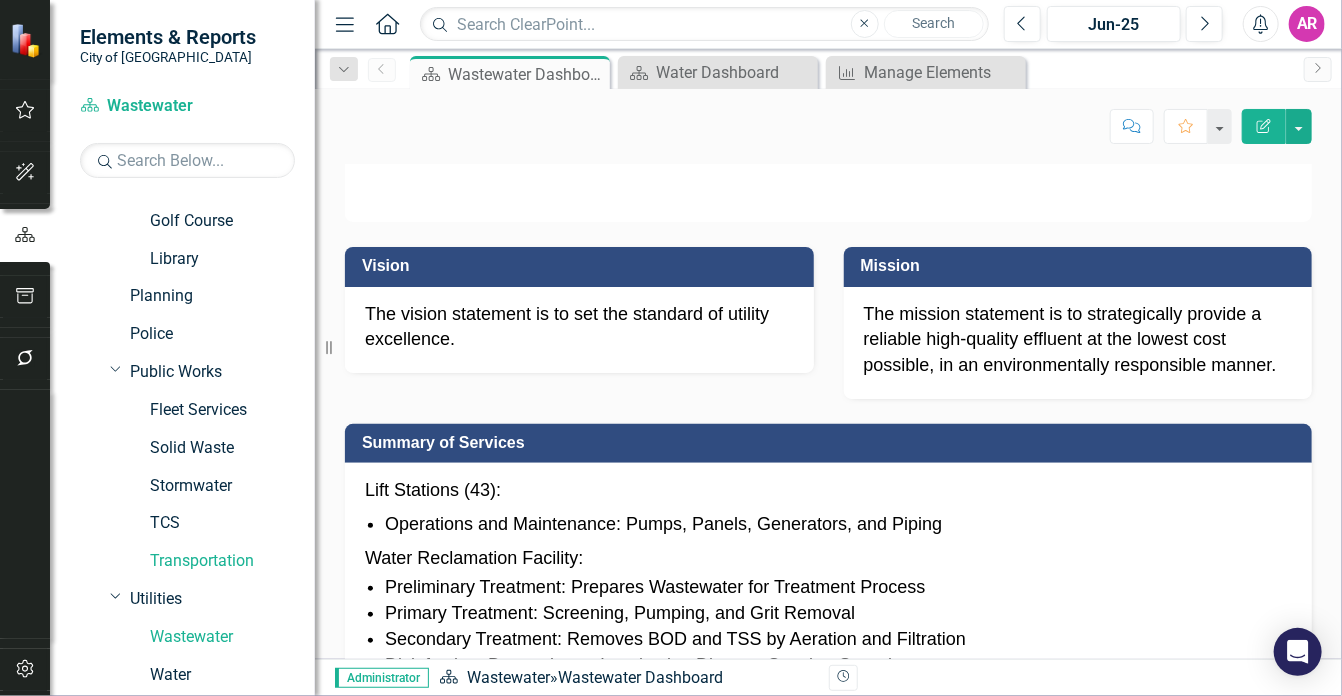 click on "Close" 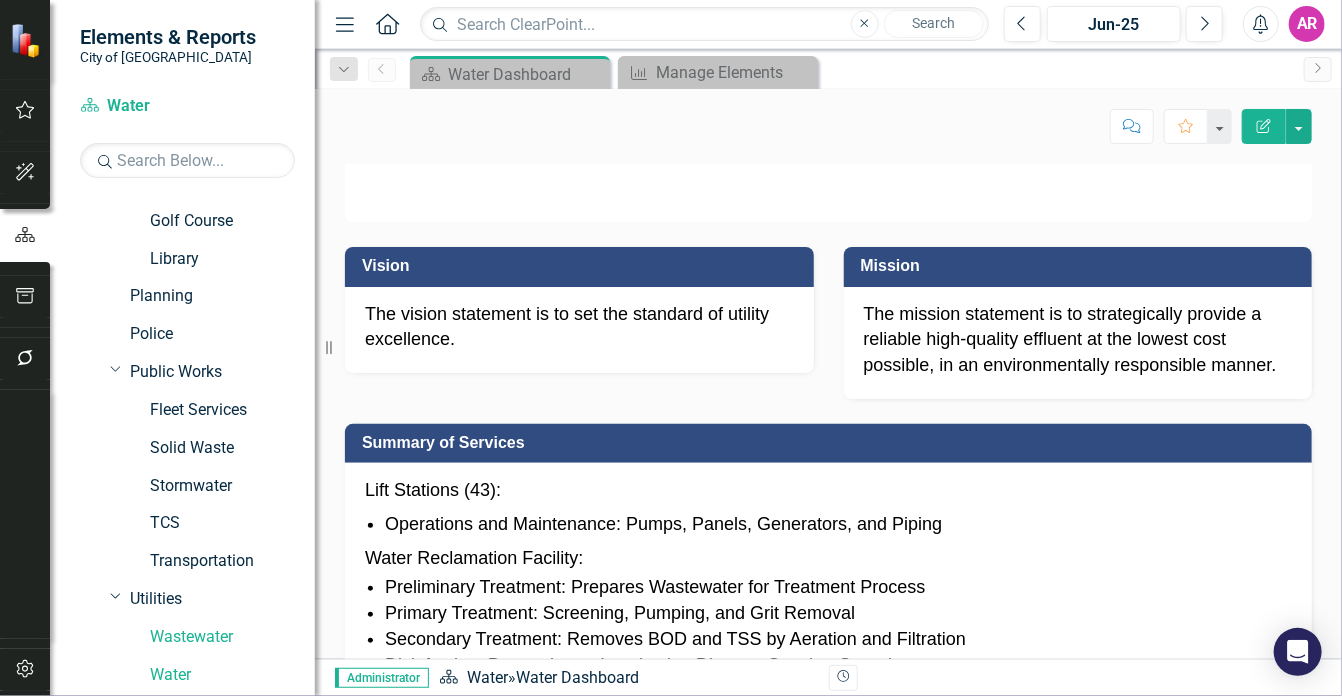 click on "Close" 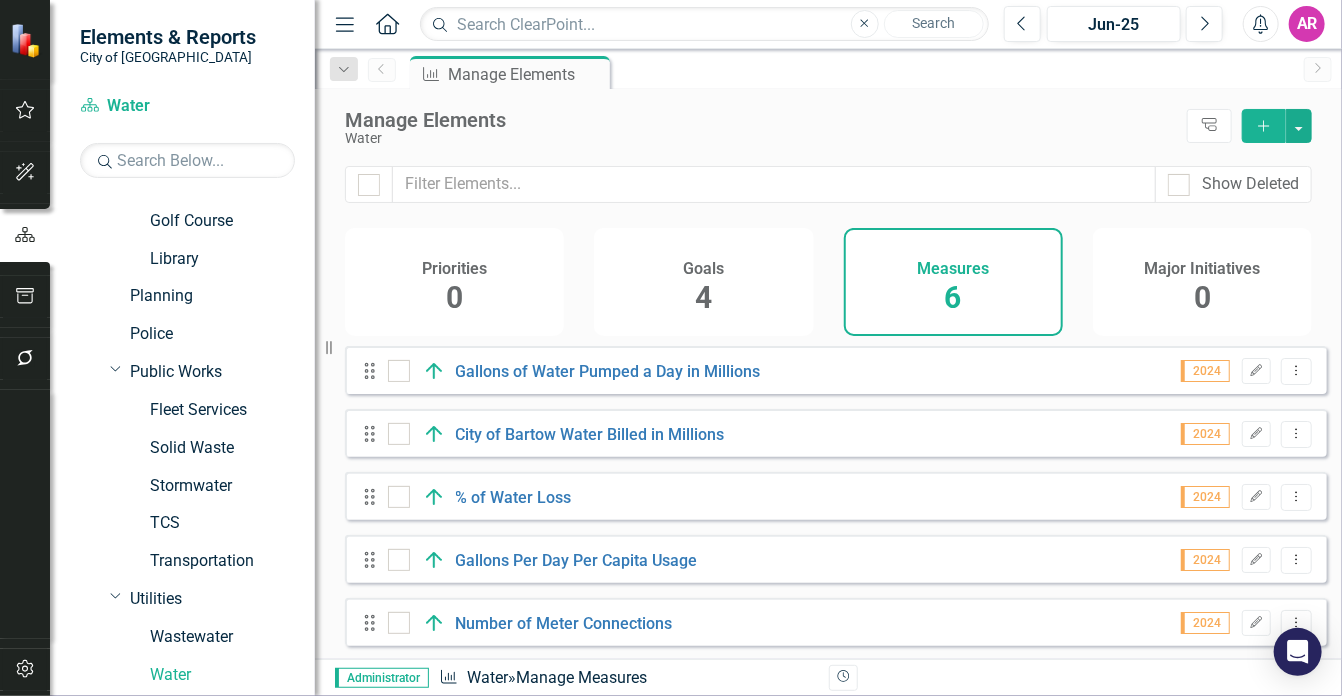 scroll, scrollTop: 0, scrollLeft: 0, axis: both 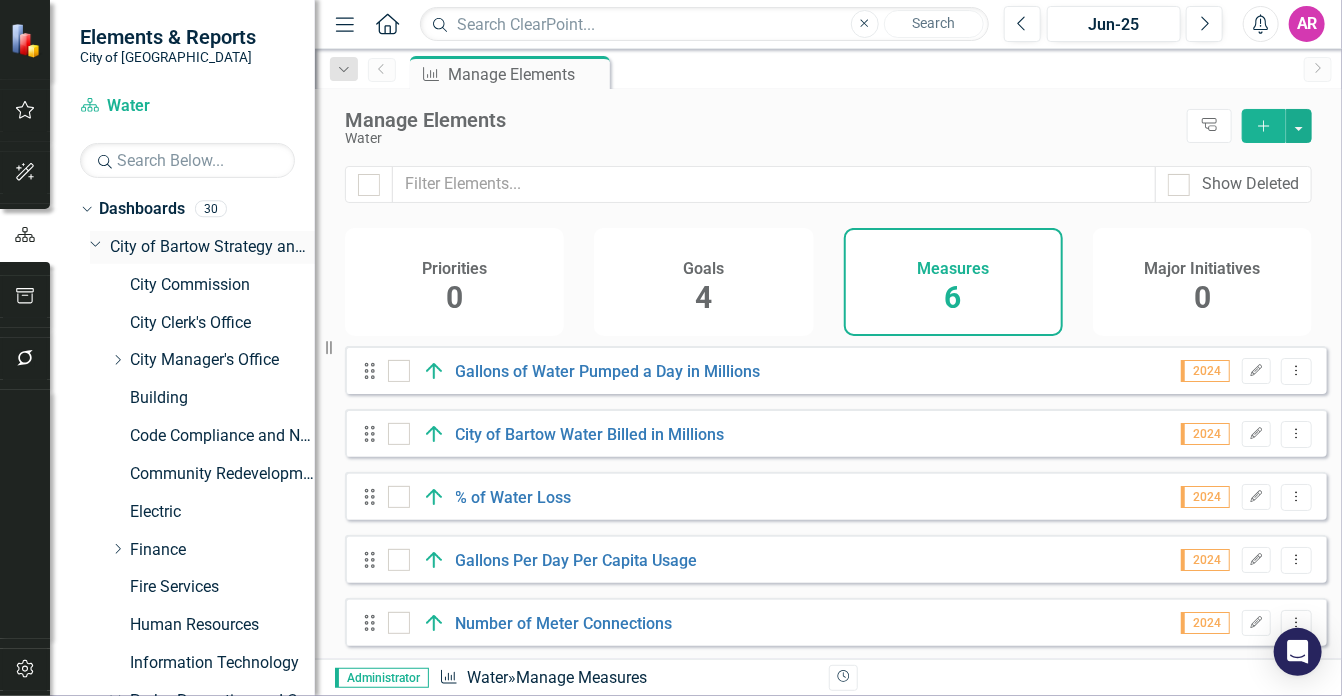 click on "City of Bartow Strategy and Performance Dashboard" at bounding box center [212, 247] 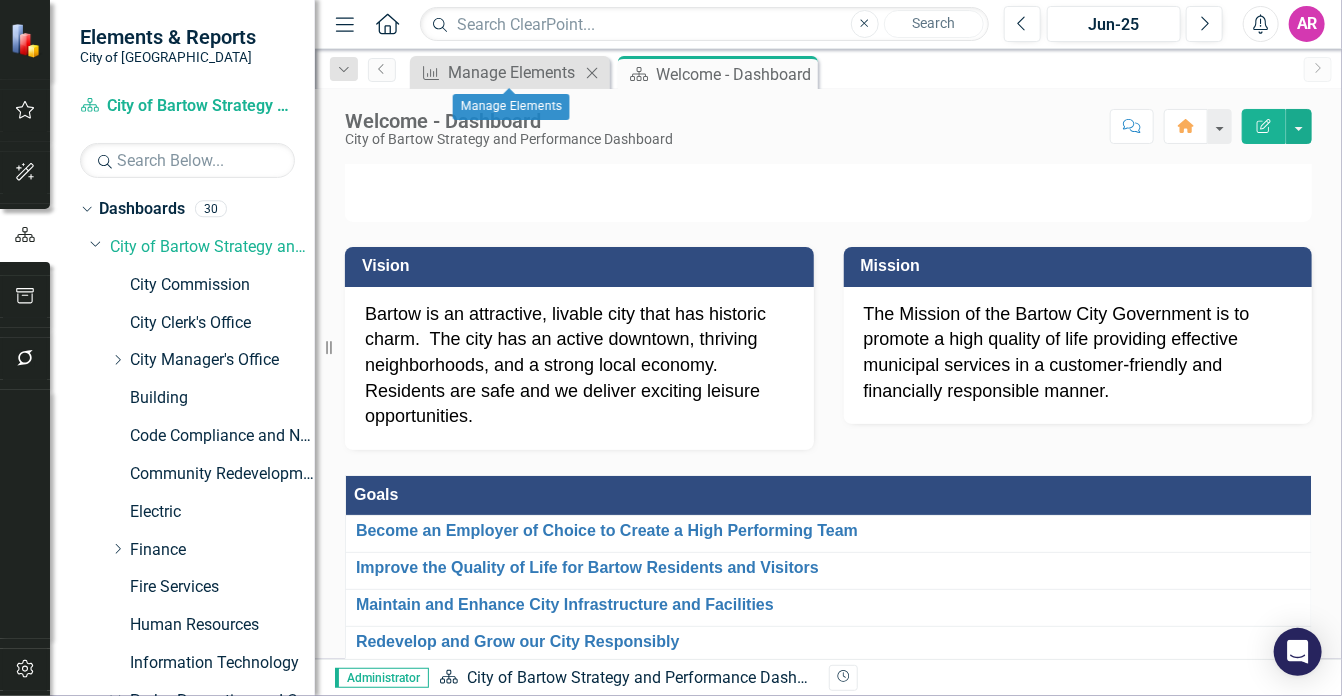 click on "Close" 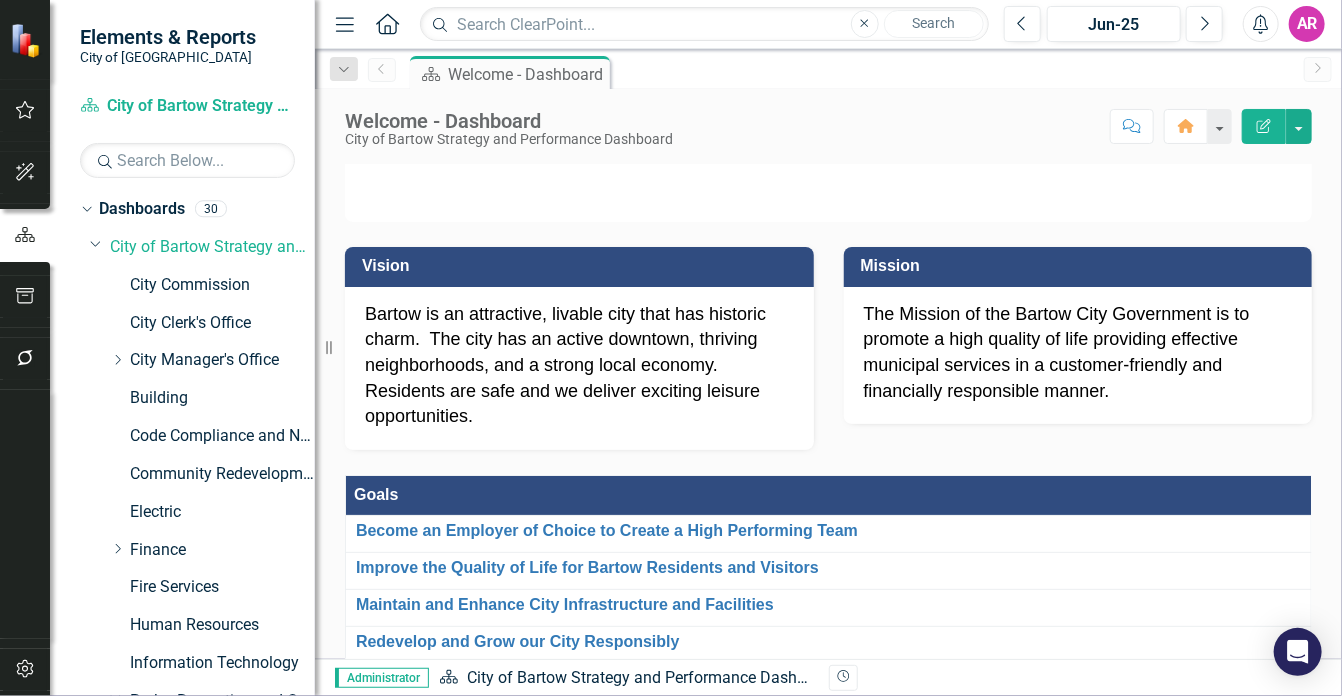 click at bounding box center (828, 180) 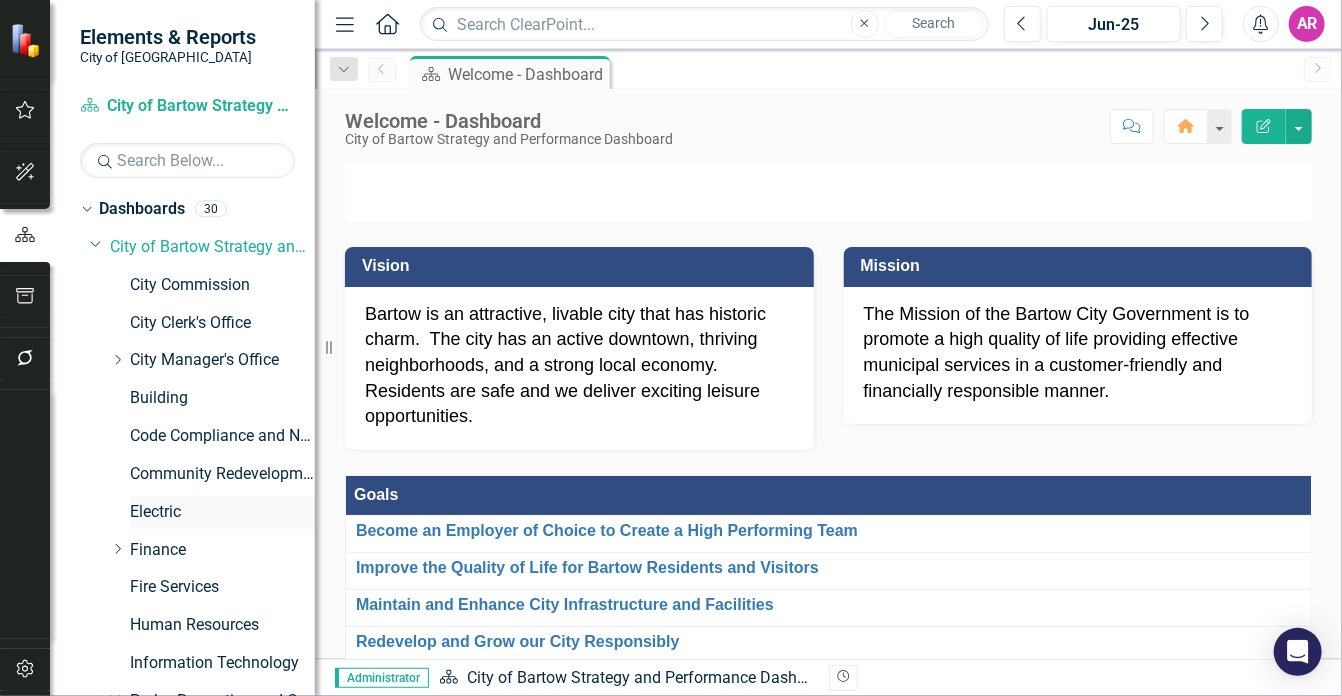 scroll, scrollTop: 632, scrollLeft: 0, axis: vertical 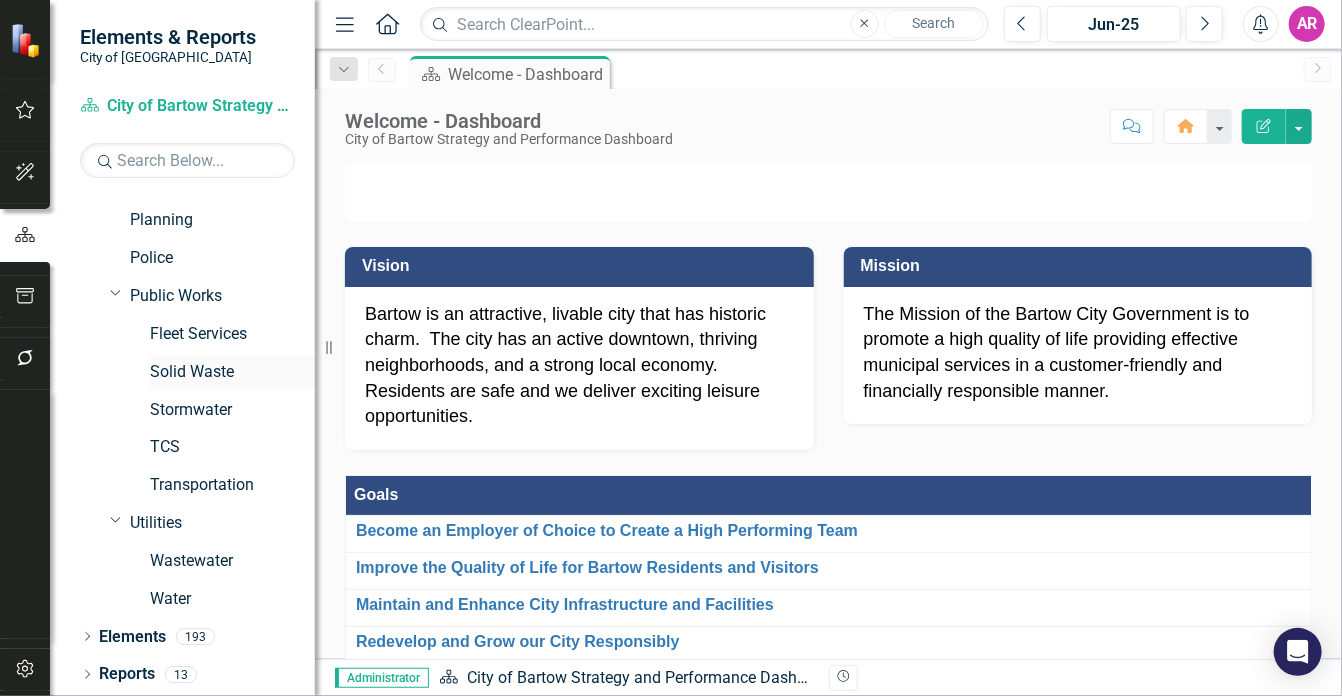 click on "Solid Waste" at bounding box center (232, 372) 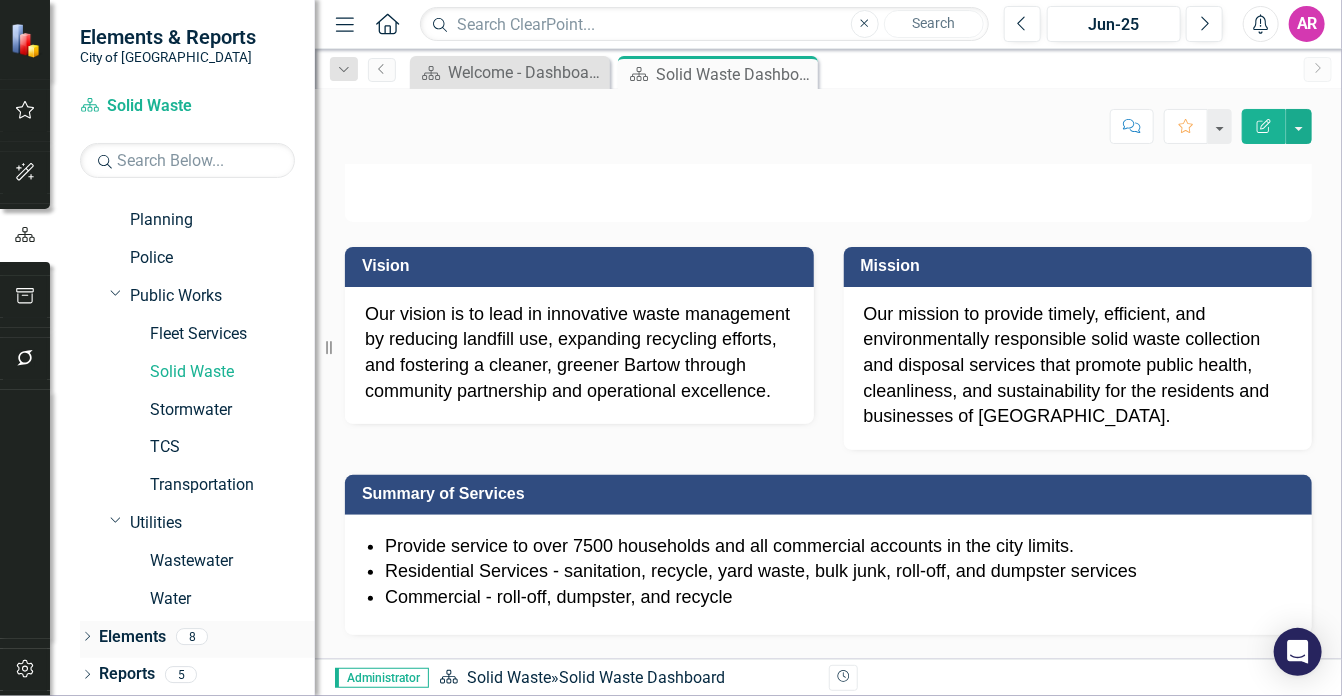 click on "Elements" at bounding box center [132, 637] 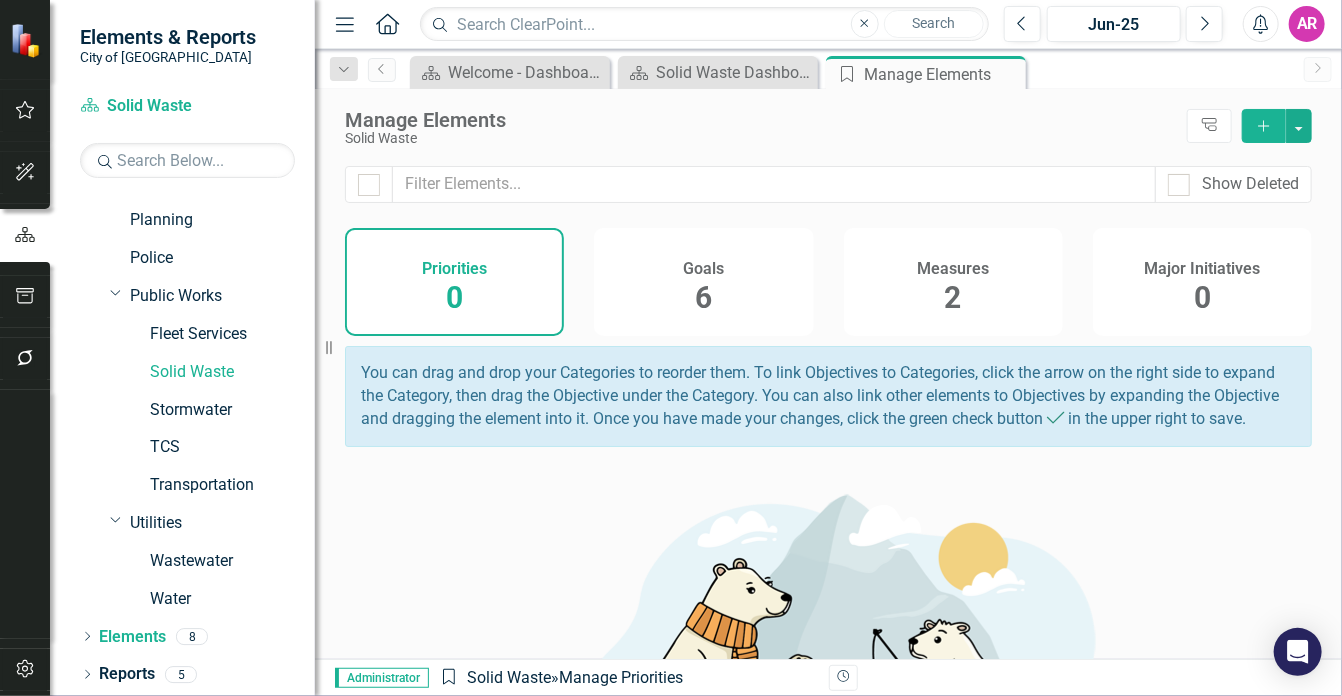 click on "Measures 2" at bounding box center [953, 282] 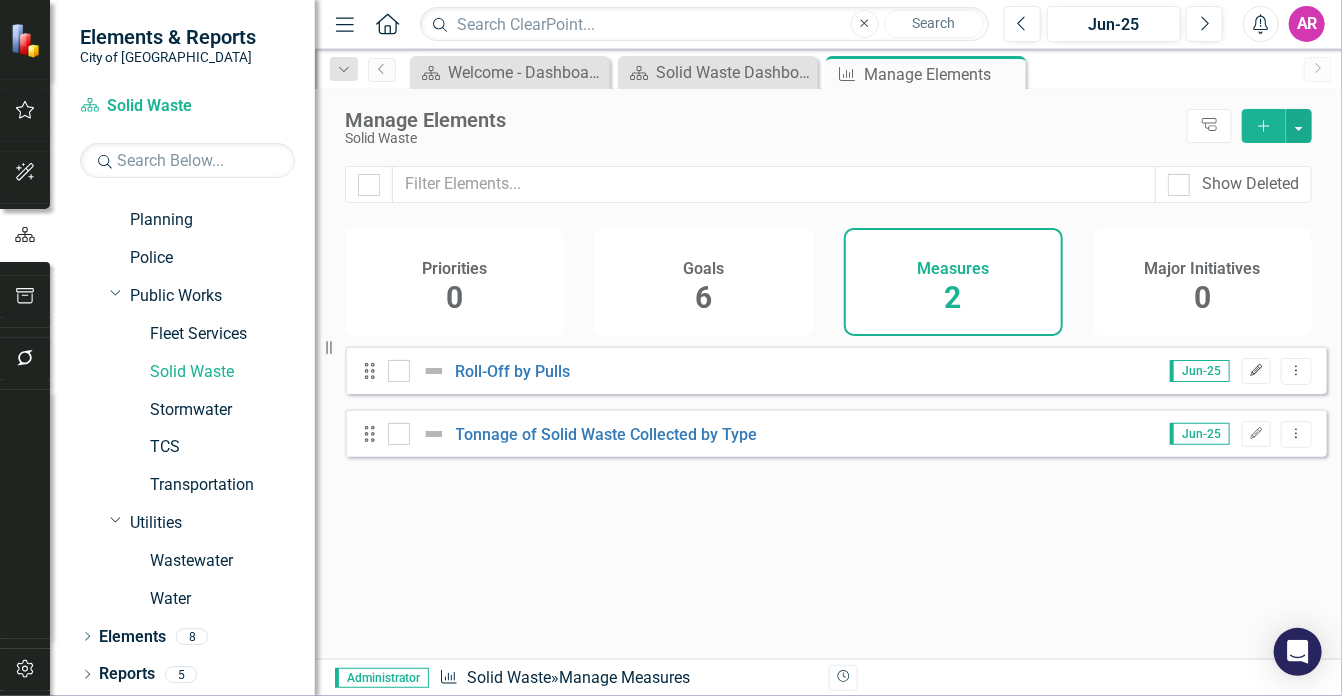 click on "Edit" 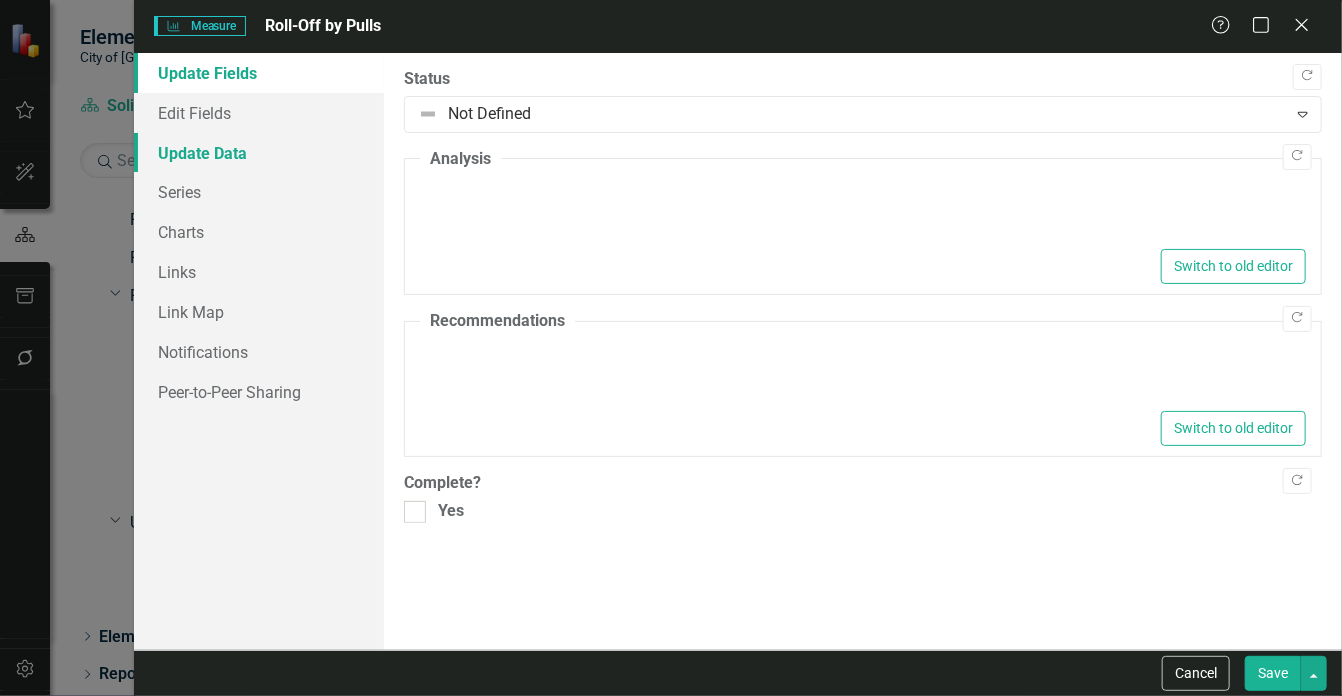 click on "Update  Data" at bounding box center (259, 153) 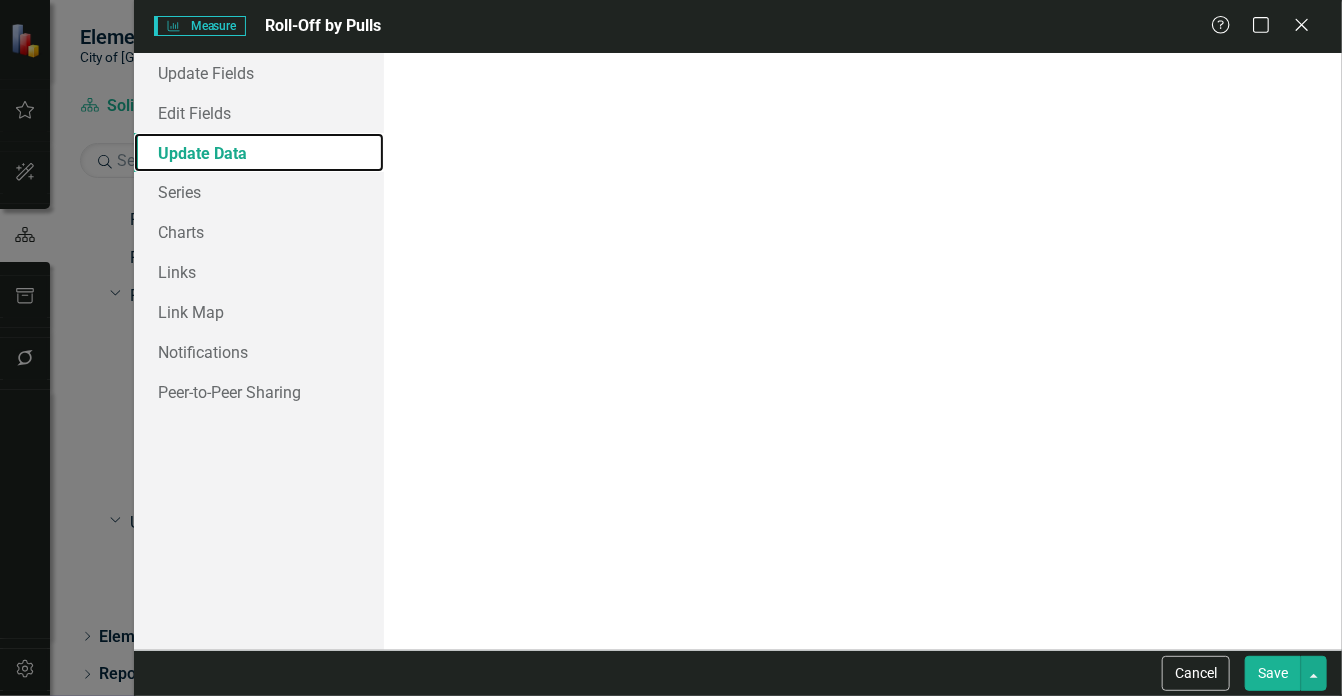 scroll, scrollTop: 0, scrollLeft: 0, axis: both 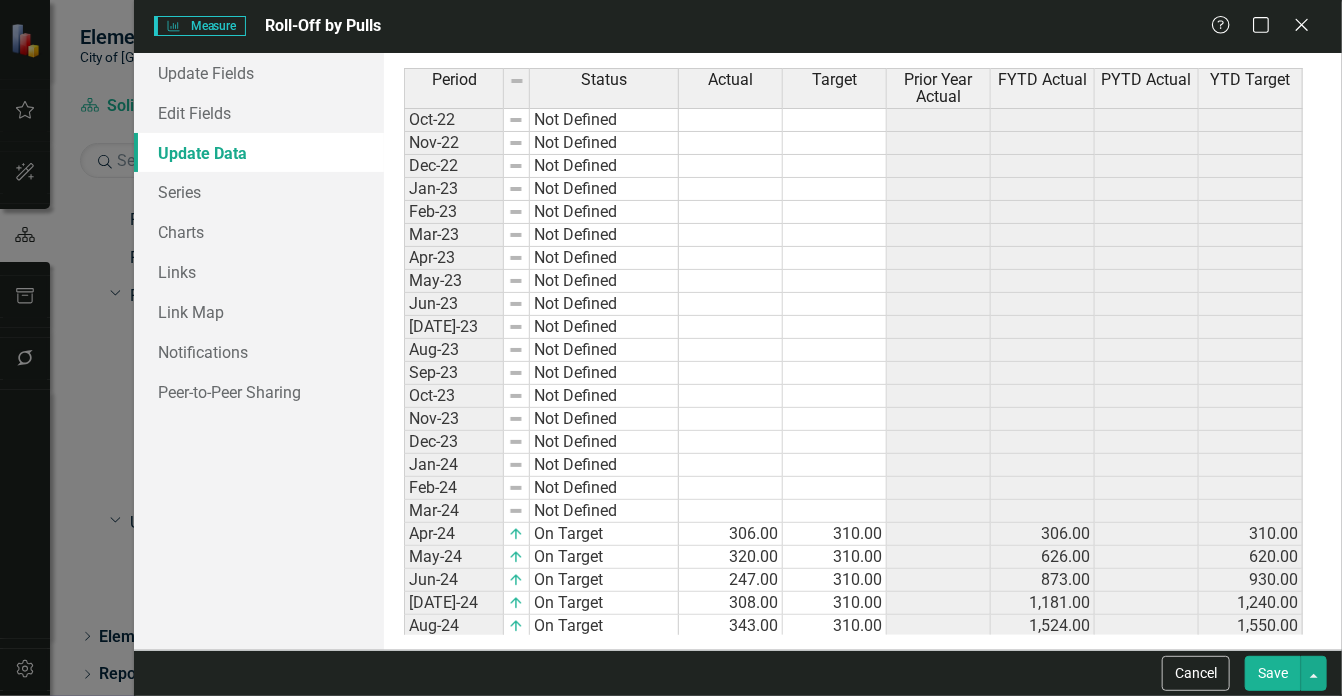 click on "Period Status Actual Target Prior Year Actual FYTD Actual PYTD Actual YTD Target Oct-22 Not Defined Nov-22 Not Defined Dec-22 Not Defined Jan-23 Not Defined Feb-23 Not Defined Mar-23 Not Defined Apr-23 Not Defined May-23 Not Defined Jun-23 Not Defined [DATE]-23 Not Defined Aug-23 Not Defined Sep-23 Not Defined Oct-23 Not Defined Nov-23 Not Defined Dec-23 Not Defined Jan-24 Not Defined Feb-24 Not Defined Mar-24 Not Defined Apr-24 On Target 306.00 310.00 306.00 310.00 May-24 On Target 320.00 310.00 626.00 620.00 Jun-24 On Target 247.00 310.00 873.00 930.00 [DATE]-24 On Target 308.00 310.00 1,181.00 1,240.00 Aug-24 On Target 343.00 310.00 1,524.00 1,550.00 Sep-24 On Target 300.00 310.00 1,824.00 1,860.00 Oct-24 On Target 345.00 310.00 345.00 310.00 Nov-24 On Target 280.00 310.00 625.00 620.00 Dec-24 On Target 330.00 310.00 955.00 930.00 Jan-25 On Target 352.00 310.00 1,307.00 1,240.00 Feb-25 On Target 267.00 310.00 1,574.00 1,550.00" at bounding box center [404, 422] 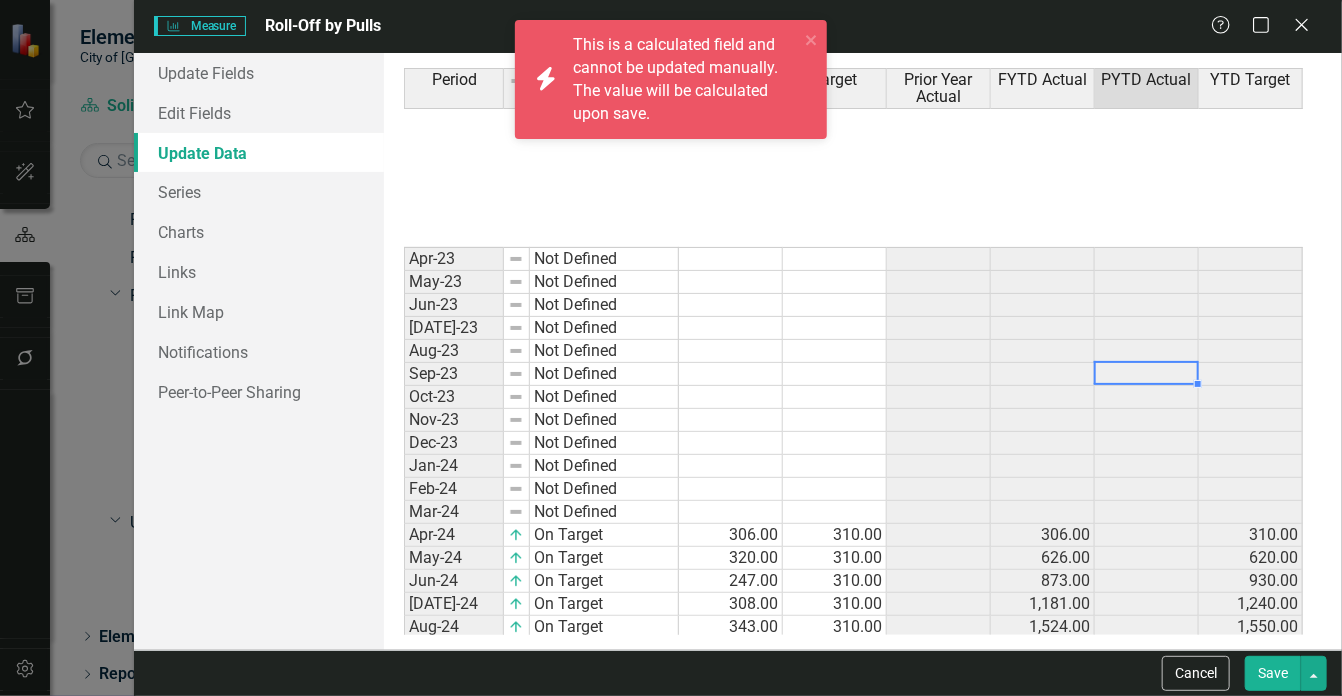 scroll, scrollTop: 376, scrollLeft: 0, axis: vertical 